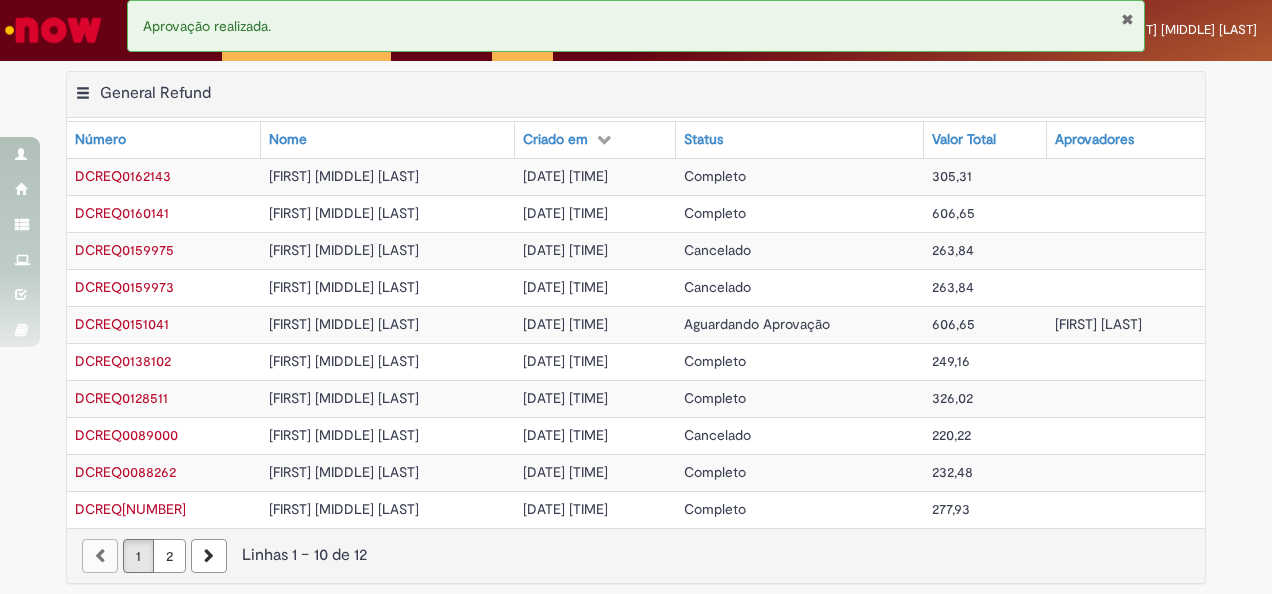 scroll, scrollTop: 0, scrollLeft: 0, axis: both 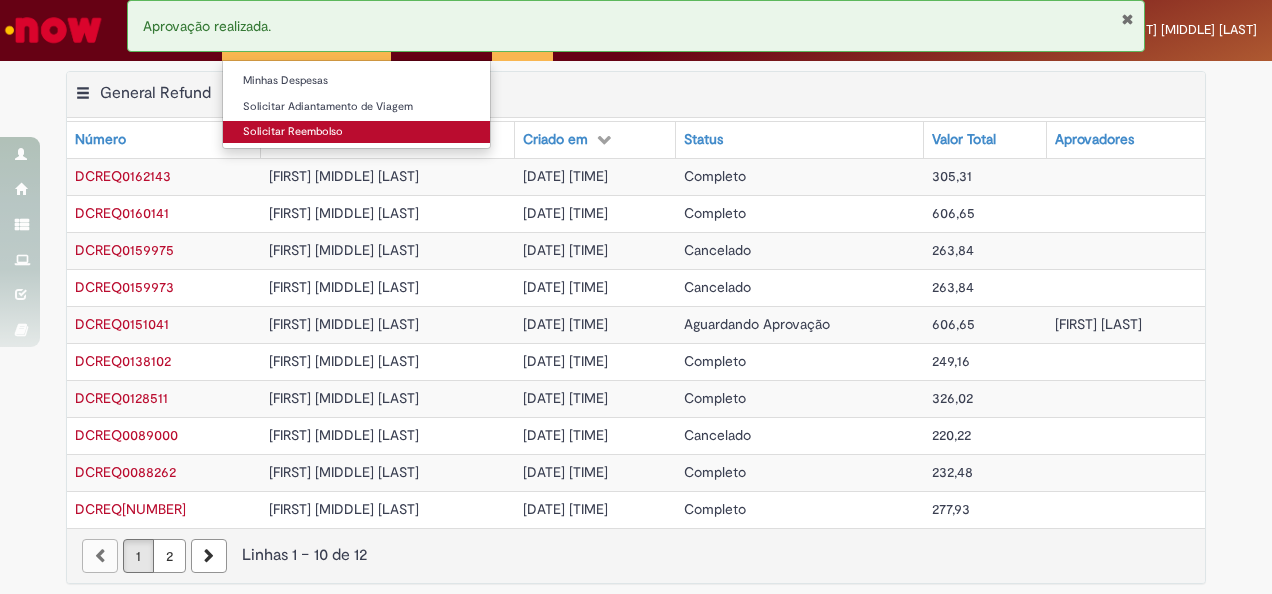 click on "Solicitar Reembolso" at bounding box center [356, 132] 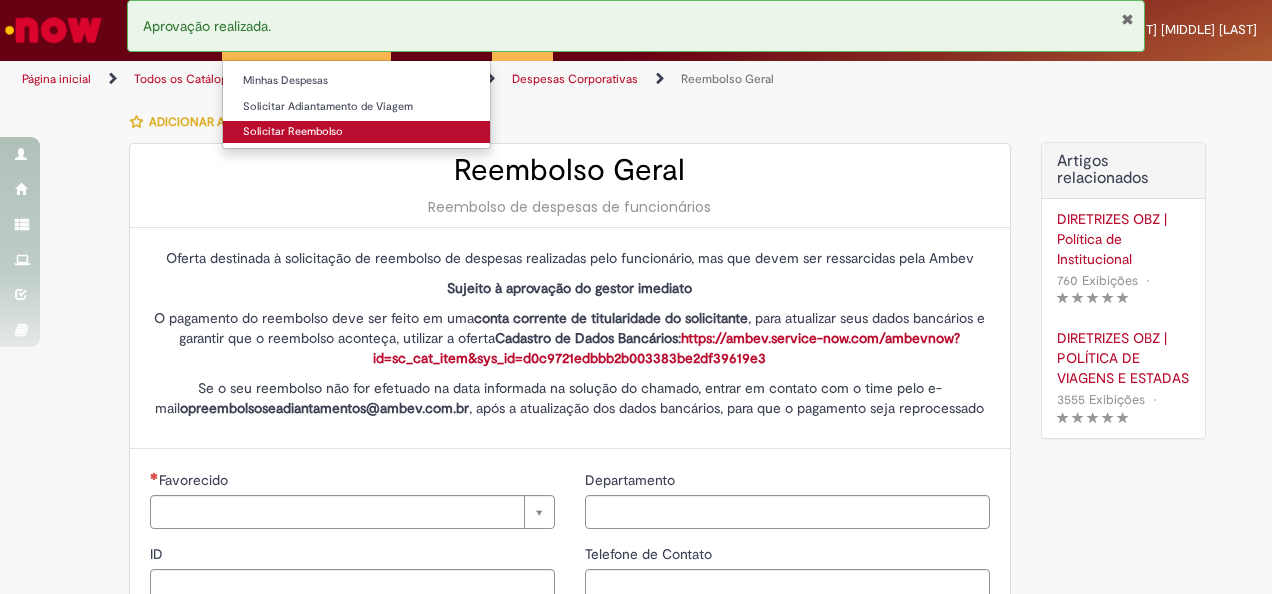 type on "********" 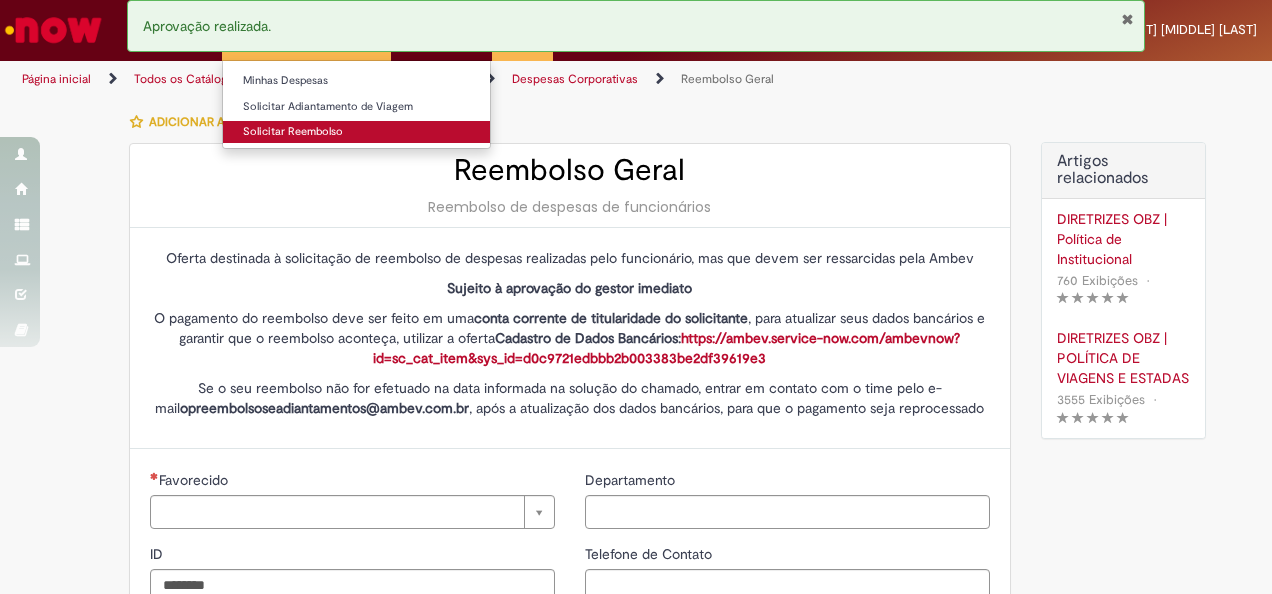 type on "**********" 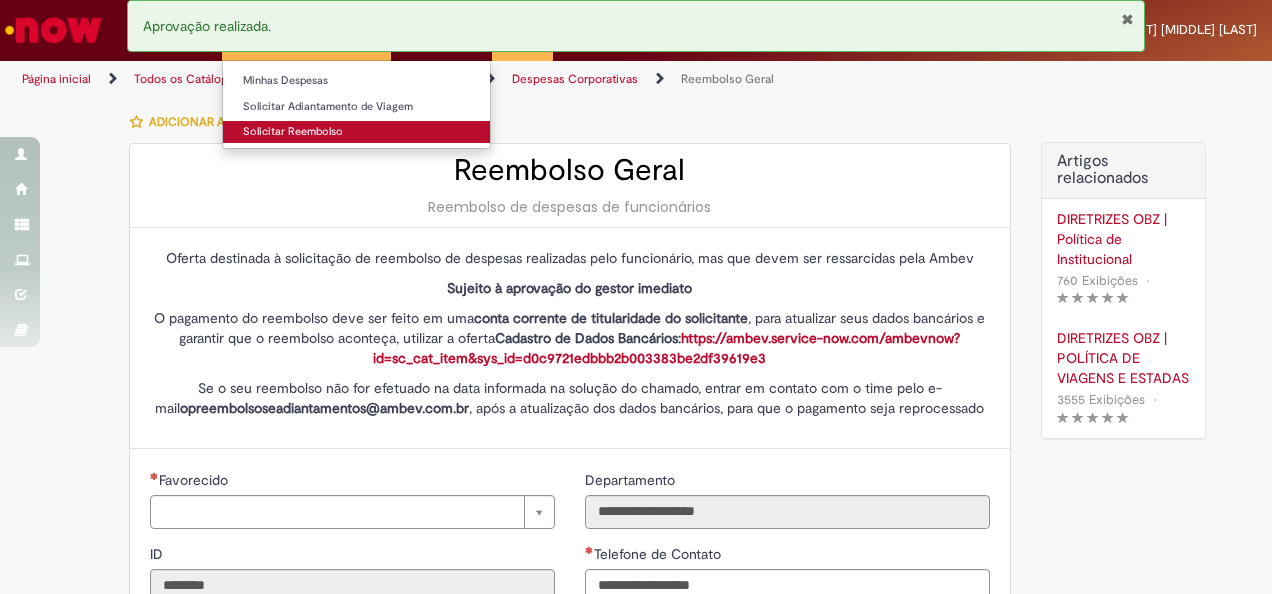 type on "**********" 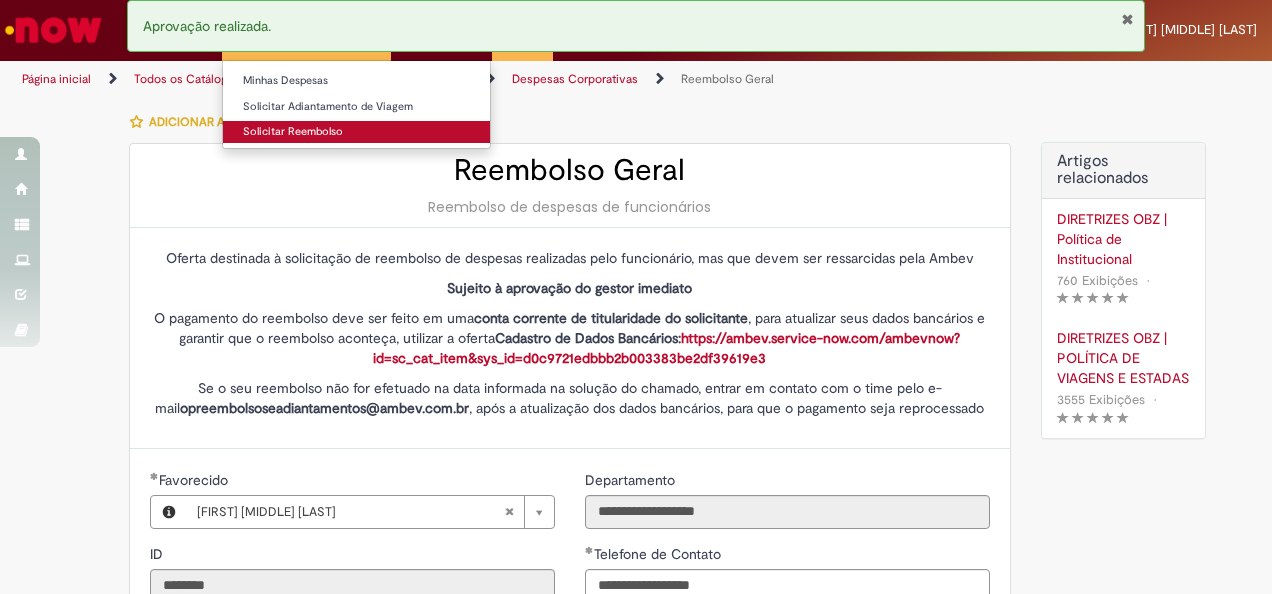 type on "**********" 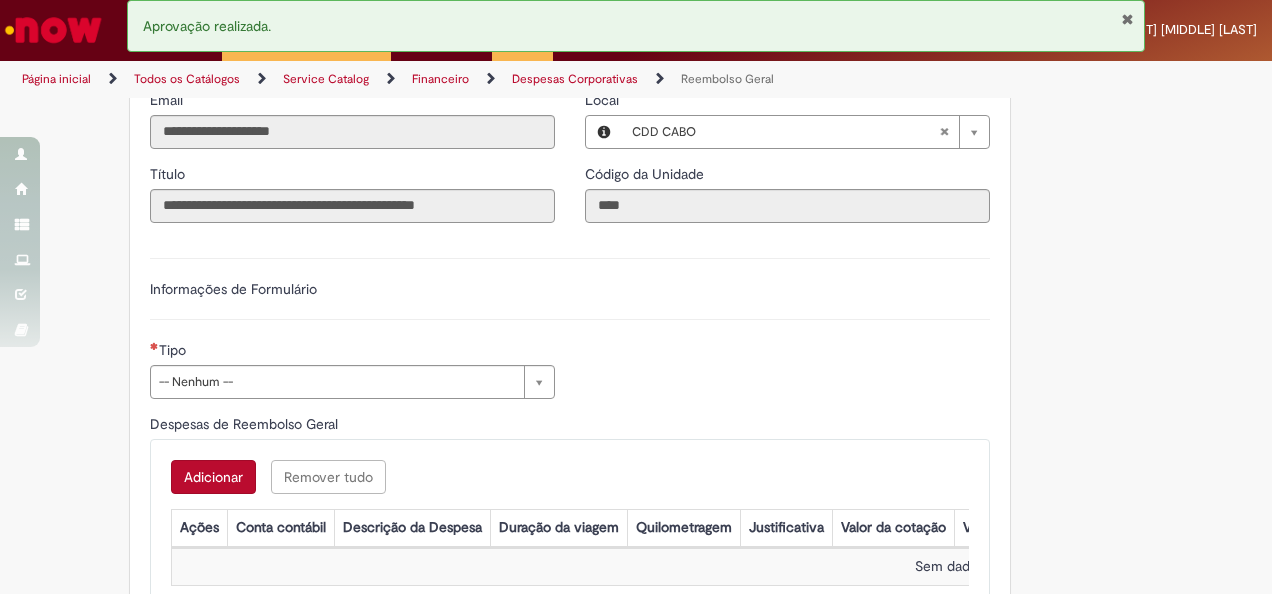 scroll, scrollTop: 529, scrollLeft: 0, axis: vertical 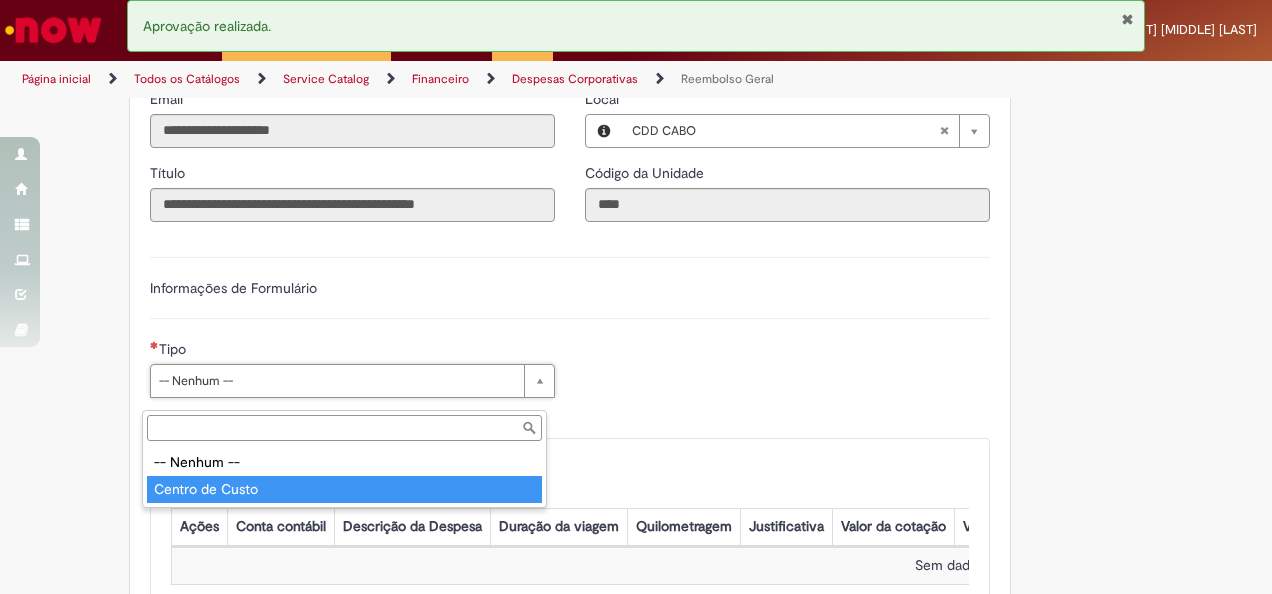 type on "**********" 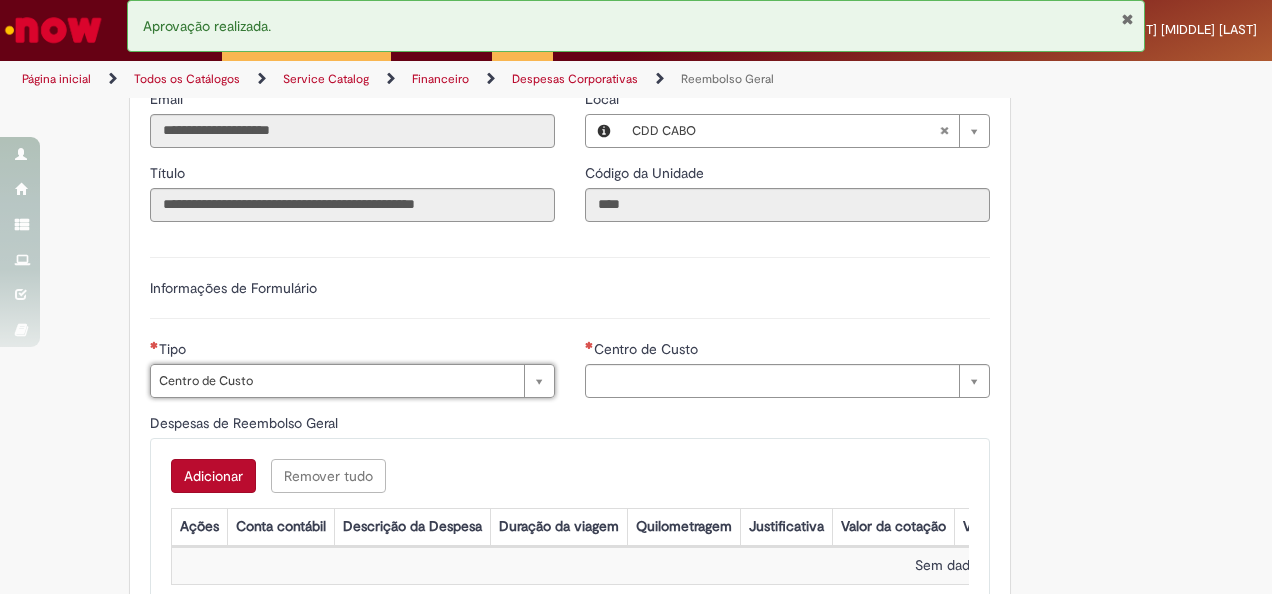 type on "**********" 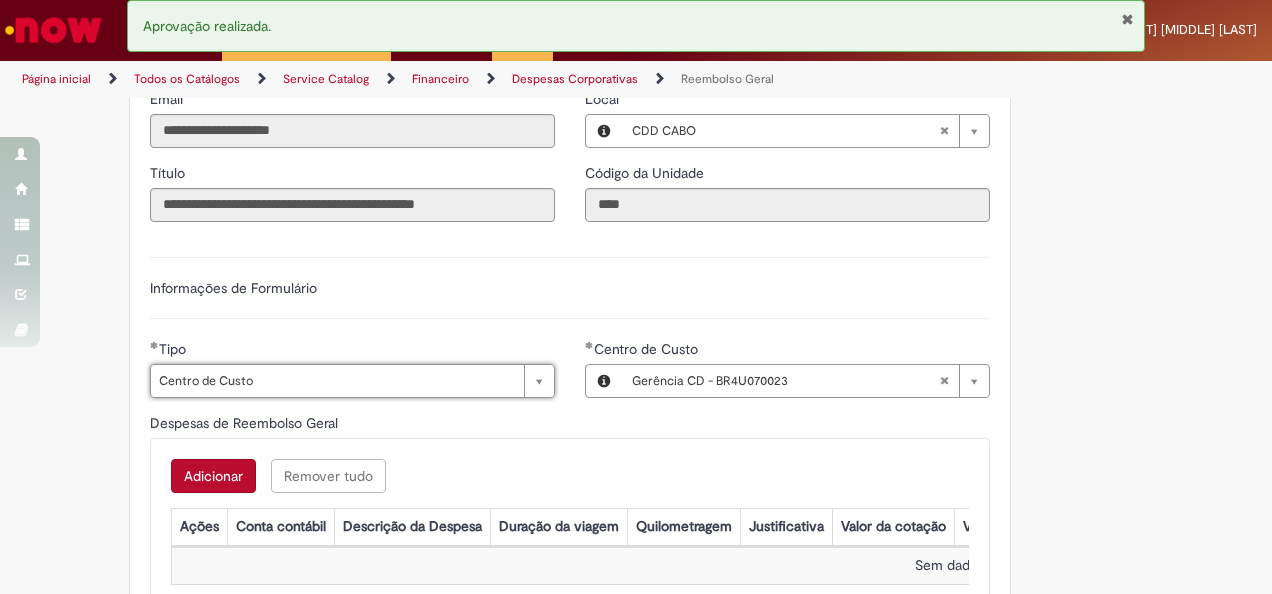 click on "Adicionar" at bounding box center (213, 476) 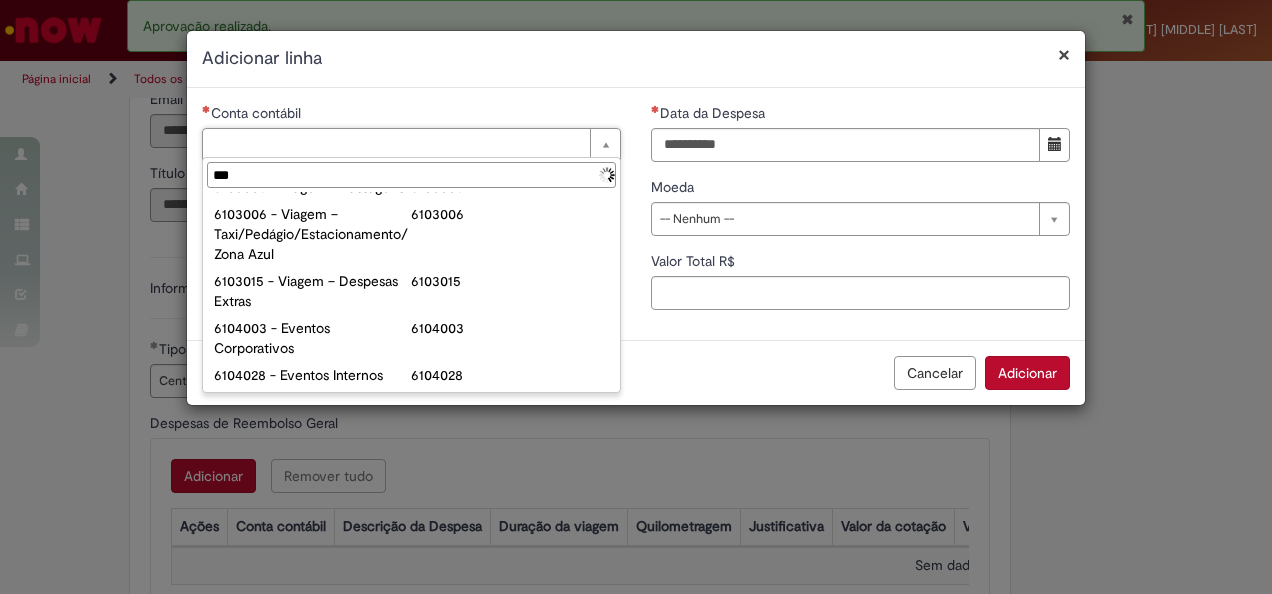 scroll, scrollTop: 0, scrollLeft: 0, axis: both 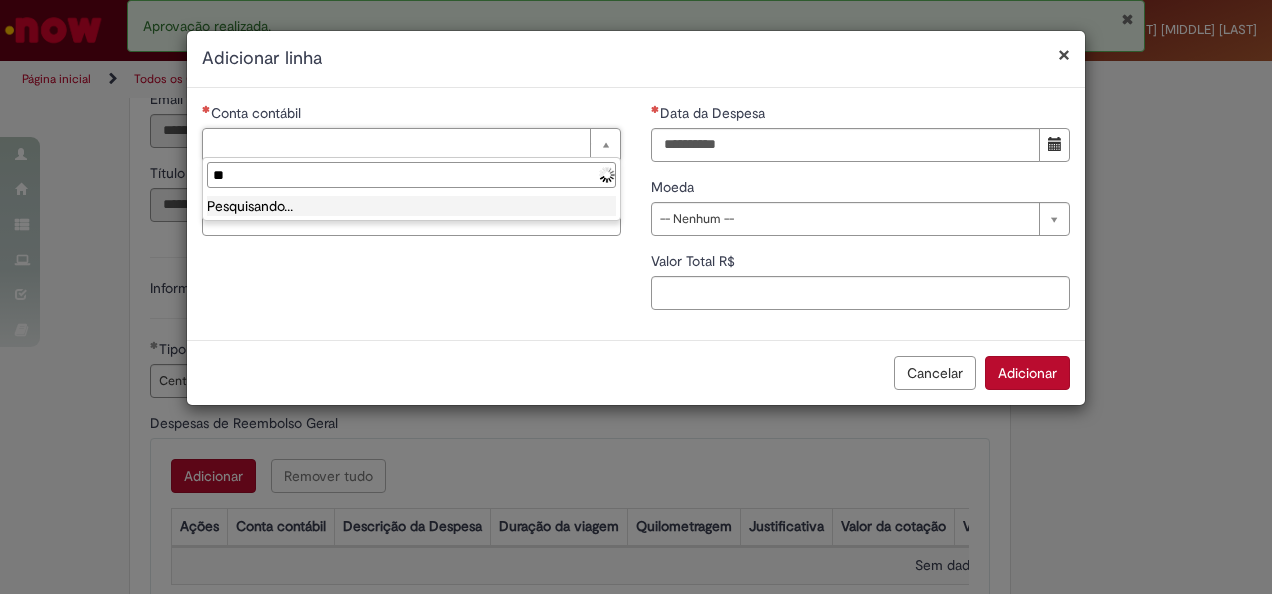 type on "*" 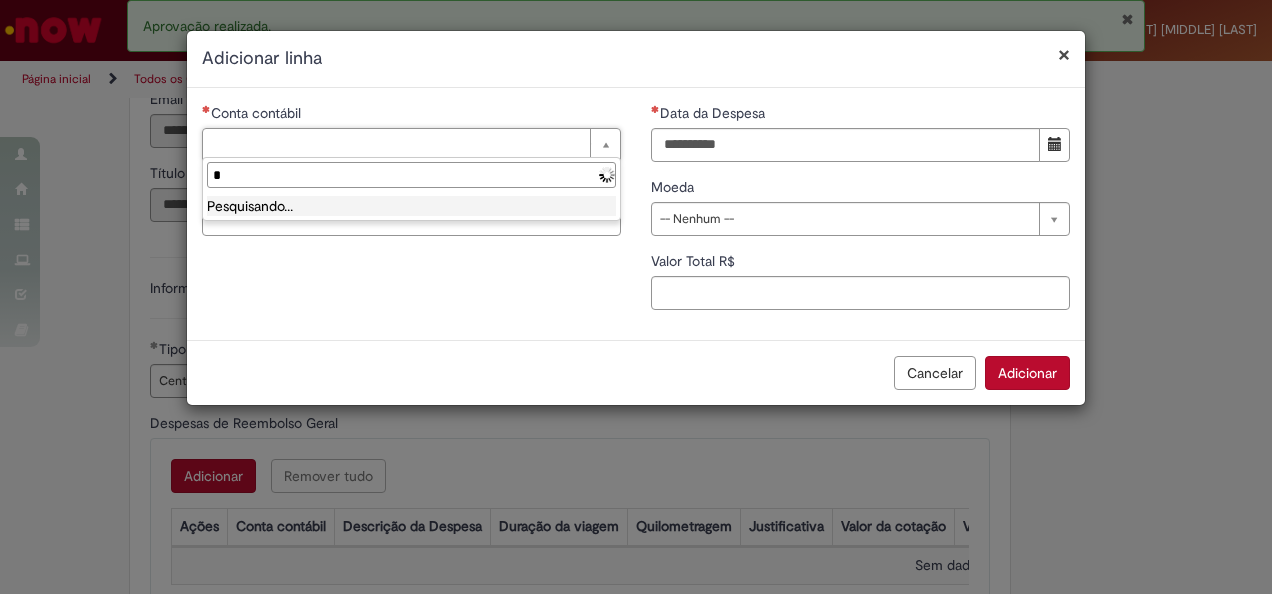 type 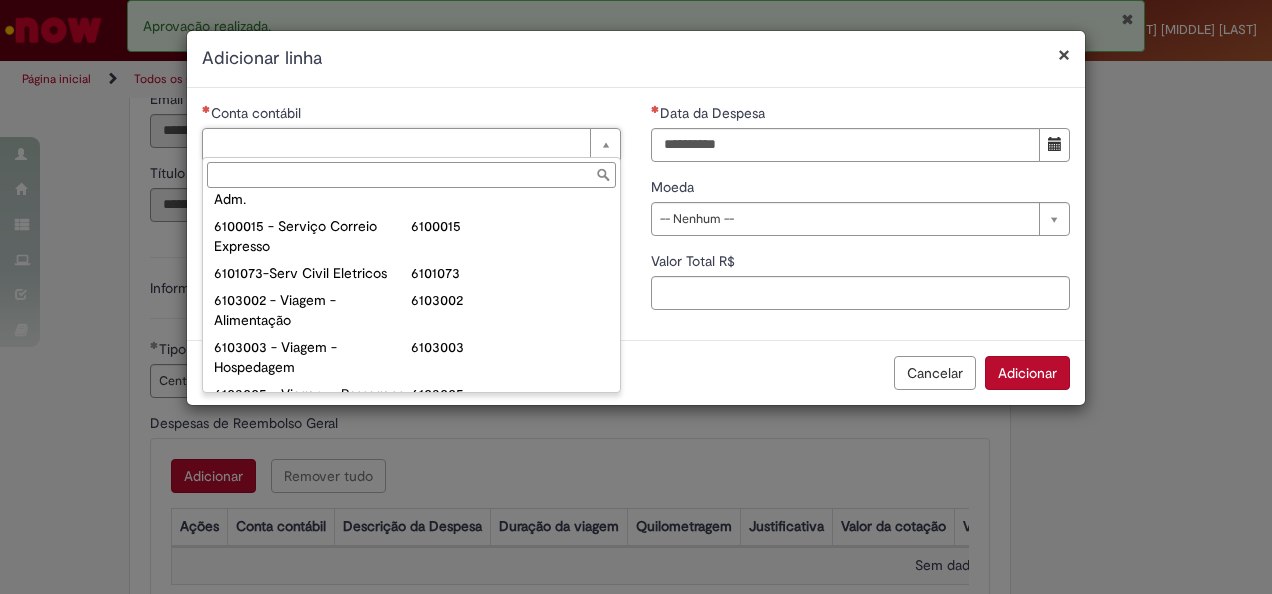 scroll, scrollTop: 724, scrollLeft: 0, axis: vertical 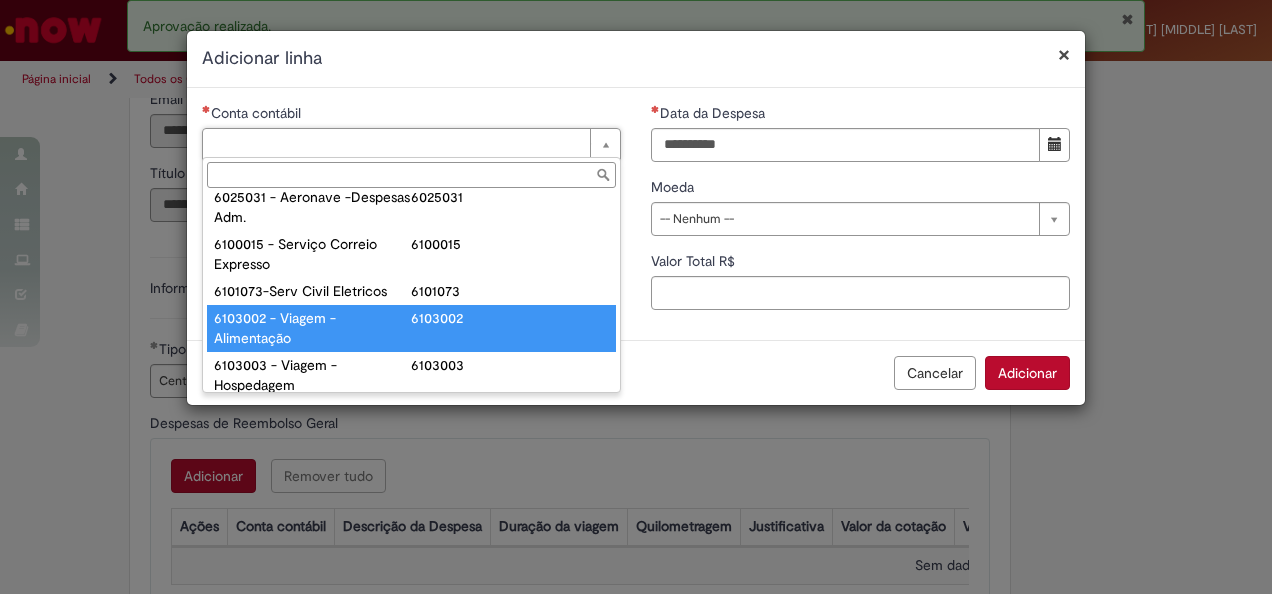 type on "**********" 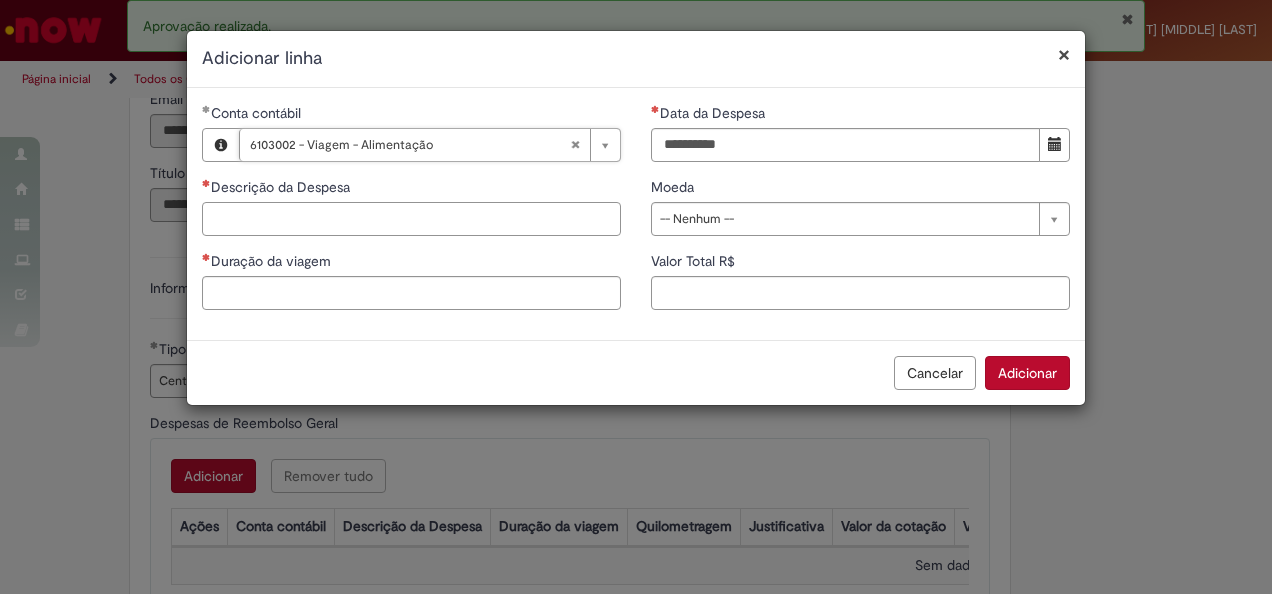 click on "Descrição da Despesa" at bounding box center [411, 219] 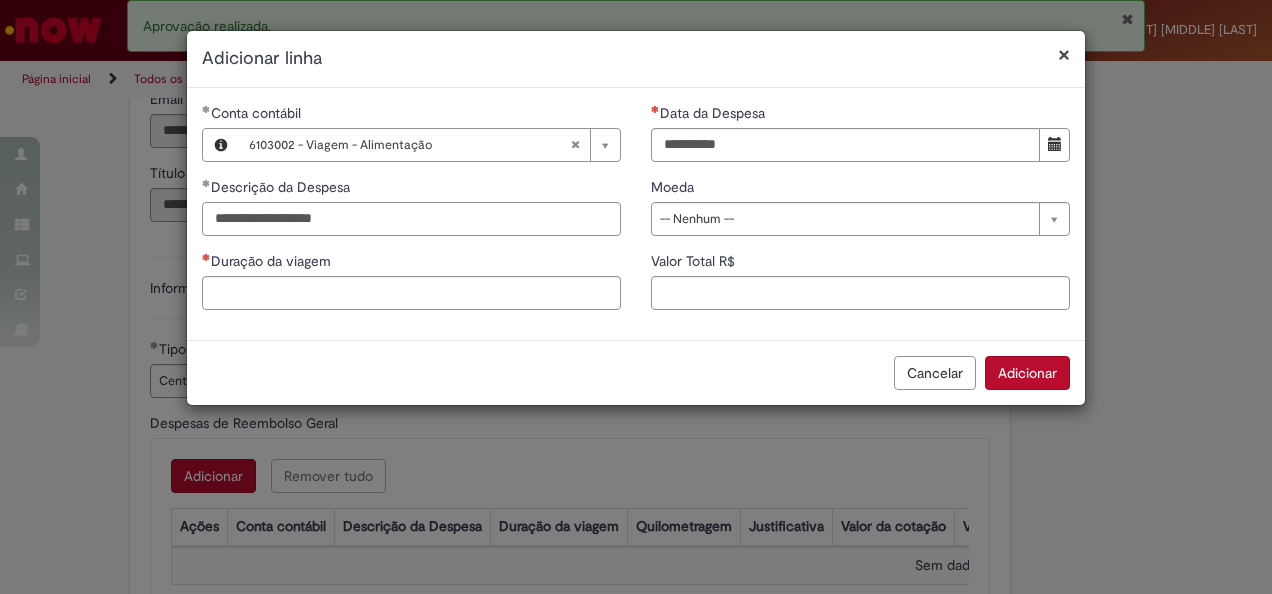 type on "**********" 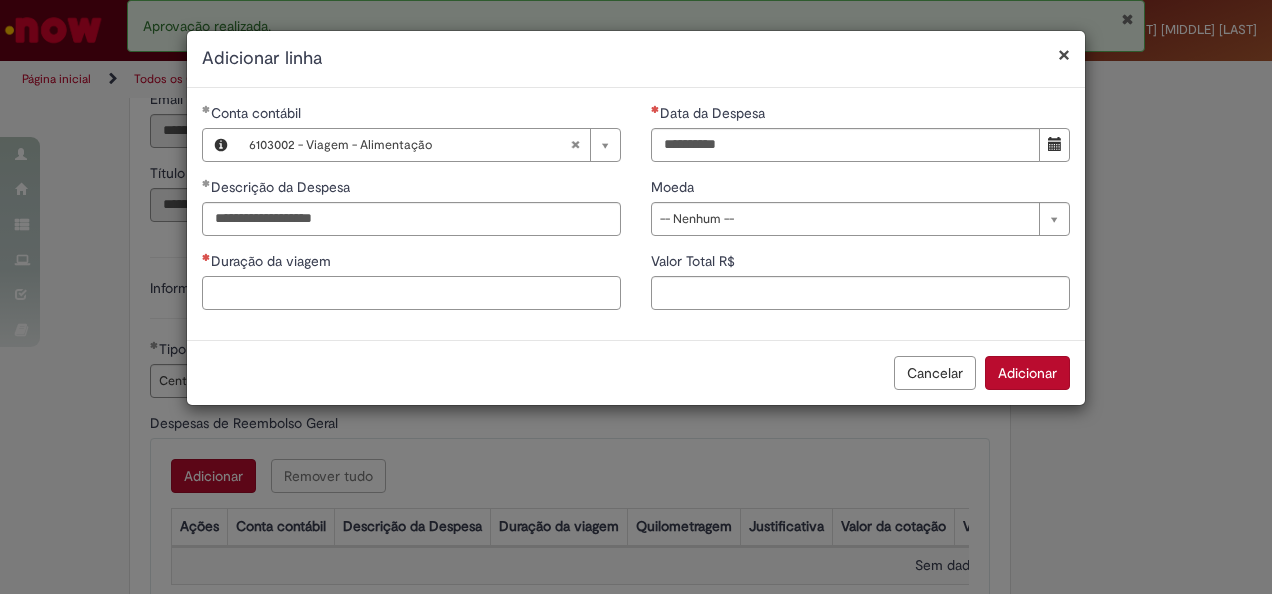 click on "Duração da viagem" at bounding box center [411, 293] 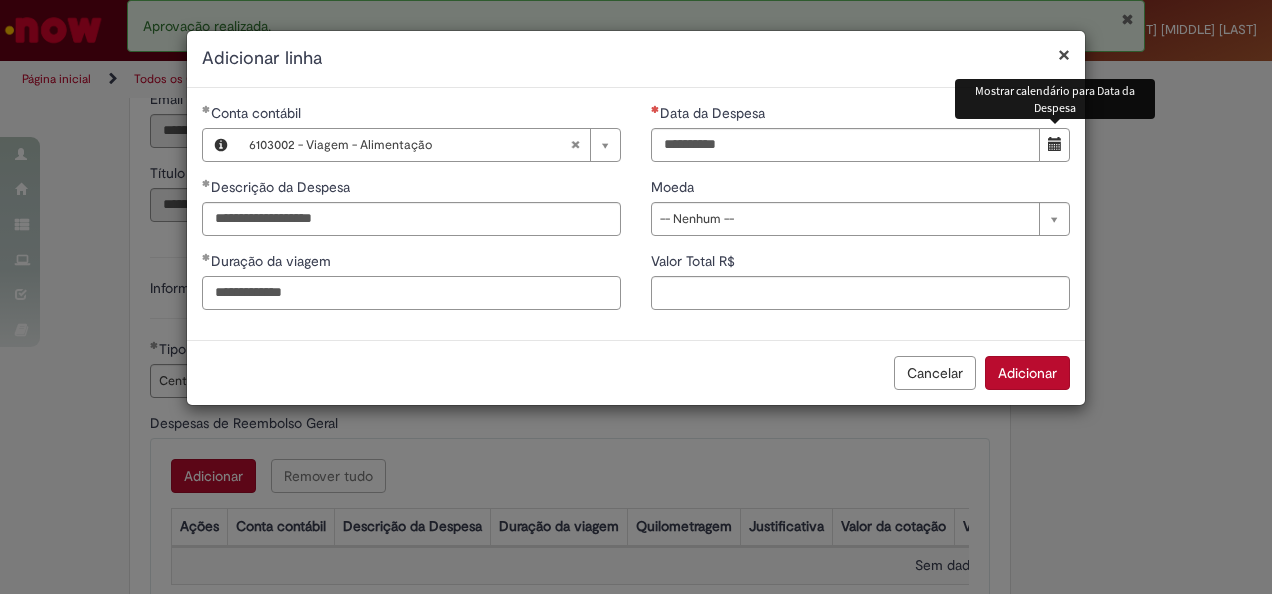 type on "**********" 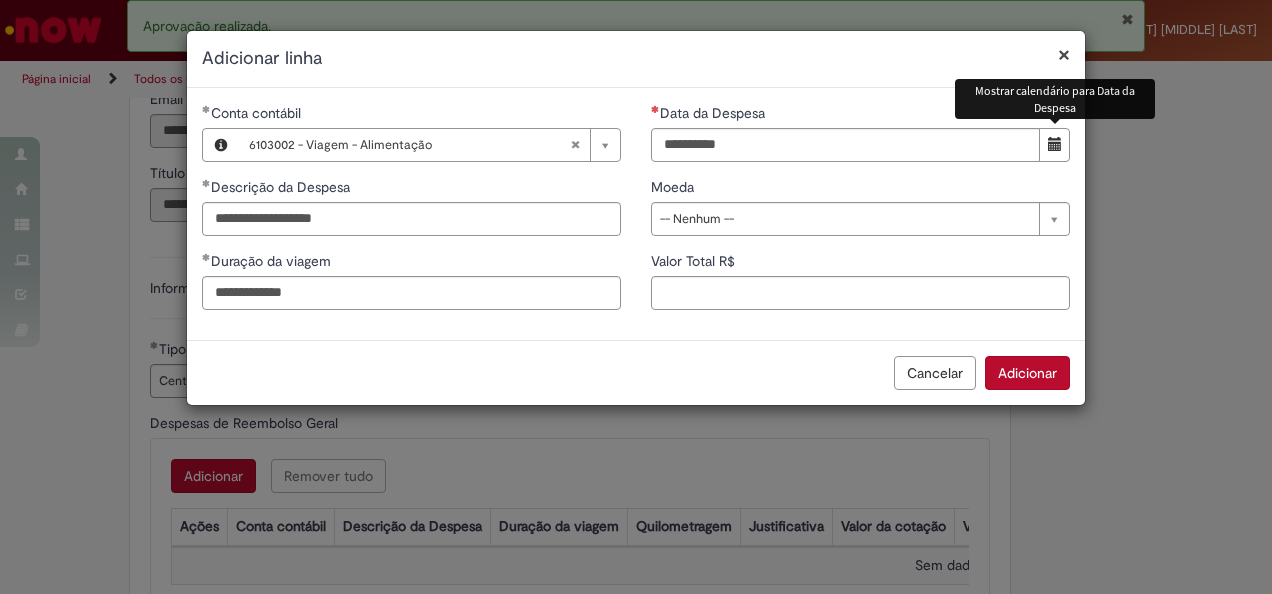 click at bounding box center (1055, 144) 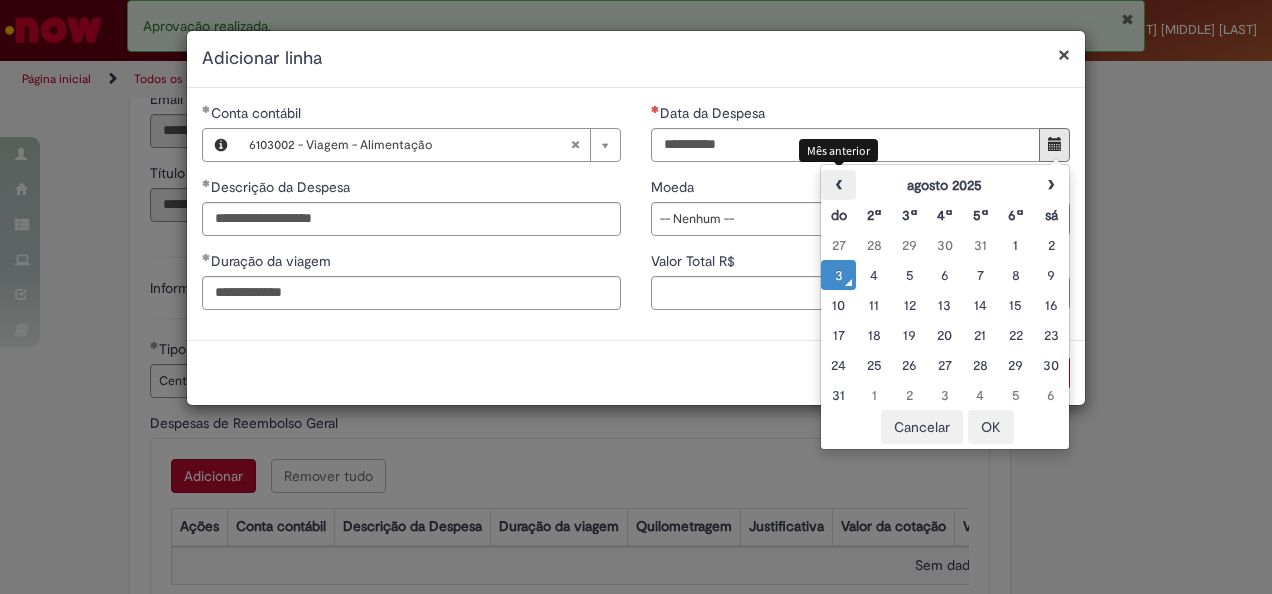 click on "‹" at bounding box center (838, 185) 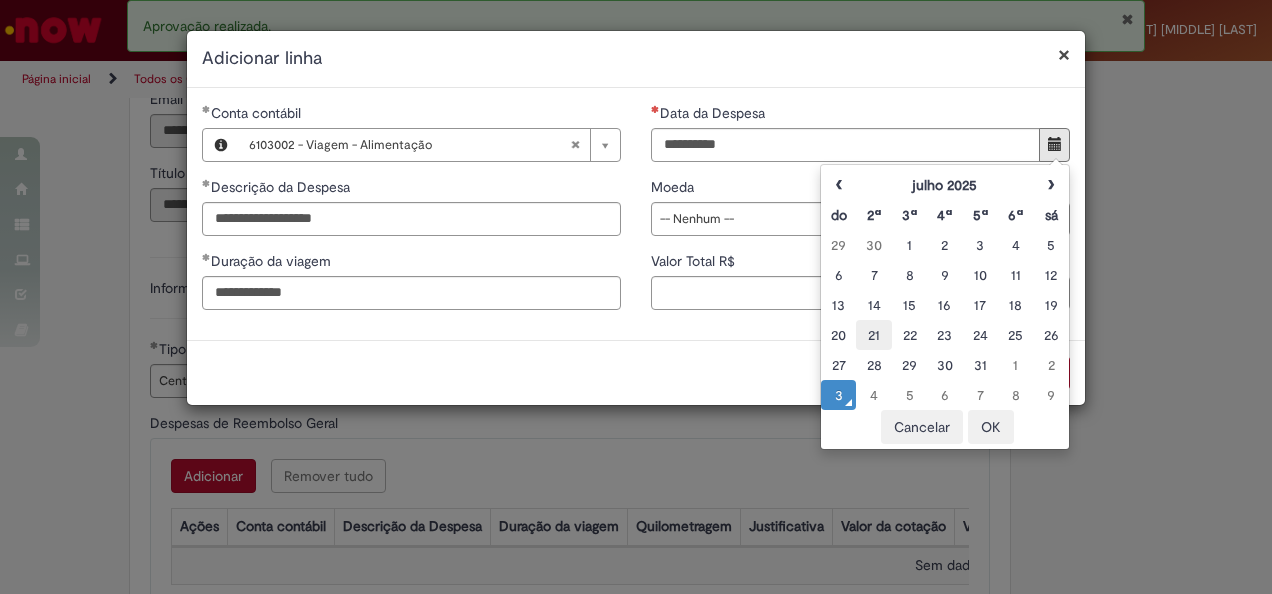 click on "21" at bounding box center (873, 335) 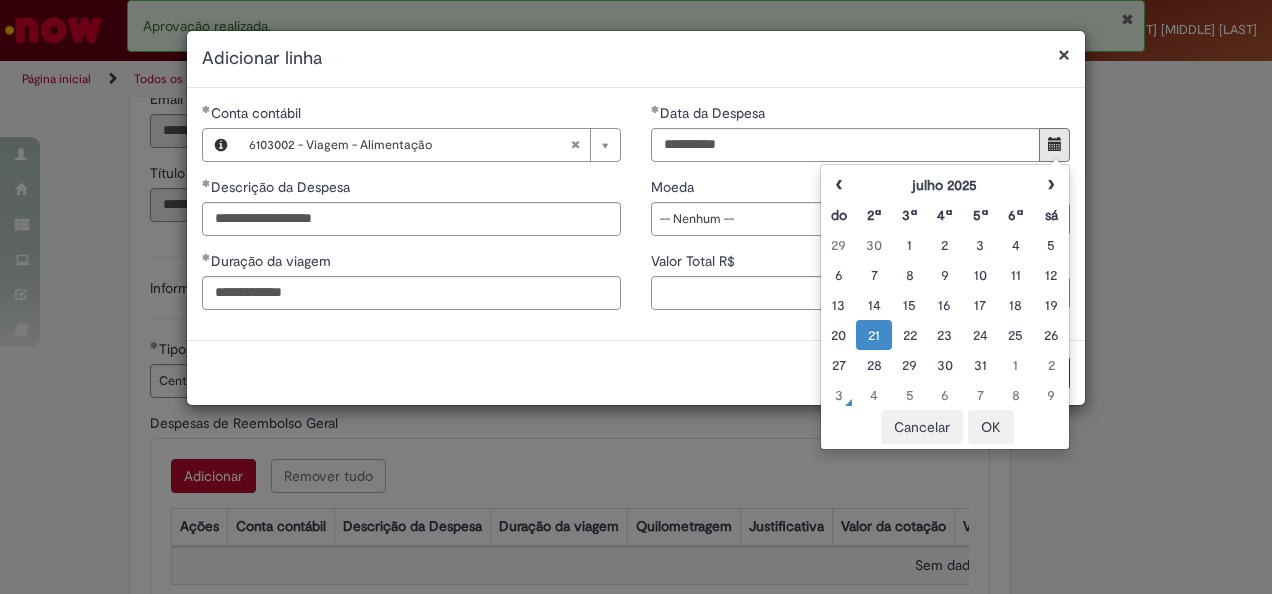 click on "**********" at bounding box center [860, 214] 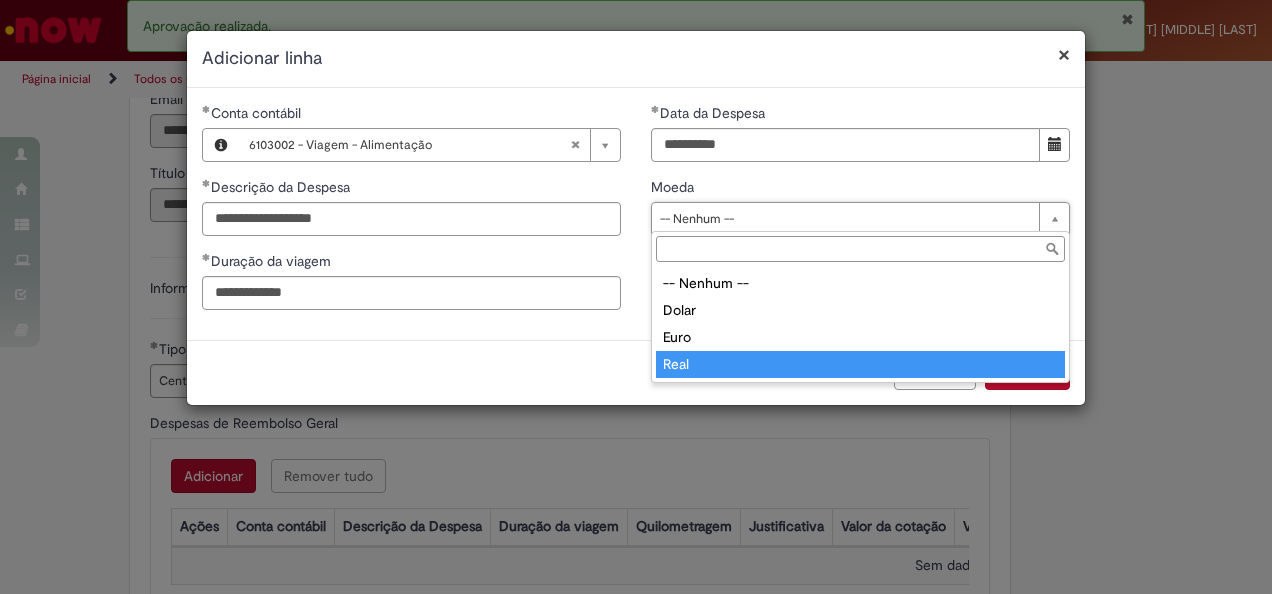 type on "****" 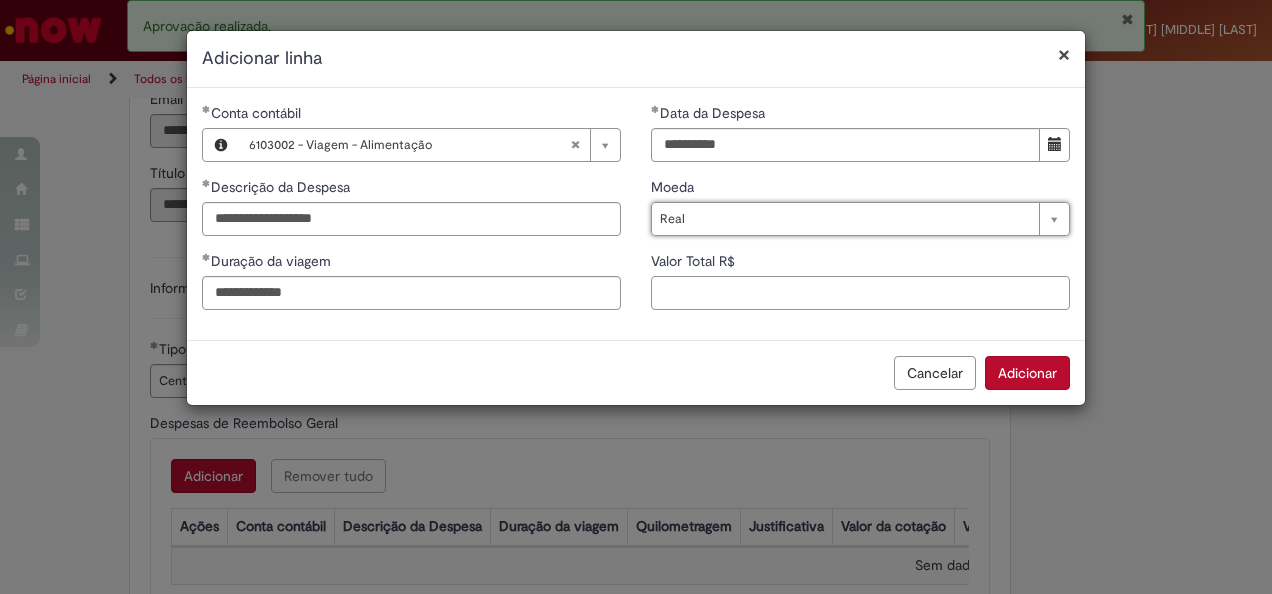 click on "Valor Total R$" at bounding box center [860, 293] 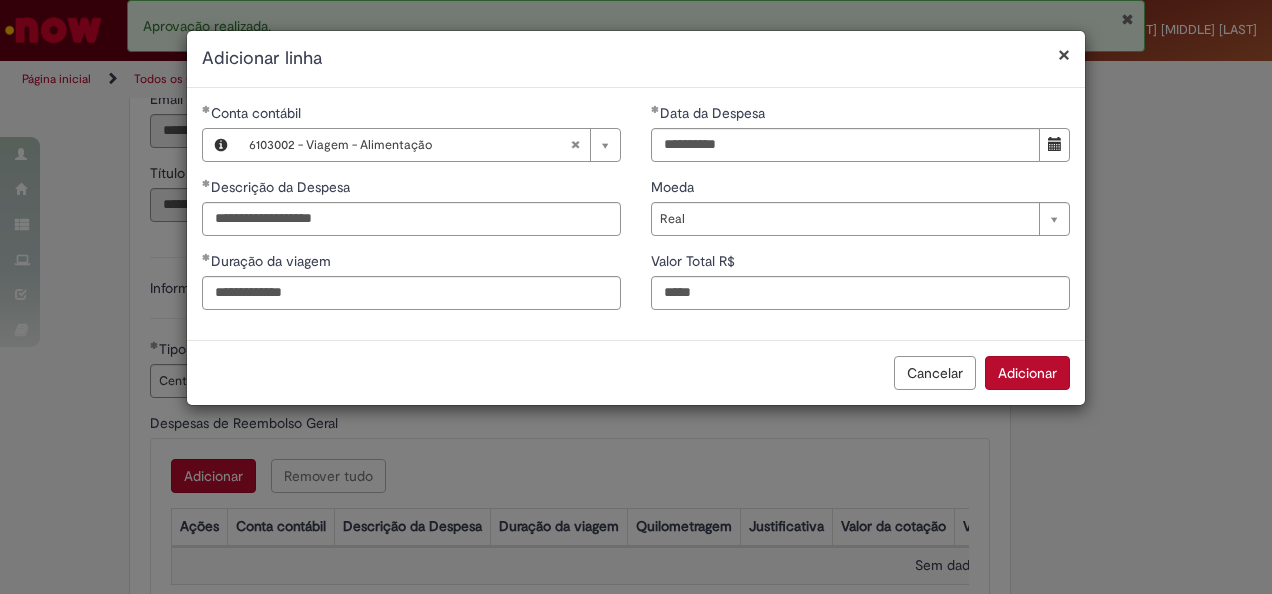 type on "****" 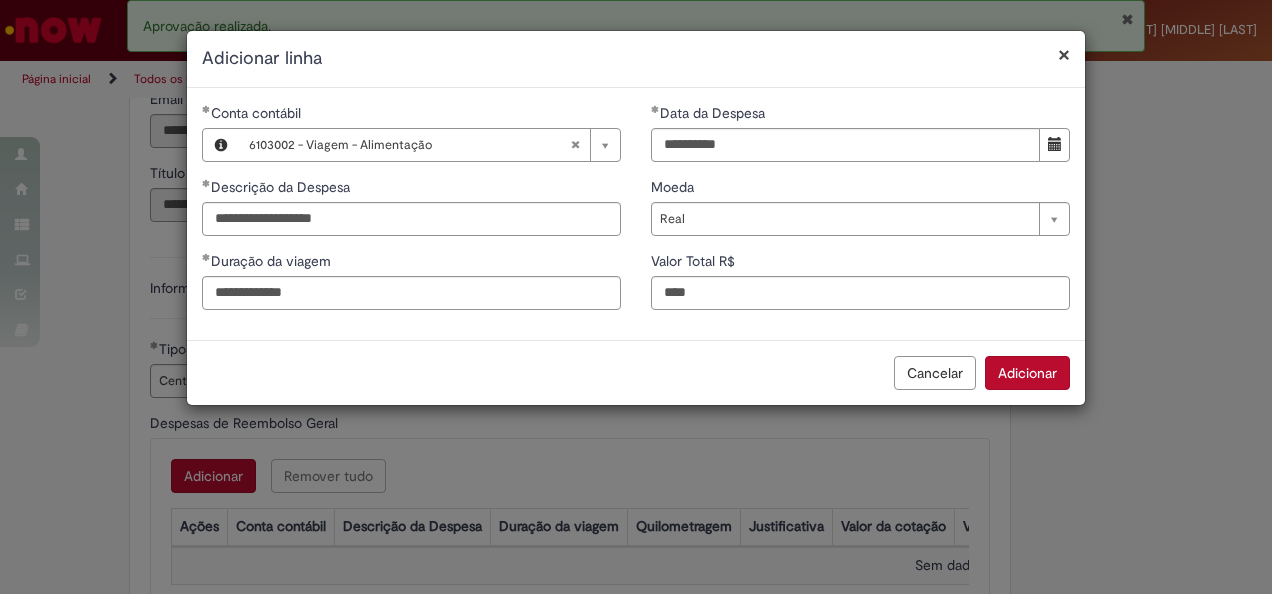click on "Adicionar" at bounding box center (1027, 373) 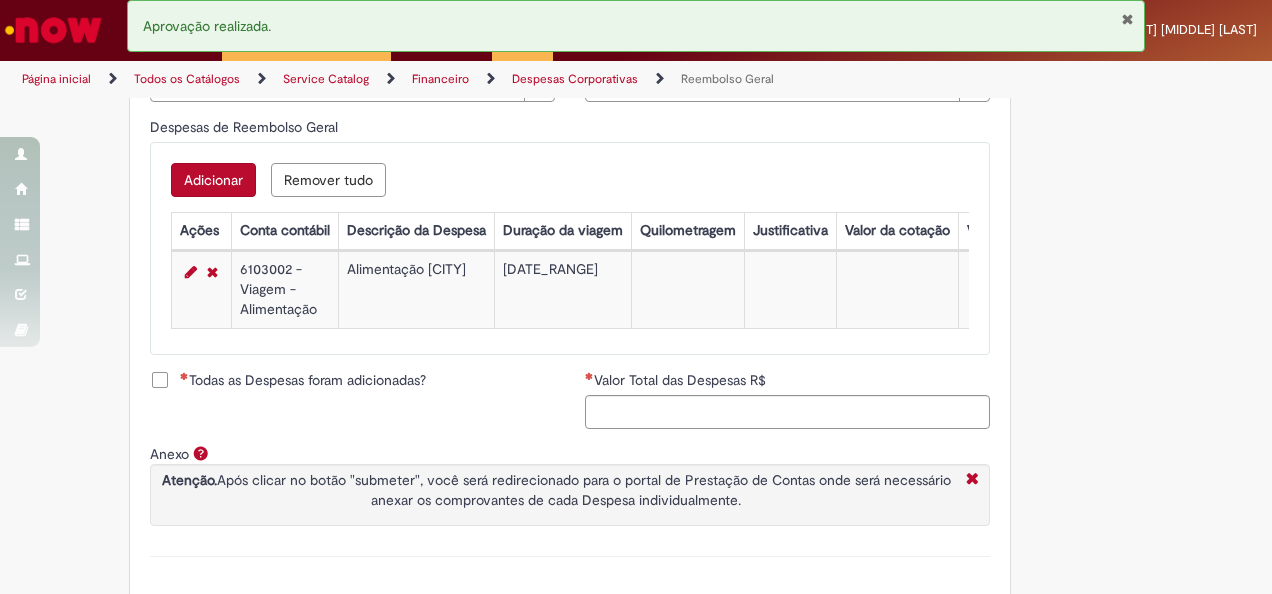 scroll, scrollTop: 841, scrollLeft: 0, axis: vertical 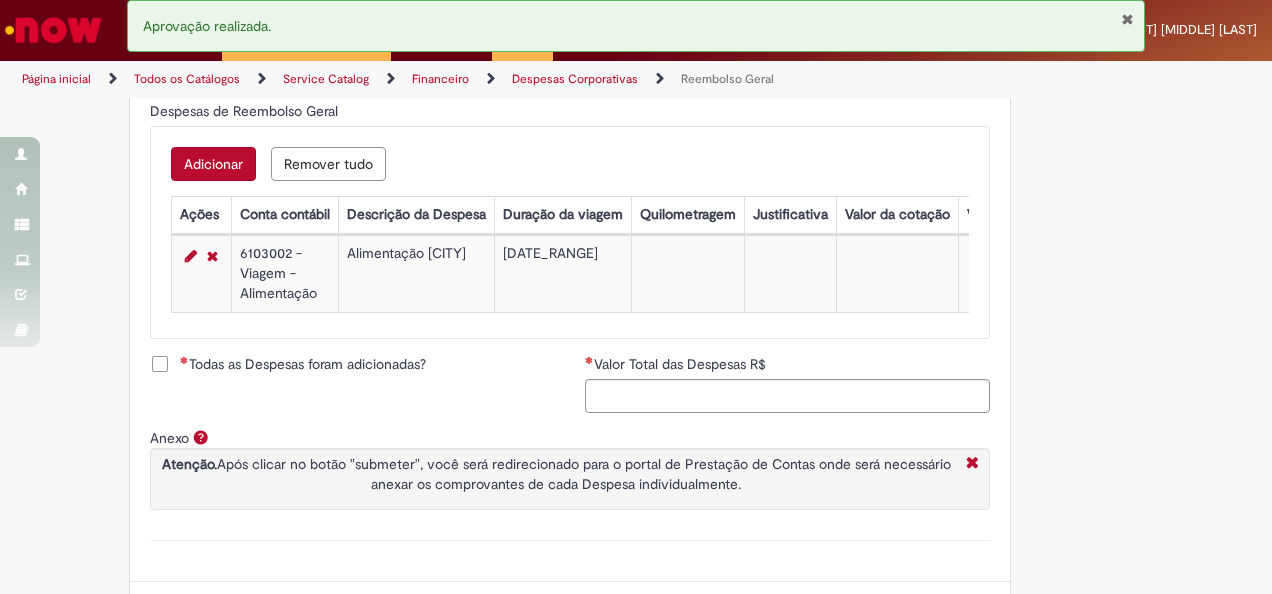 click on "Adicionar" at bounding box center (213, 164) 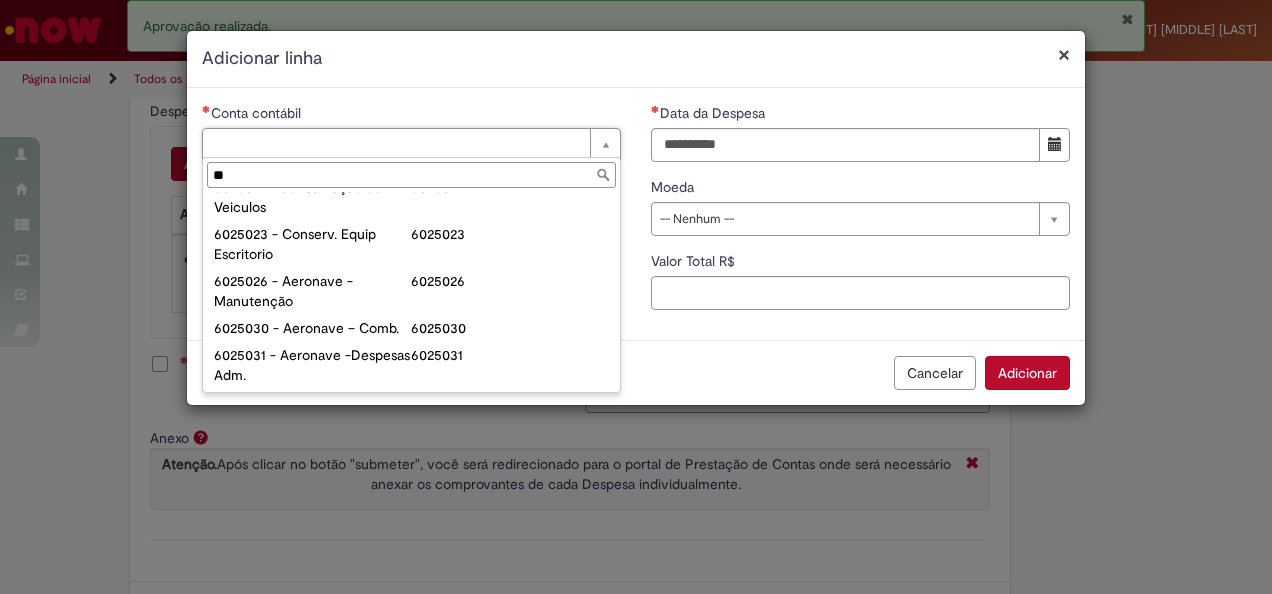scroll, scrollTop: 474, scrollLeft: 0, axis: vertical 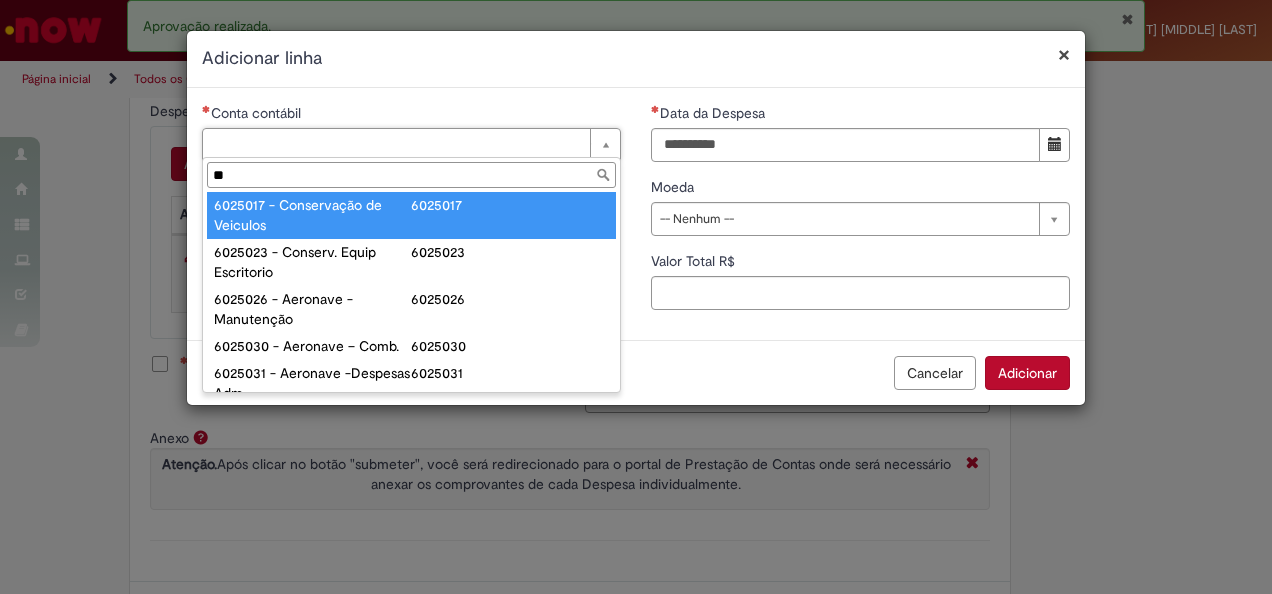 type on "*" 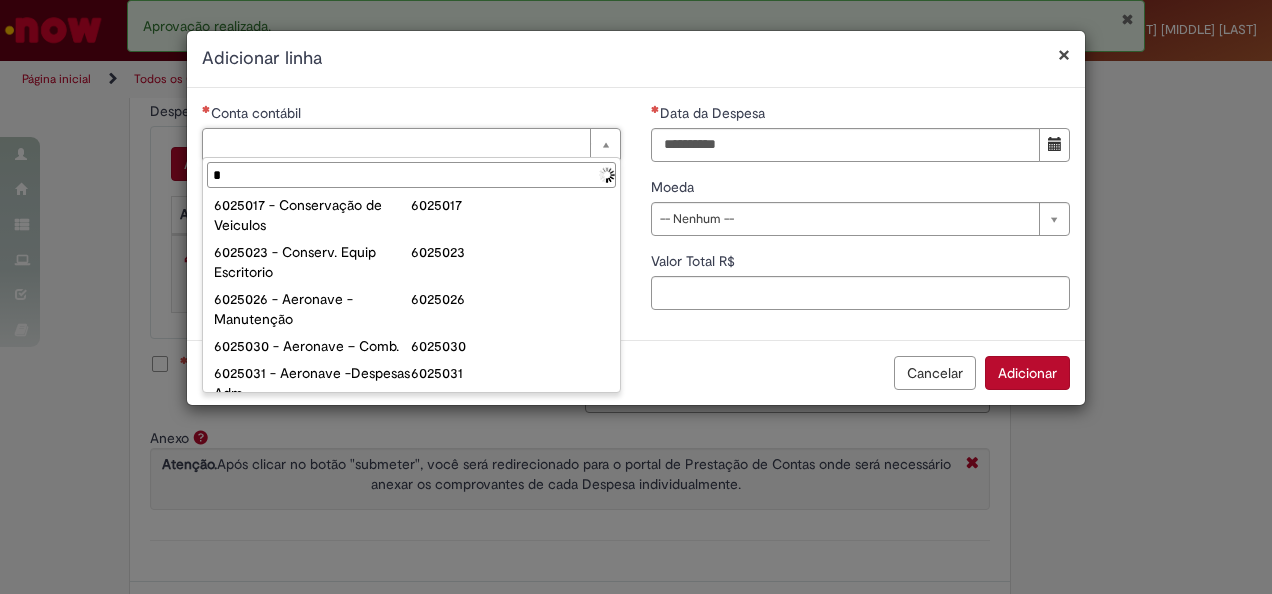 type 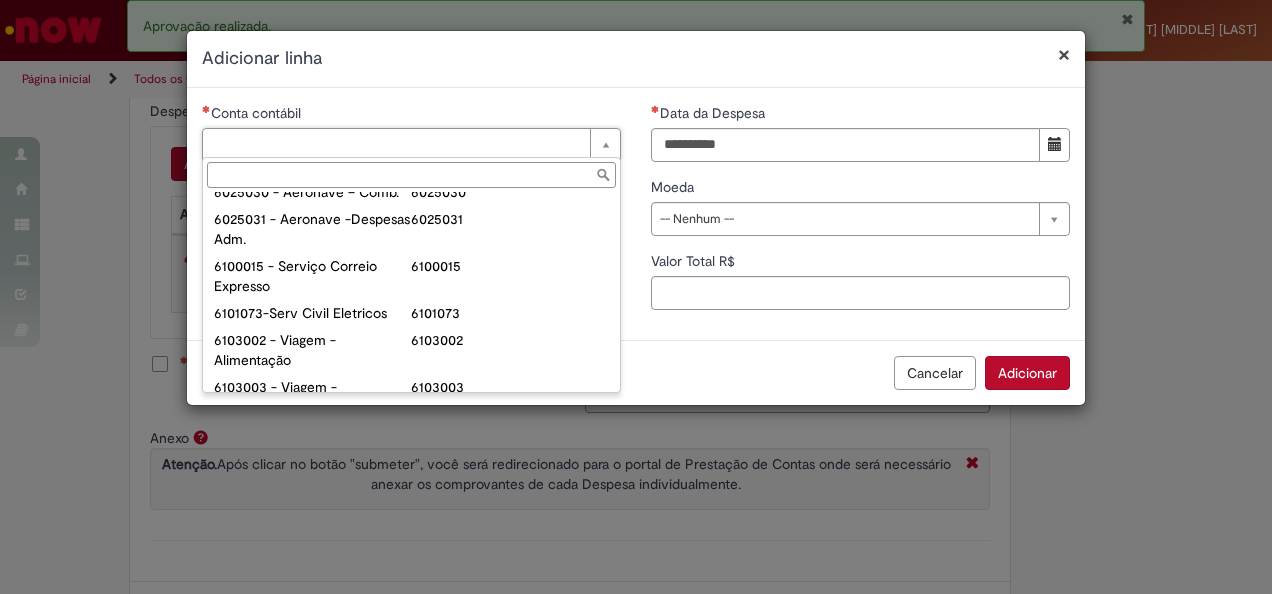 scroll, scrollTop: 704, scrollLeft: 0, axis: vertical 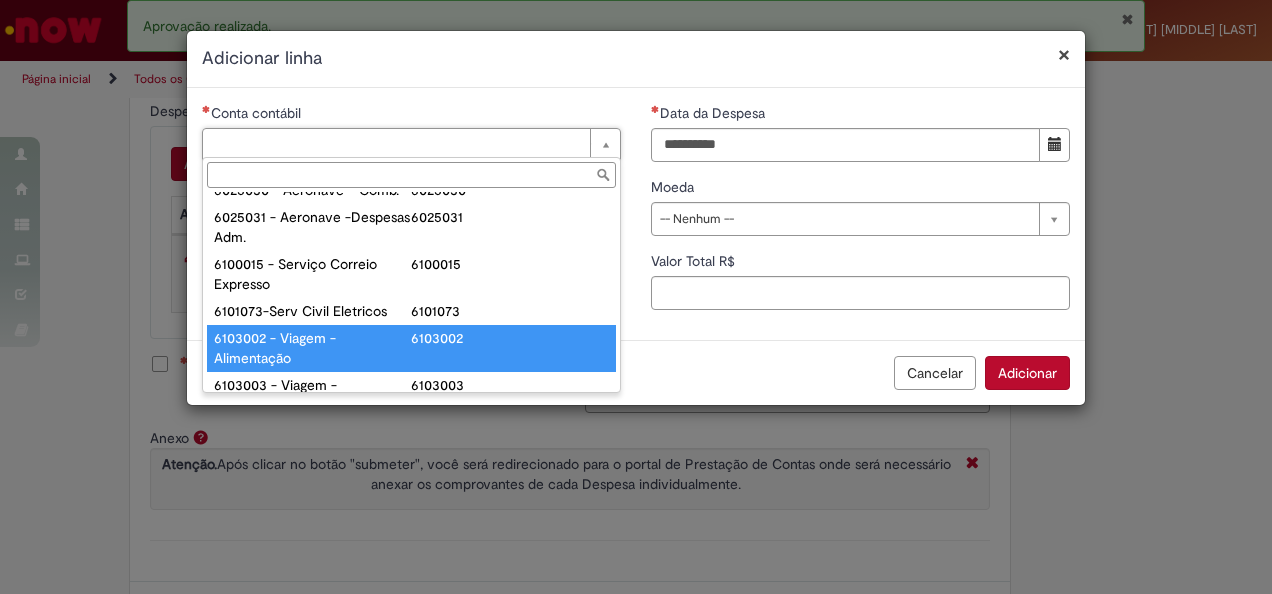 drag, startPoint x: 407, startPoint y: 319, endPoint x: 449, endPoint y: 338, distance: 46.09772 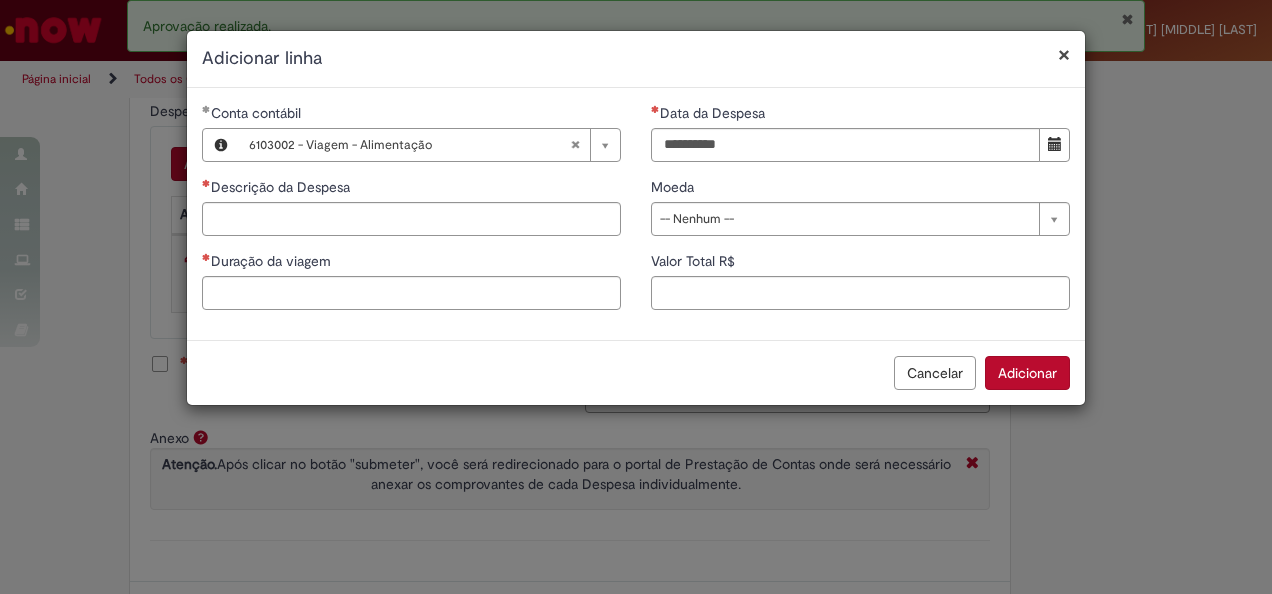 click on "**********" at bounding box center (636, 214) 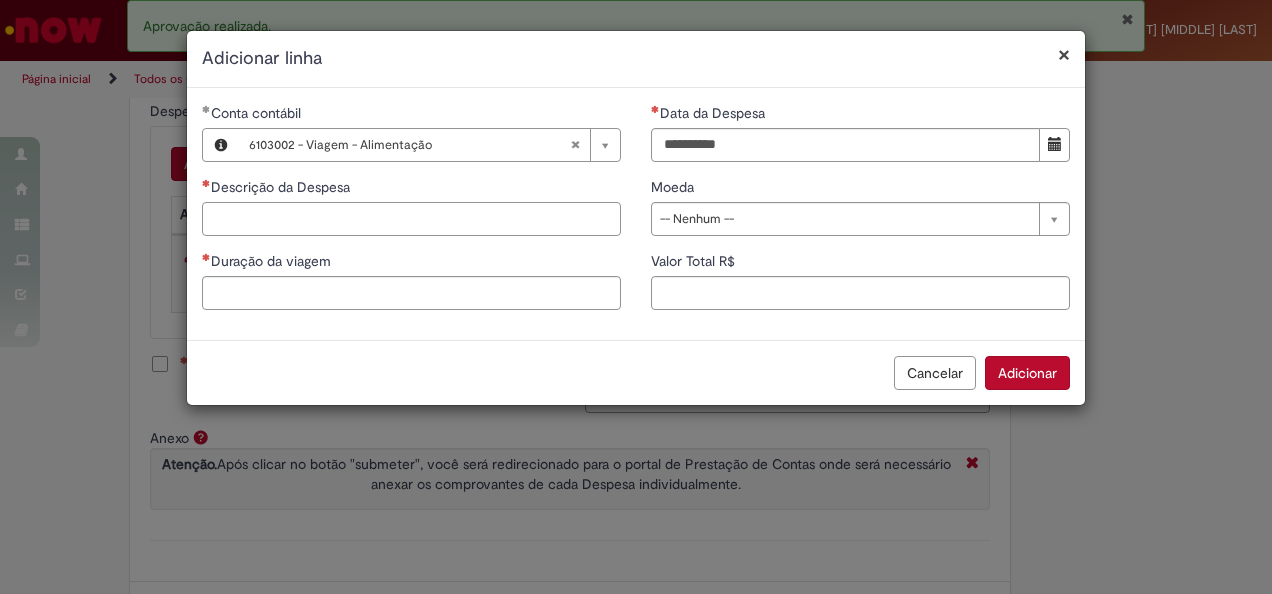 click on "Descrição da Despesa" at bounding box center [411, 219] 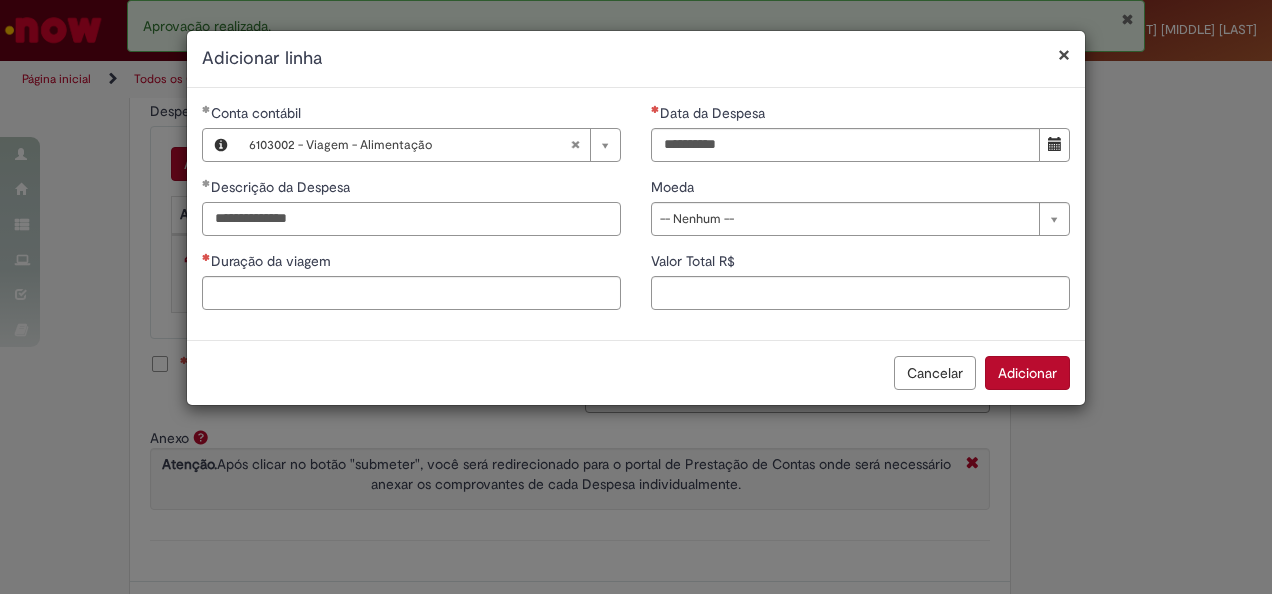 type on "**********" 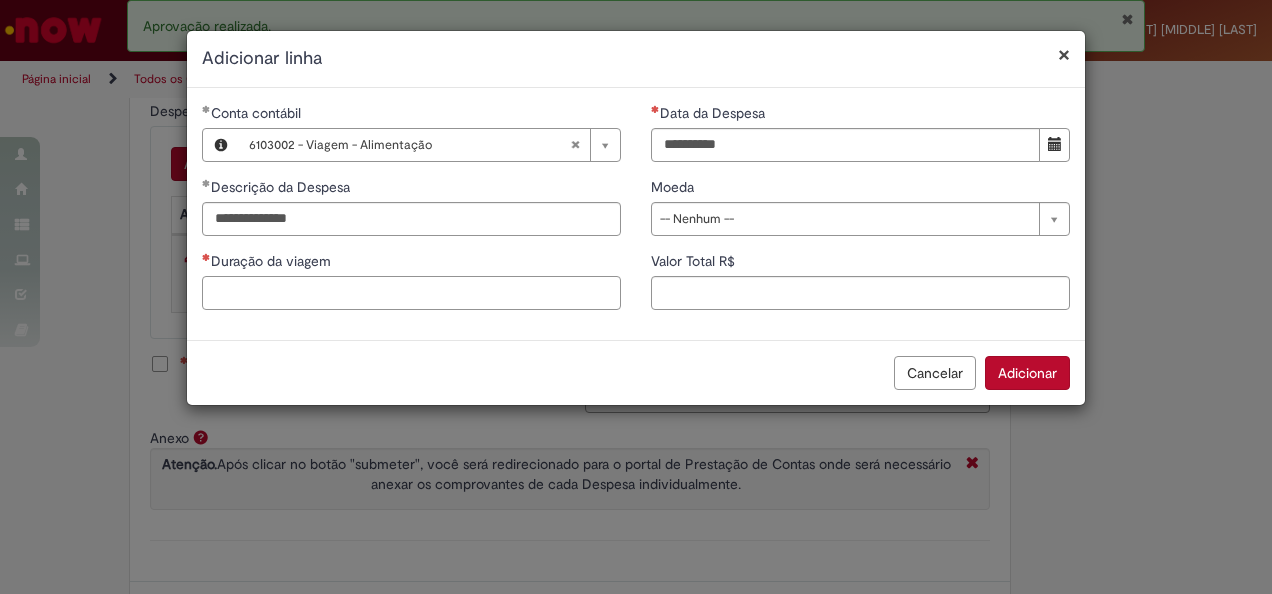 click on "Duração da viagem" at bounding box center (411, 293) 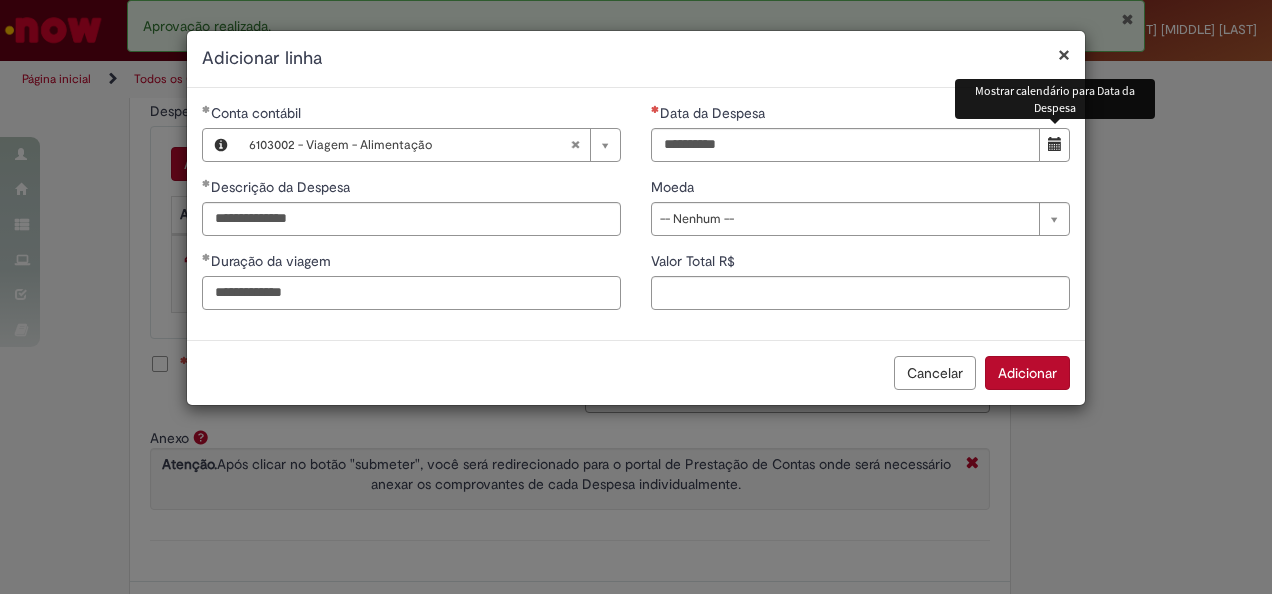 type on "**********" 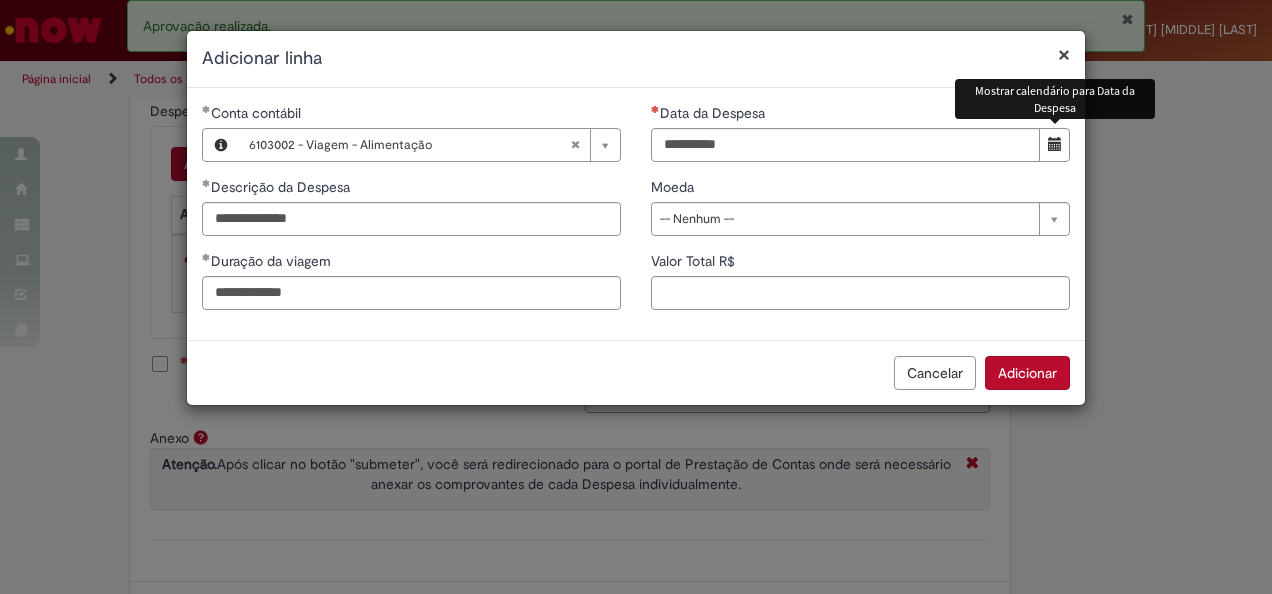 click at bounding box center [1055, 144] 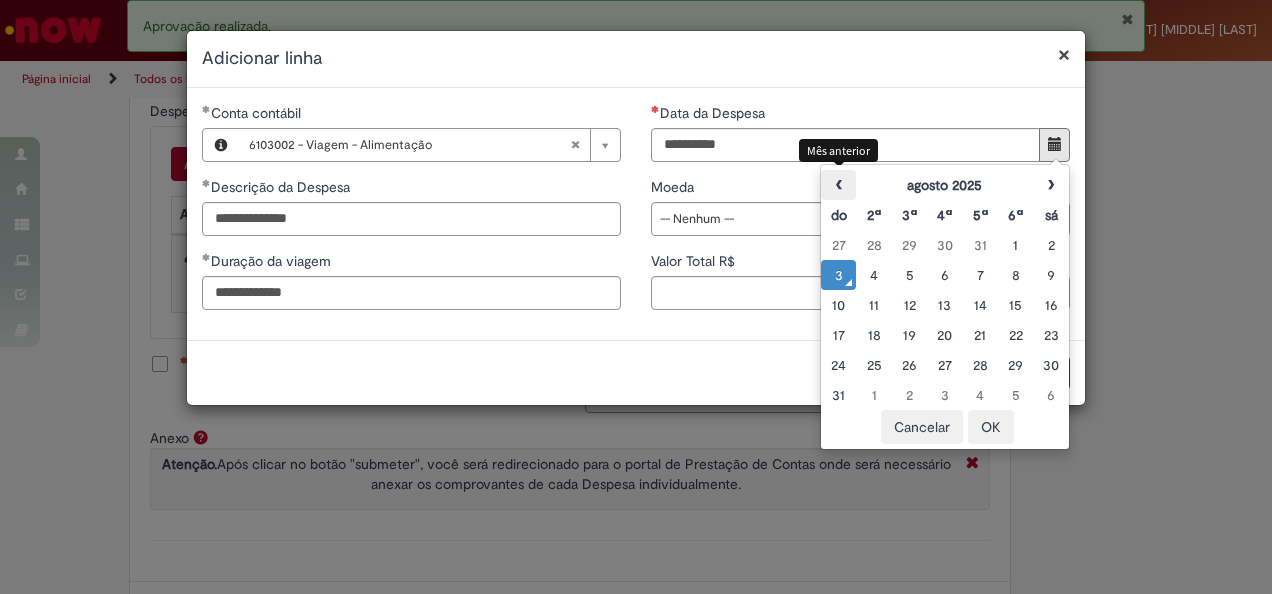 click on "‹" at bounding box center (838, 185) 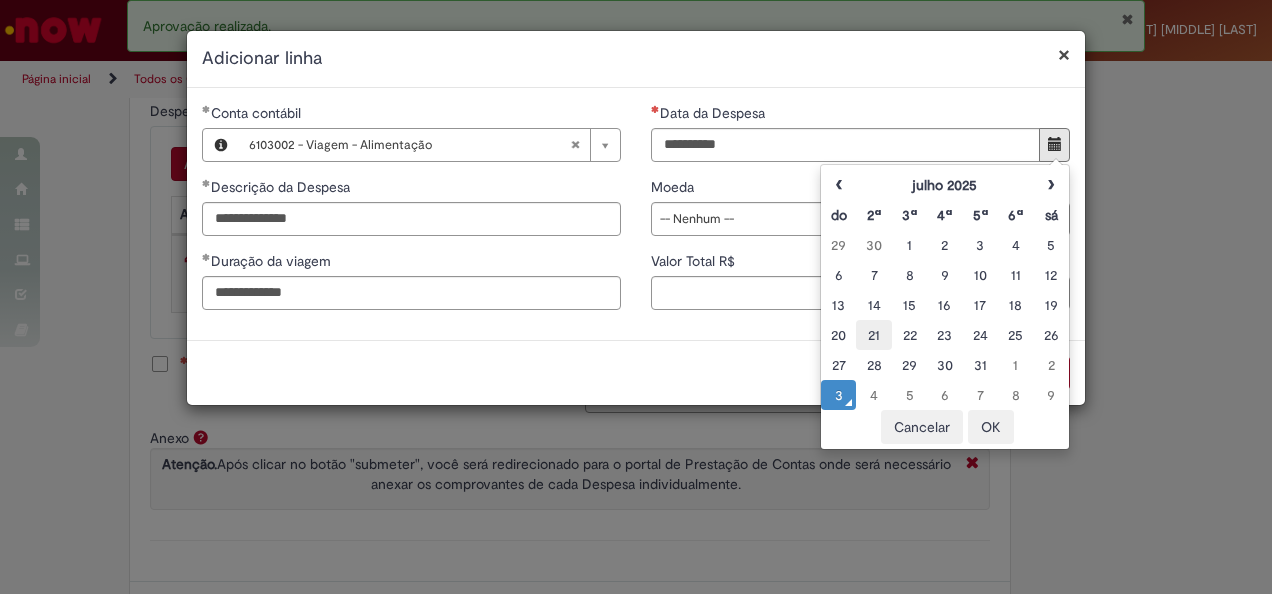 click on "21" at bounding box center [873, 335] 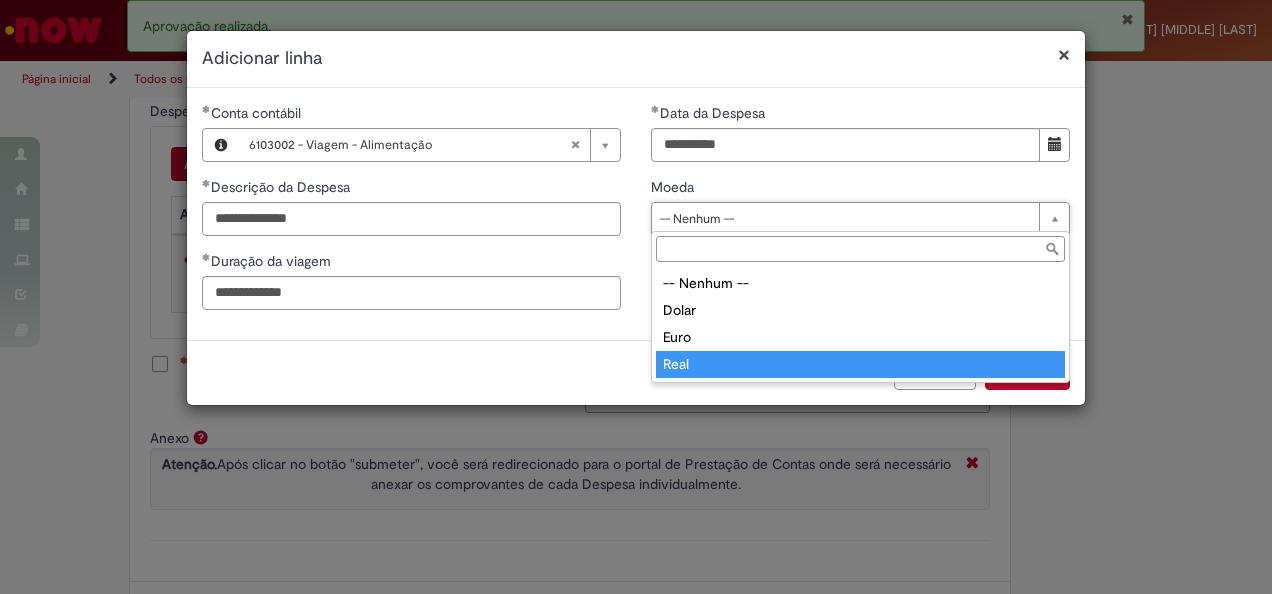 type on "****" 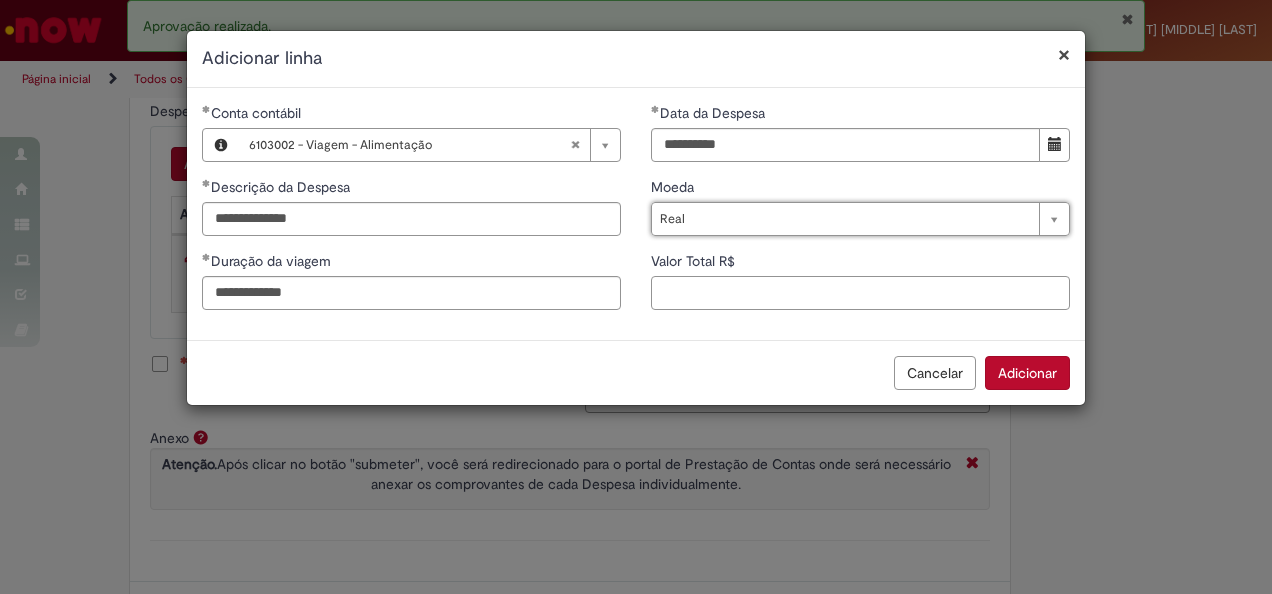 click on "Valor Total R$" at bounding box center (860, 293) 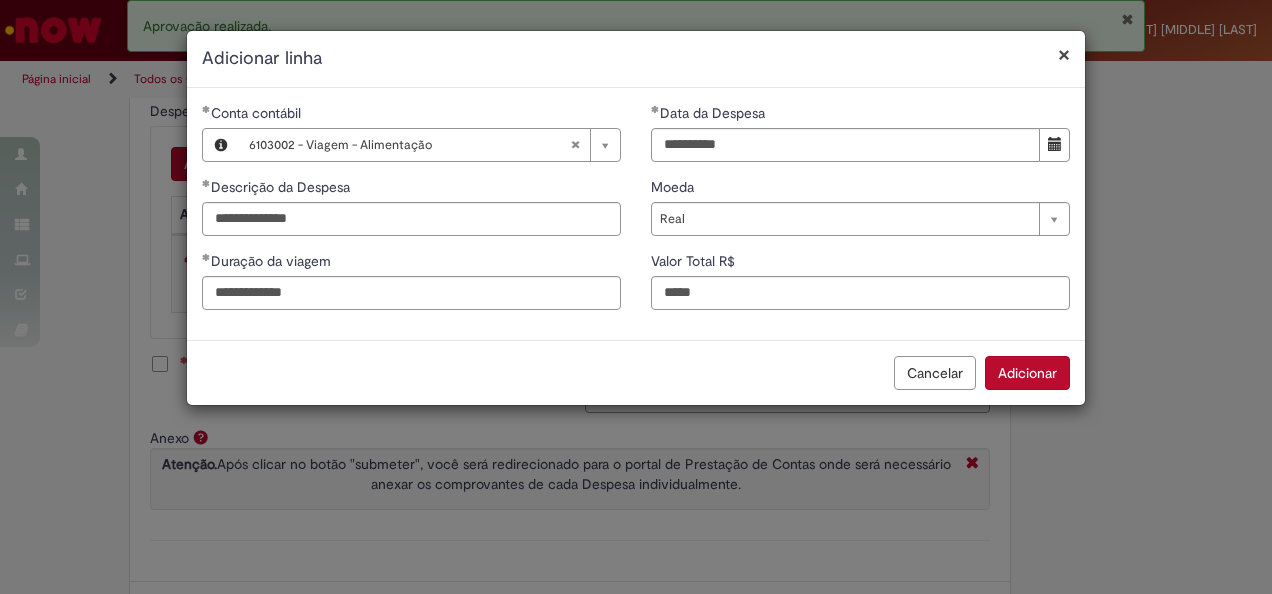 type on "**" 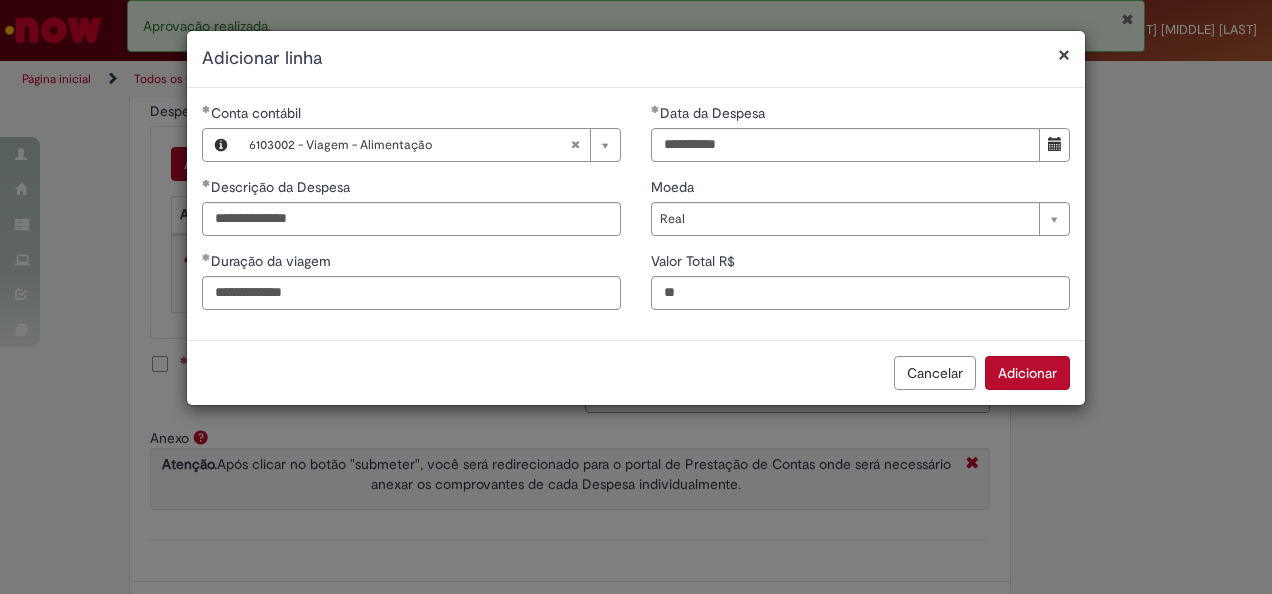 click on "Cancelar   Adicionar" at bounding box center (636, 372) 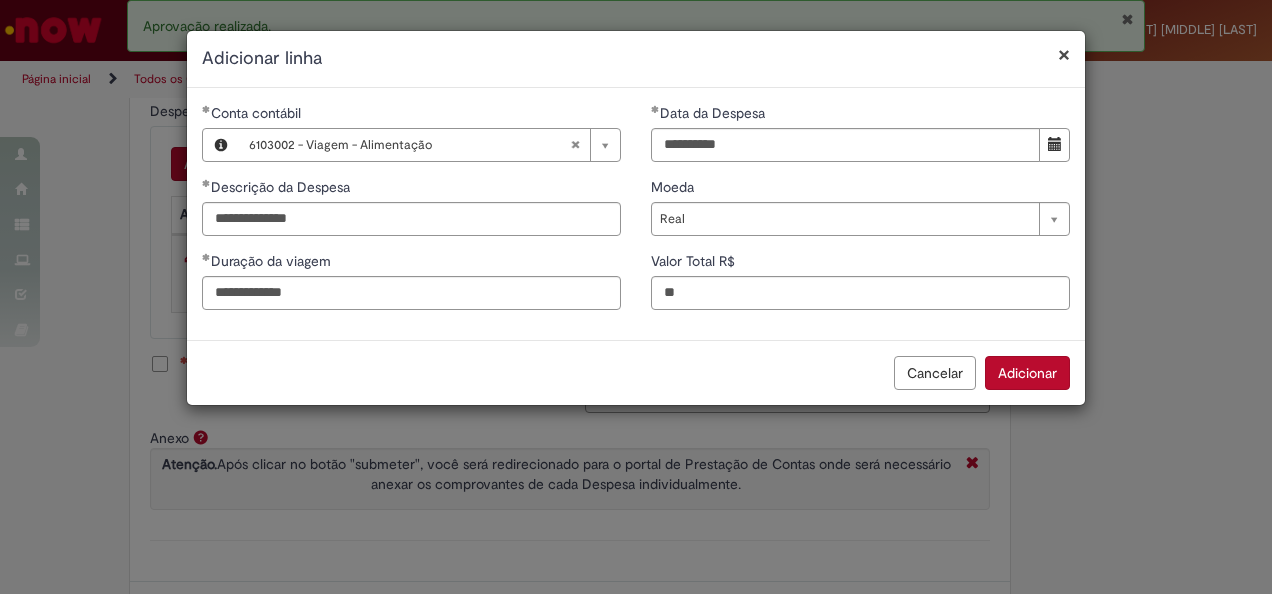 click on "Adicionar" at bounding box center [1027, 373] 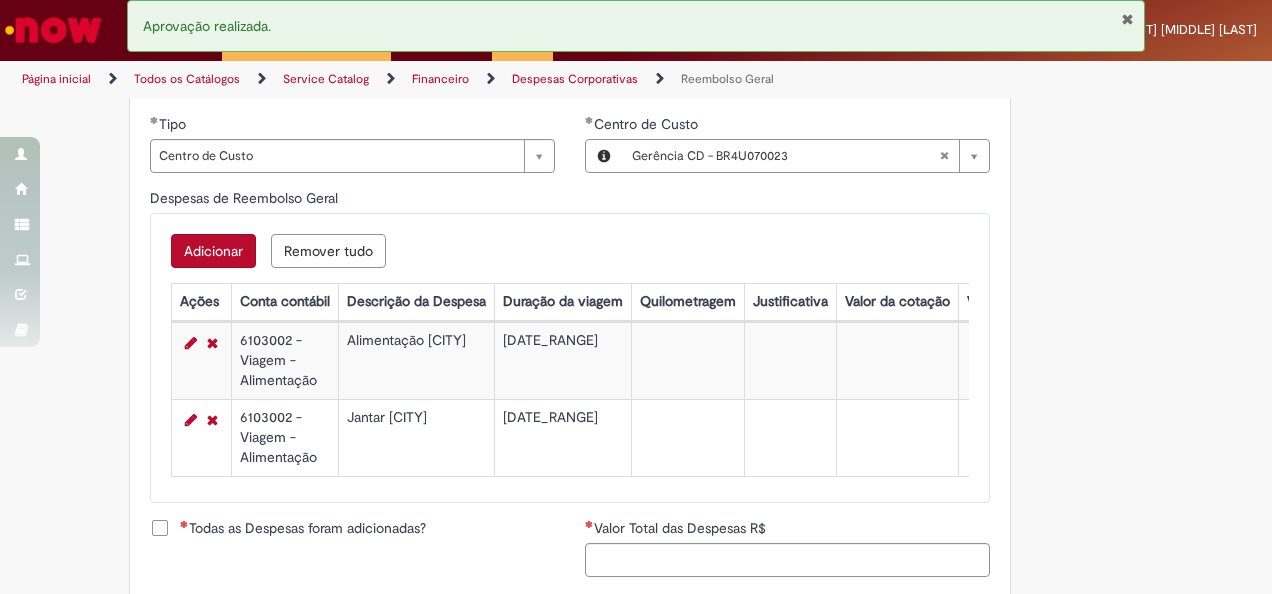 scroll, scrollTop: 755, scrollLeft: 0, axis: vertical 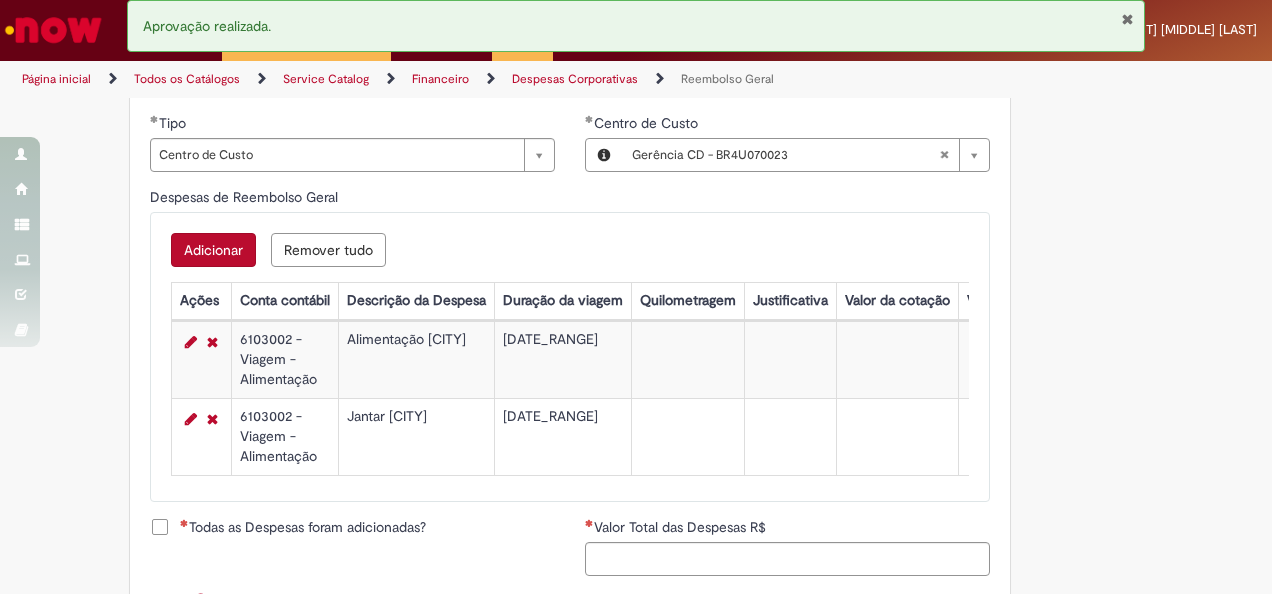 click on "Adicionar" at bounding box center [213, 250] 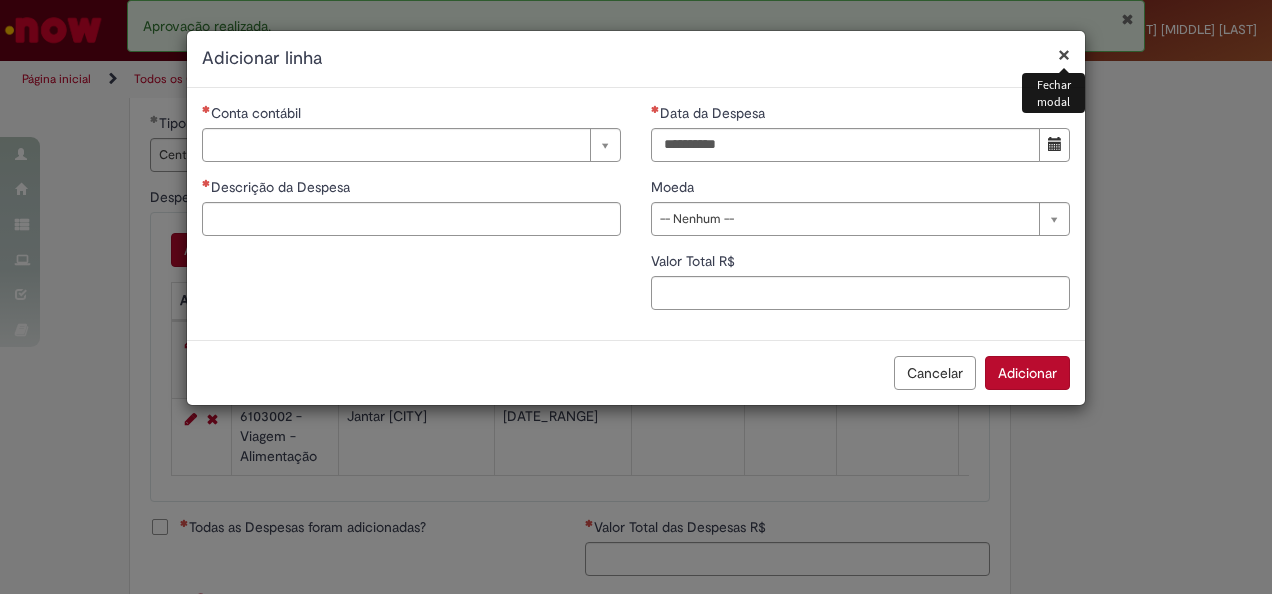 click on "Conta contábil" at bounding box center [411, 115] 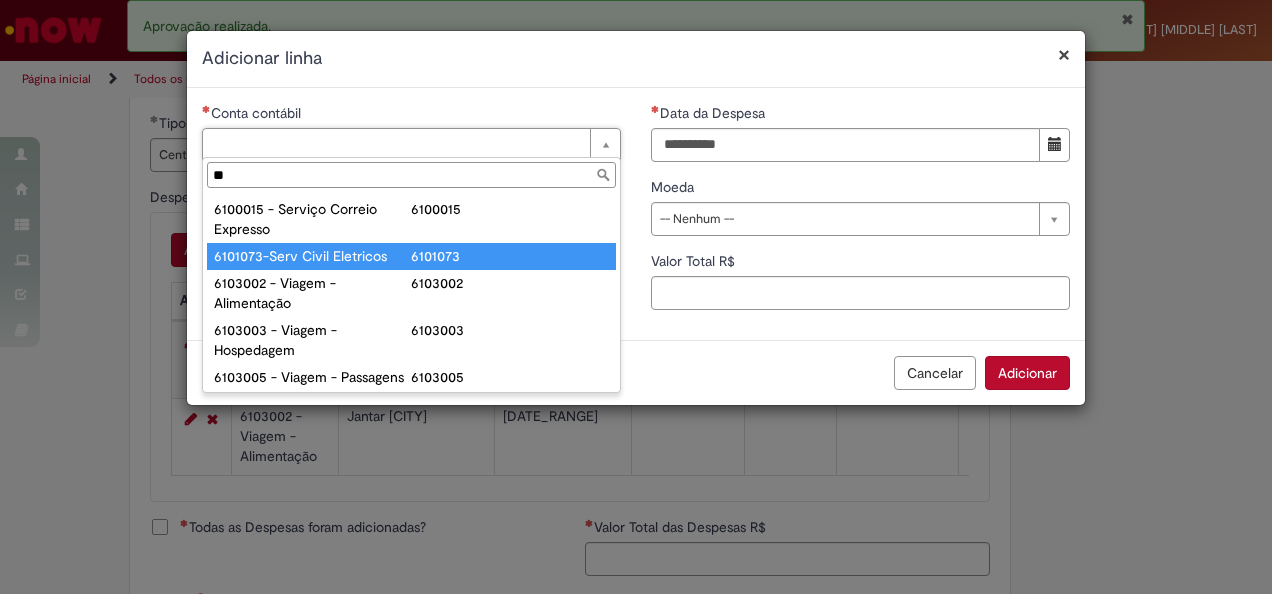 type on "**" 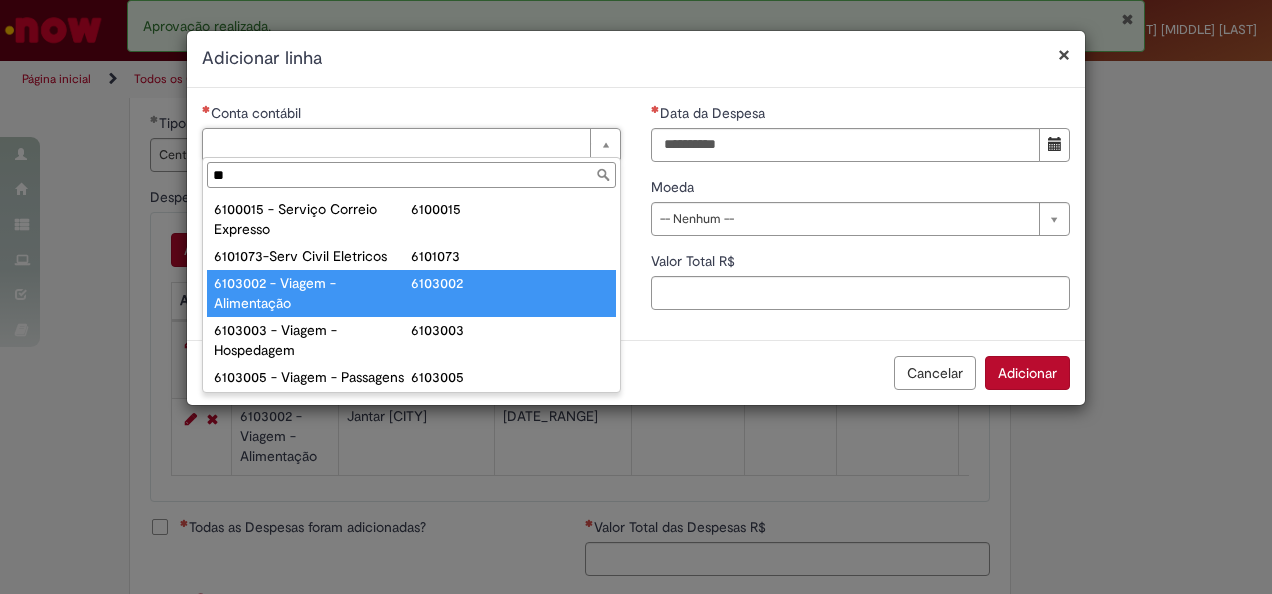 type on "**********" 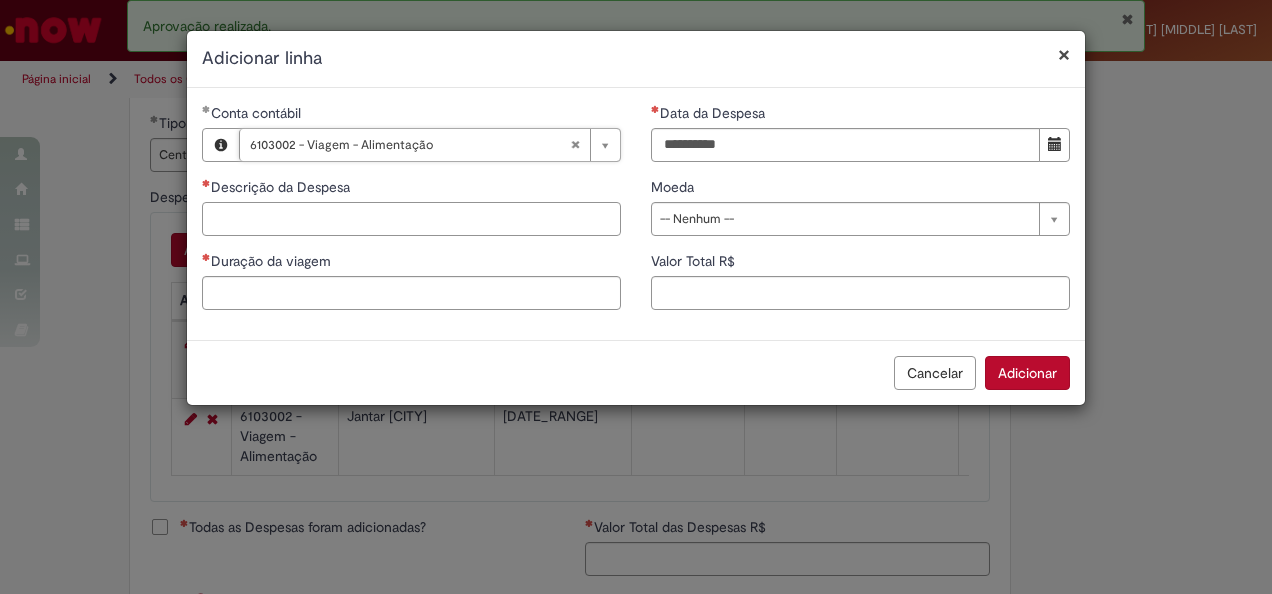click on "Descrição da Despesa" at bounding box center [411, 219] 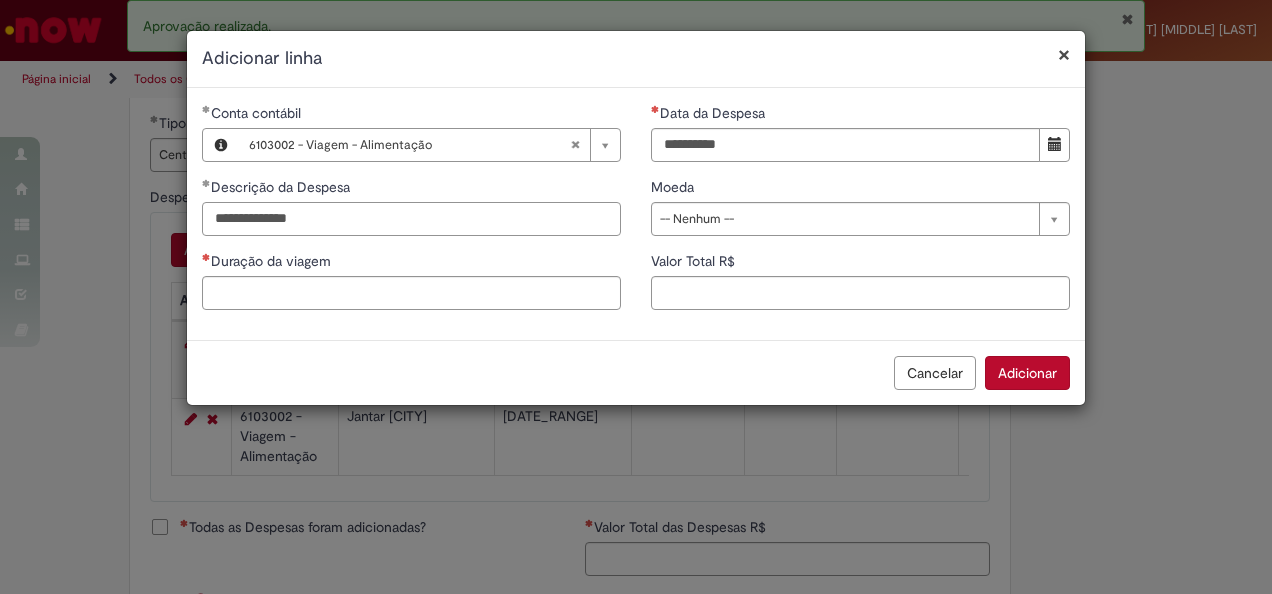 type on "**********" 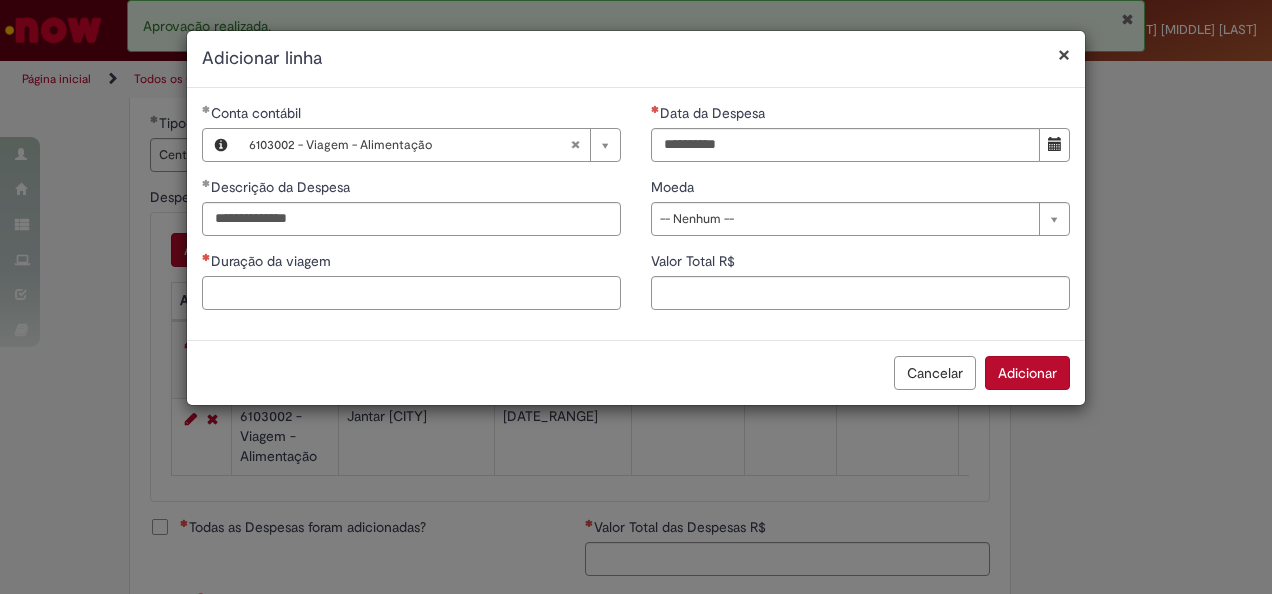 click on "Duração da viagem" at bounding box center [411, 293] 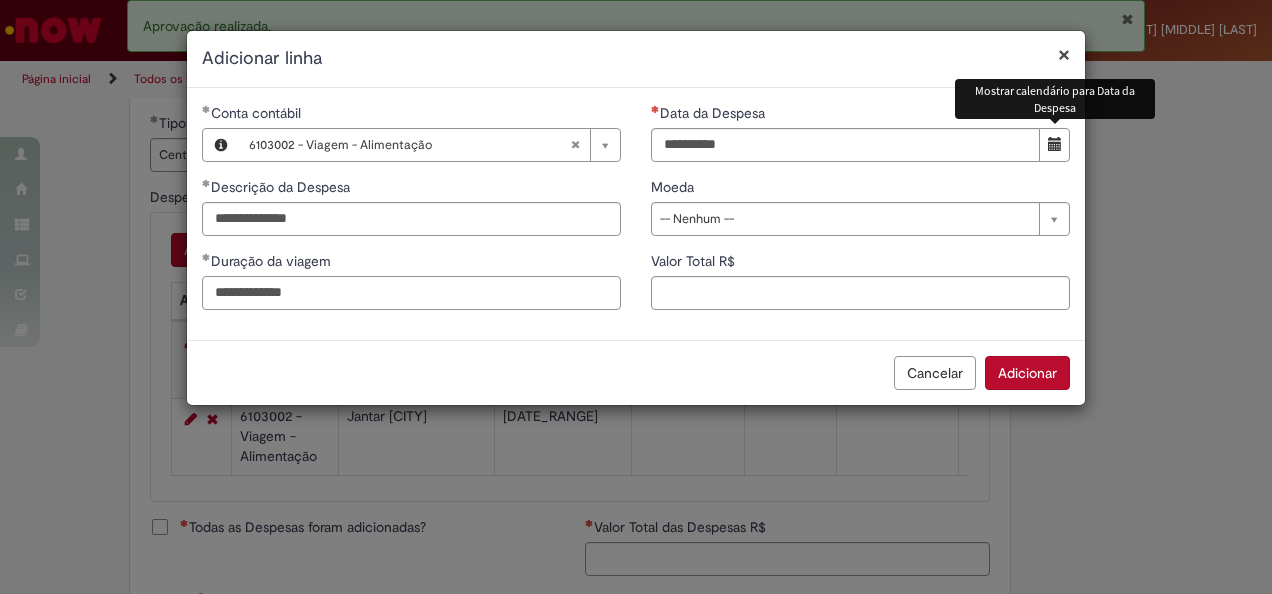 type on "**********" 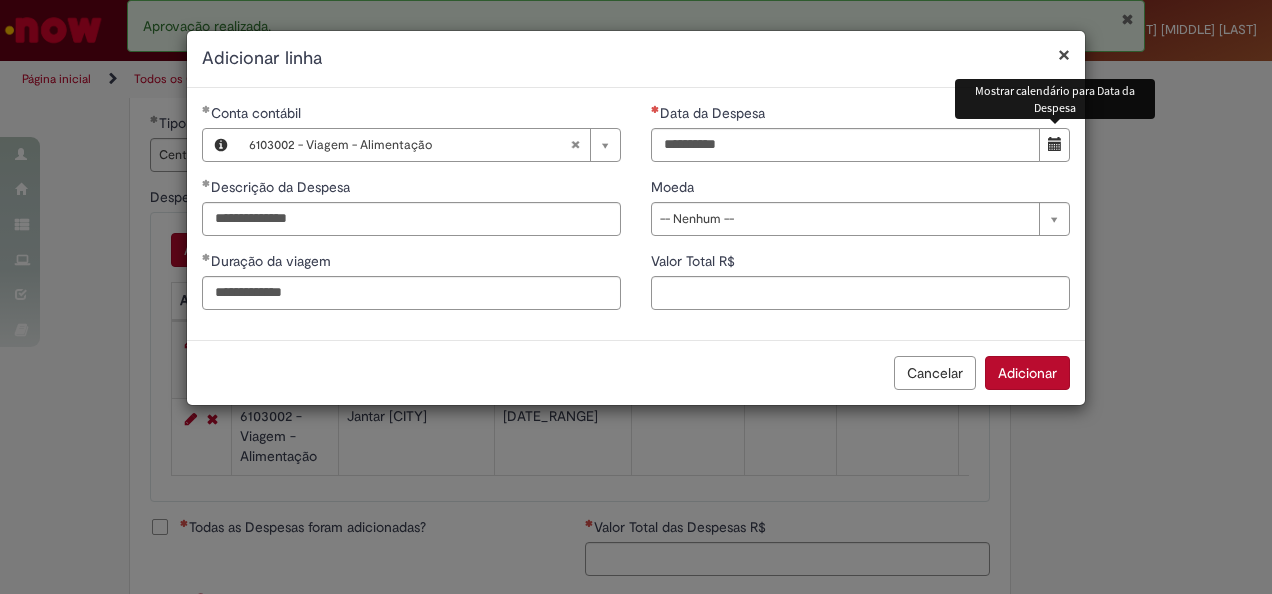 click at bounding box center [1055, 144] 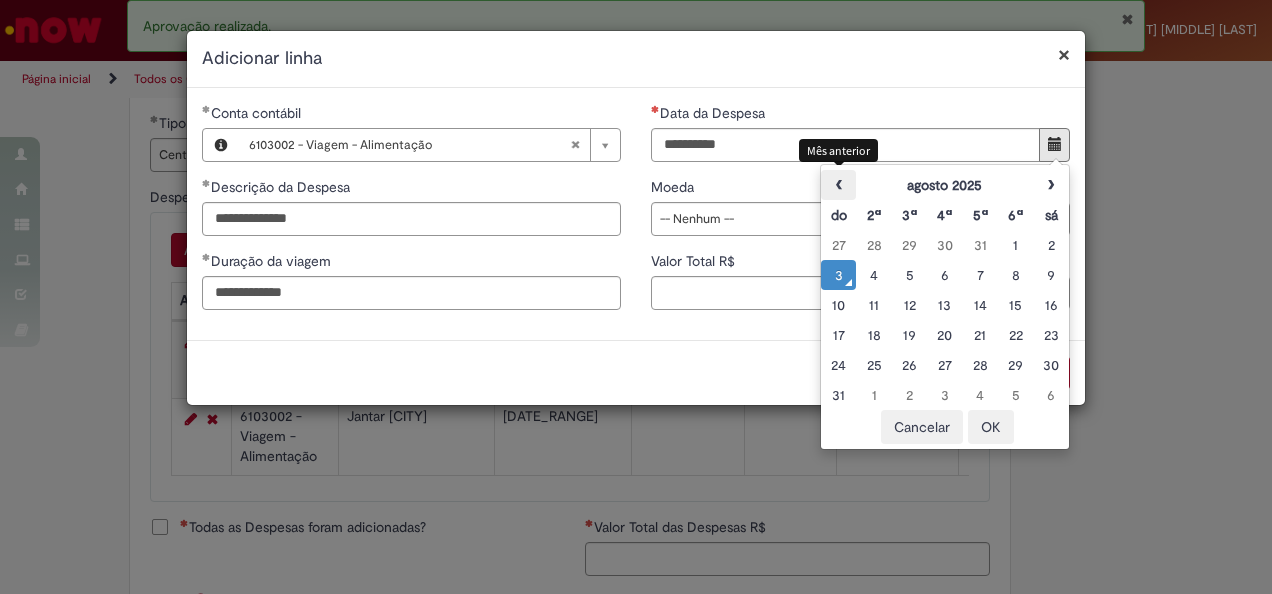 click on "‹" at bounding box center [838, 185] 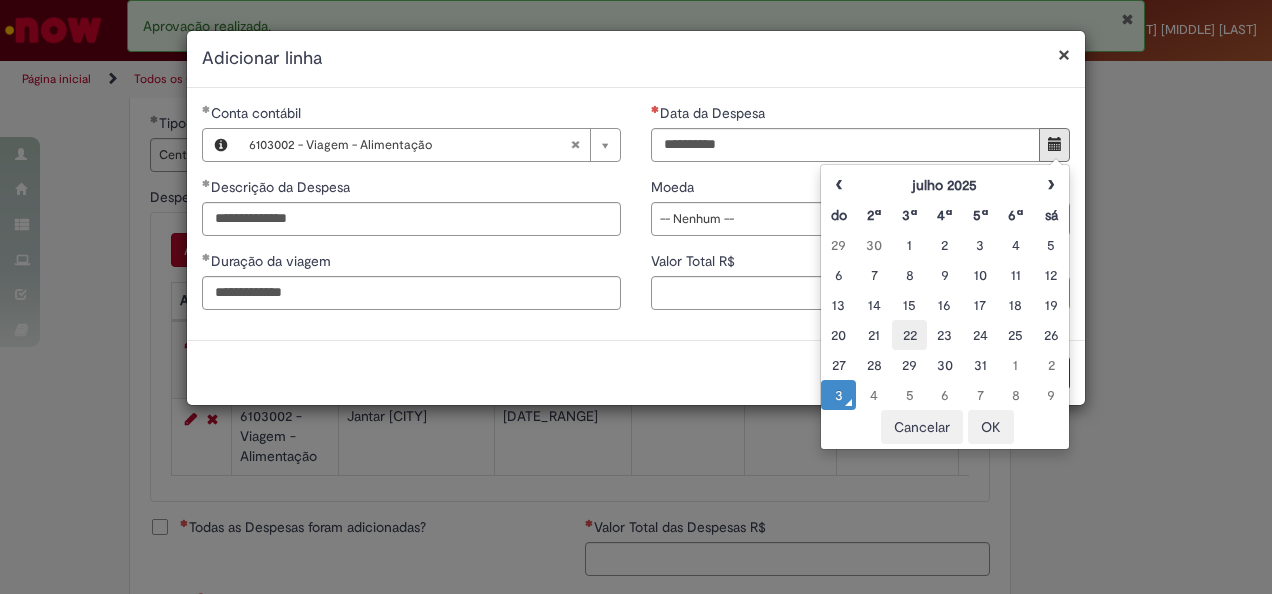 click on "22" at bounding box center [909, 335] 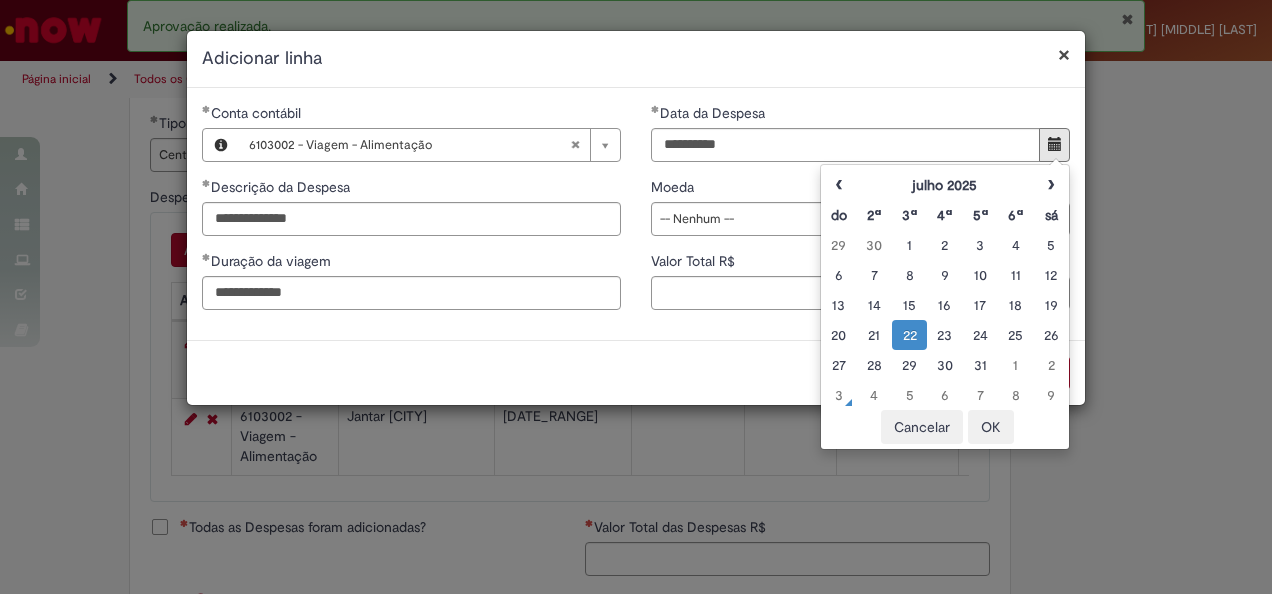 type on "**********" 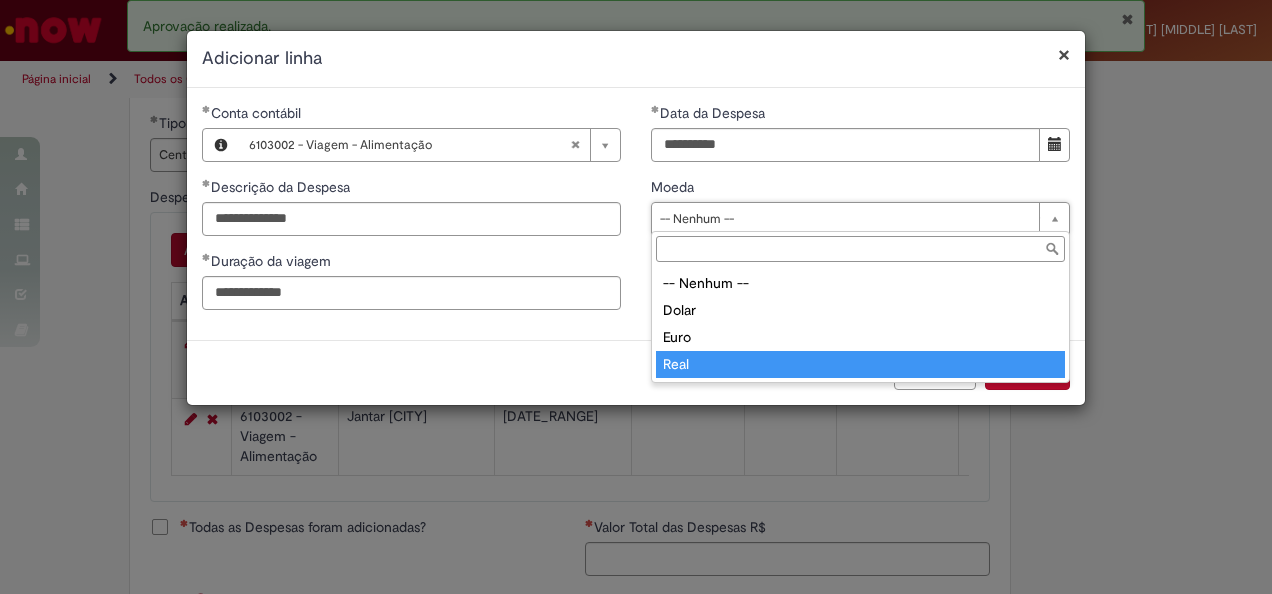 type on "****" 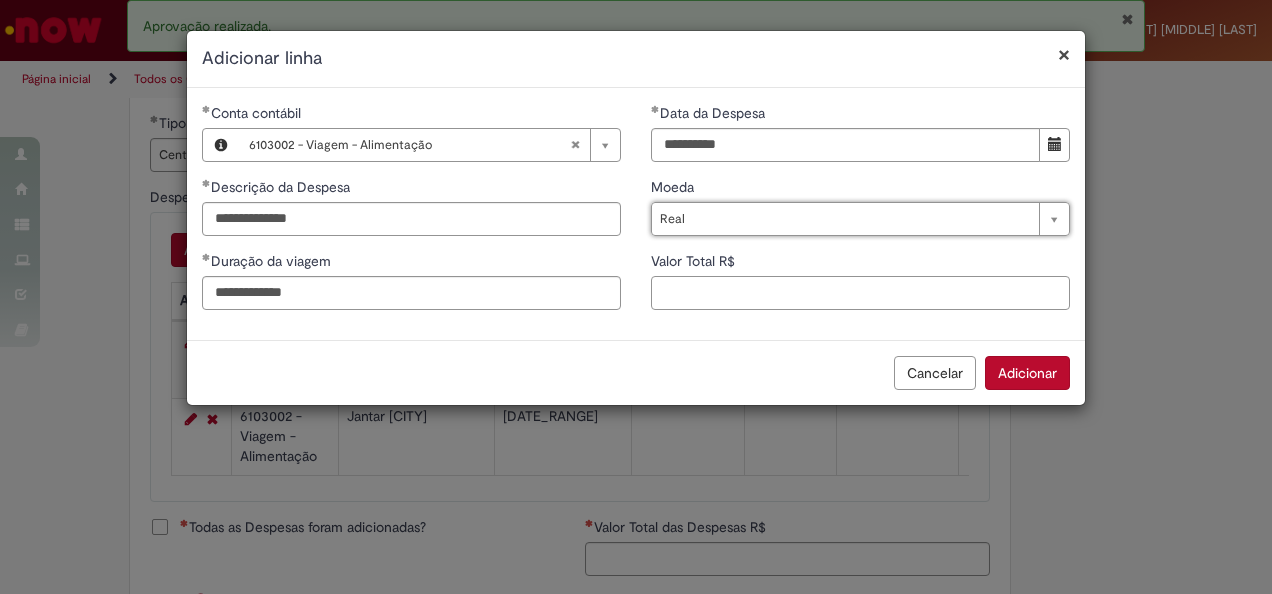 click on "Valor Total R$" at bounding box center [860, 293] 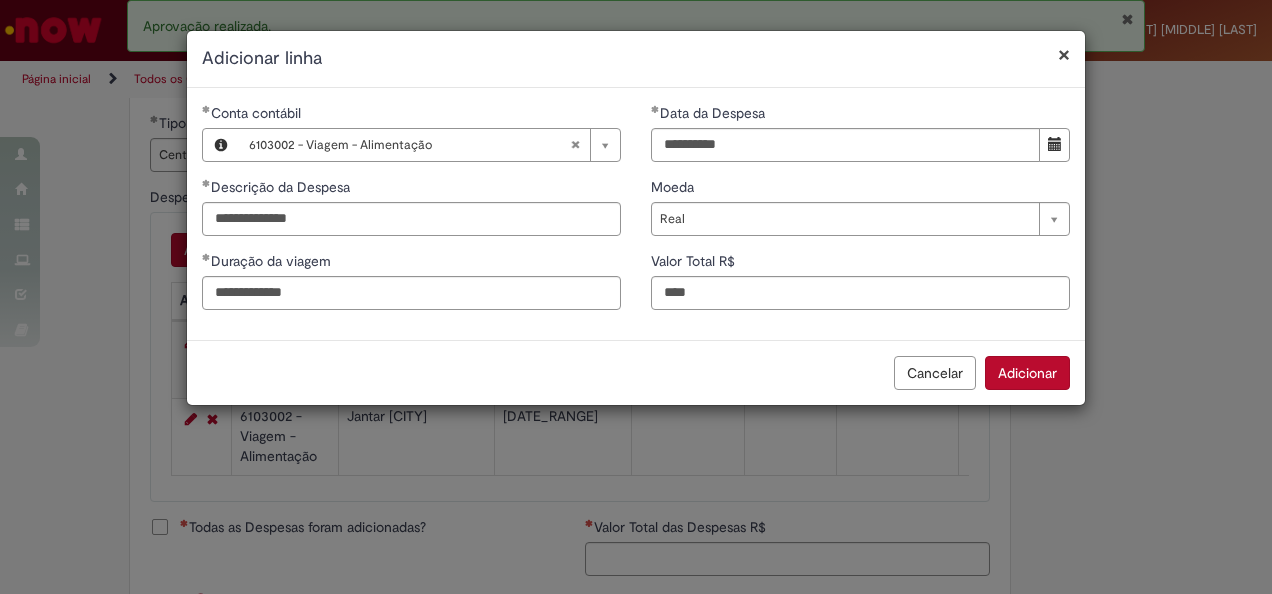 type on "**" 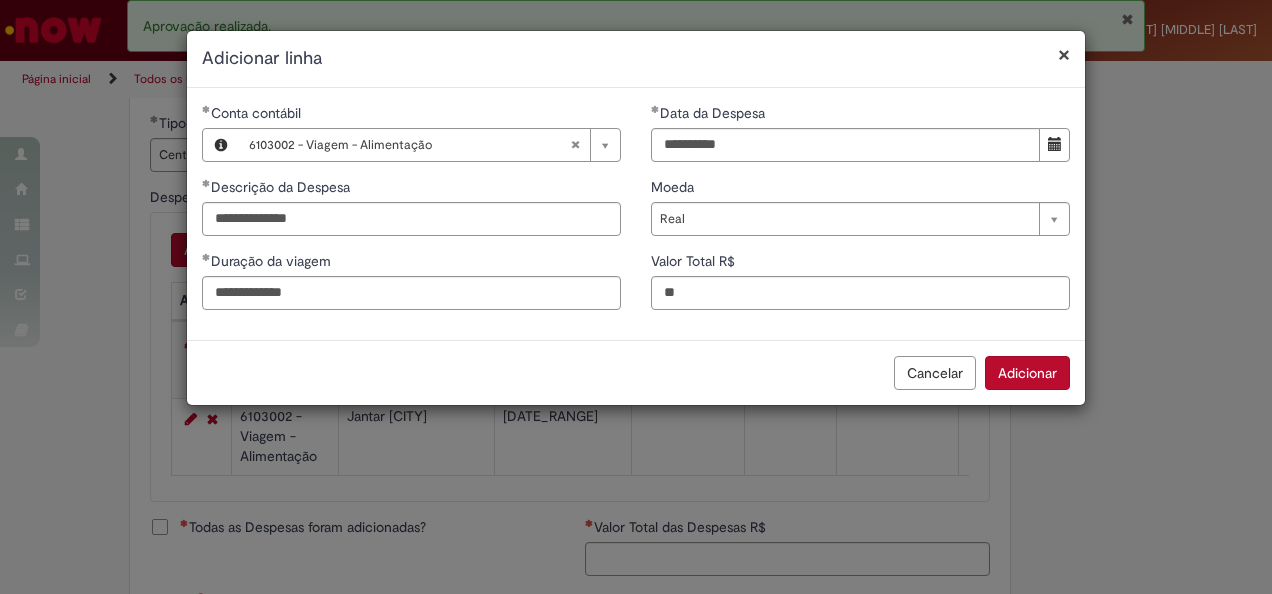 click on "Adicionar" at bounding box center (1027, 373) 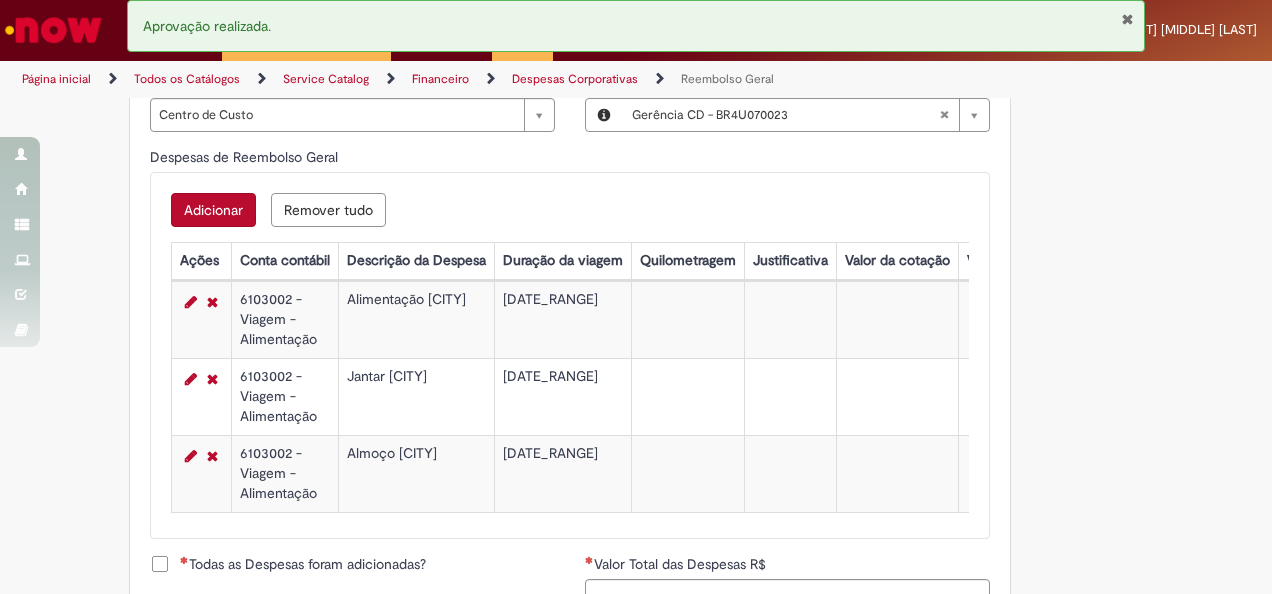 scroll, scrollTop: 826, scrollLeft: 0, axis: vertical 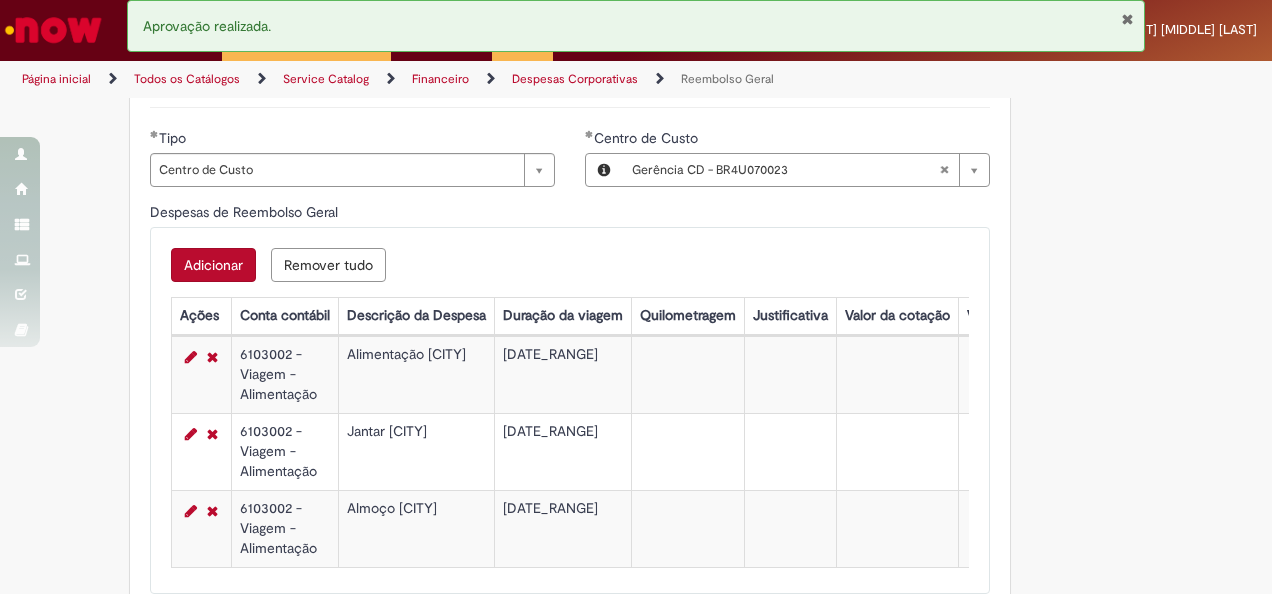 click on "Adicionar" at bounding box center (213, 265) 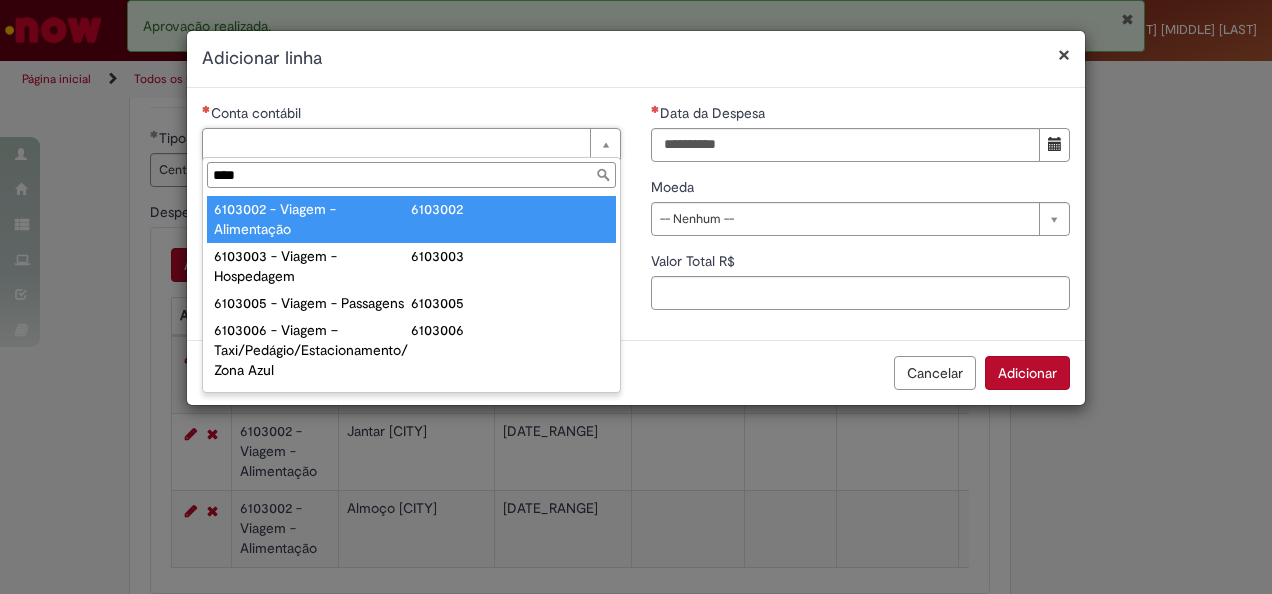type on "****" 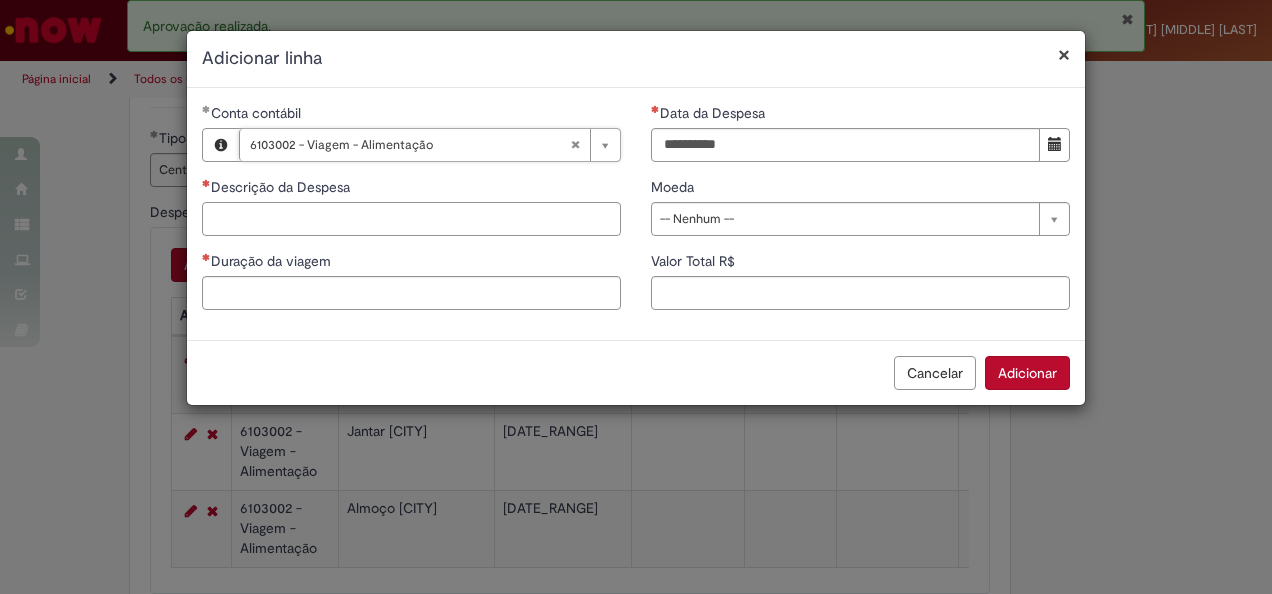 click on "Descrição da Despesa" at bounding box center (411, 219) 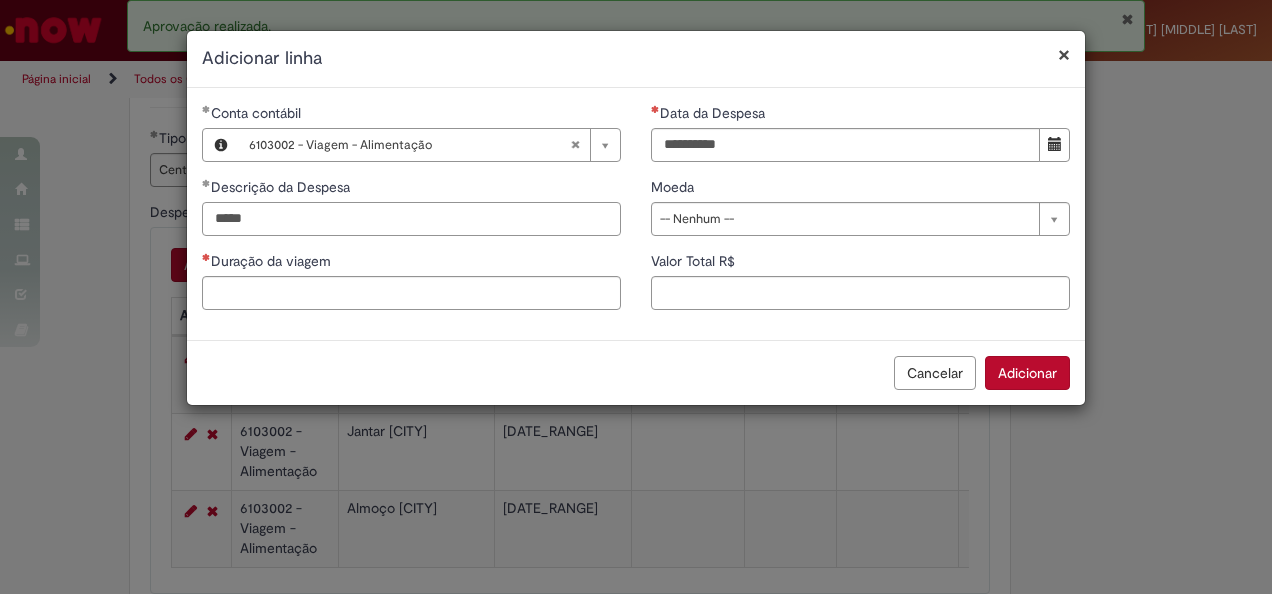 drag, startPoint x: 358, startPoint y: 224, endPoint x: 183, endPoint y: 210, distance: 175.55911 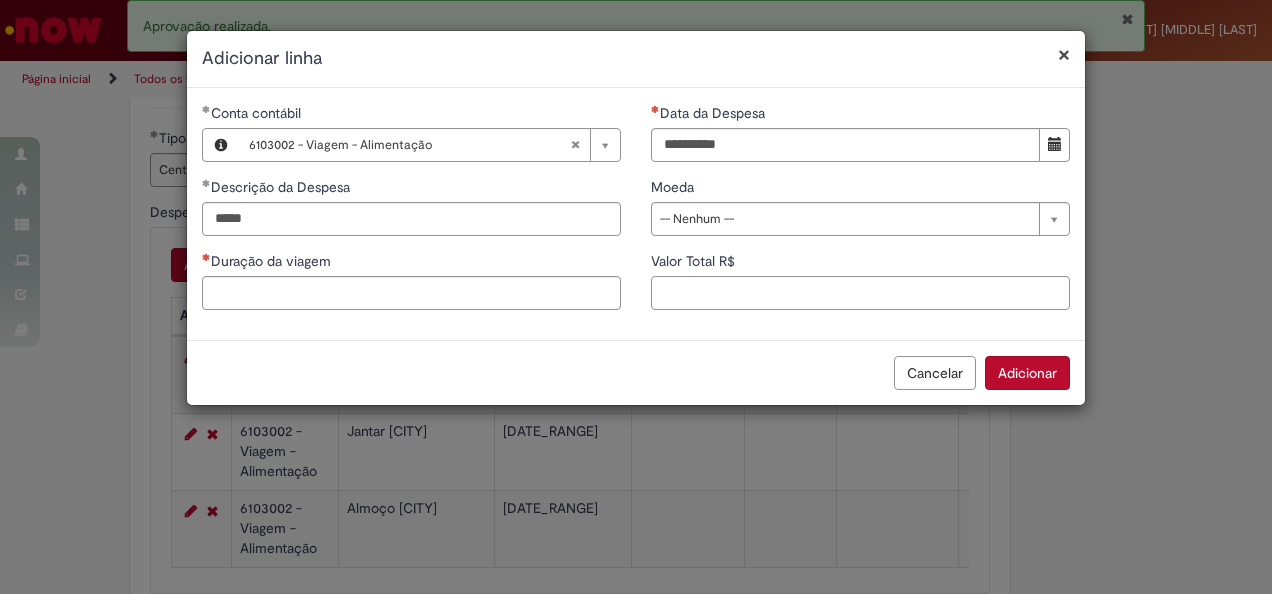 click on "Valor Total R$" at bounding box center [860, 293] 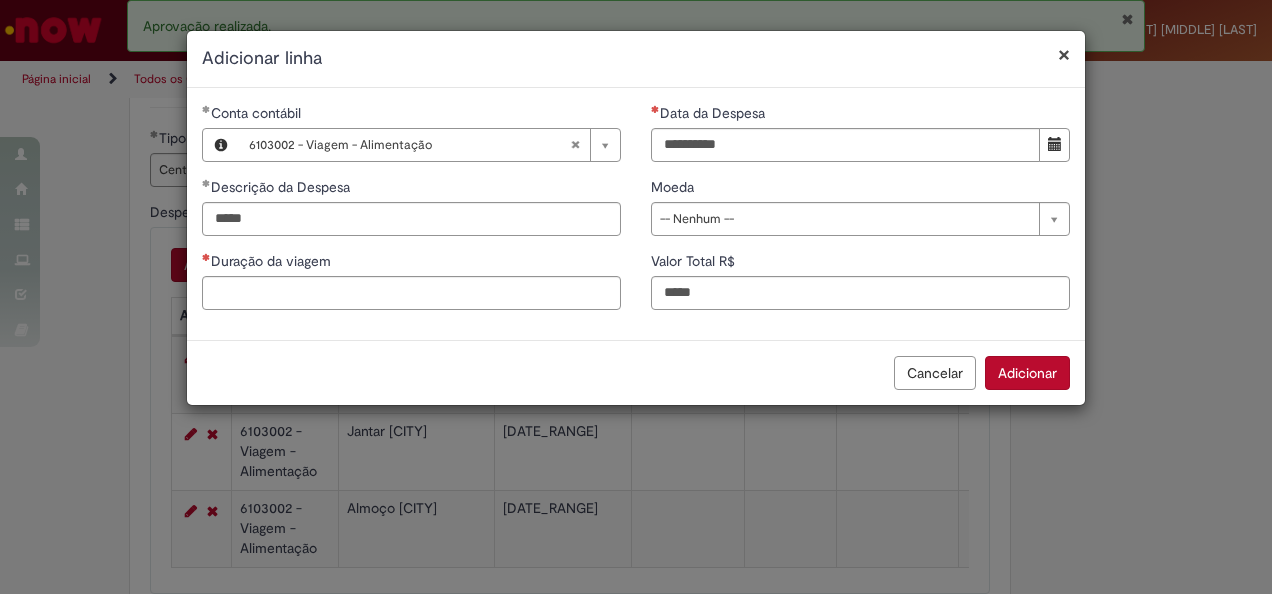 type on "*****" 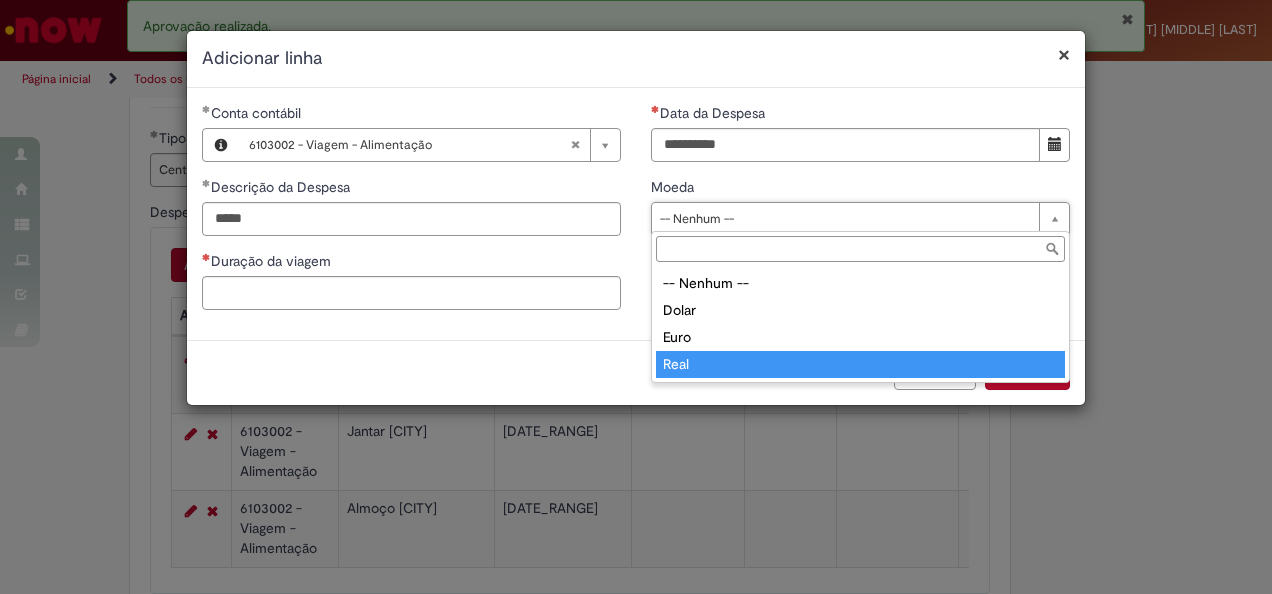 type on "****" 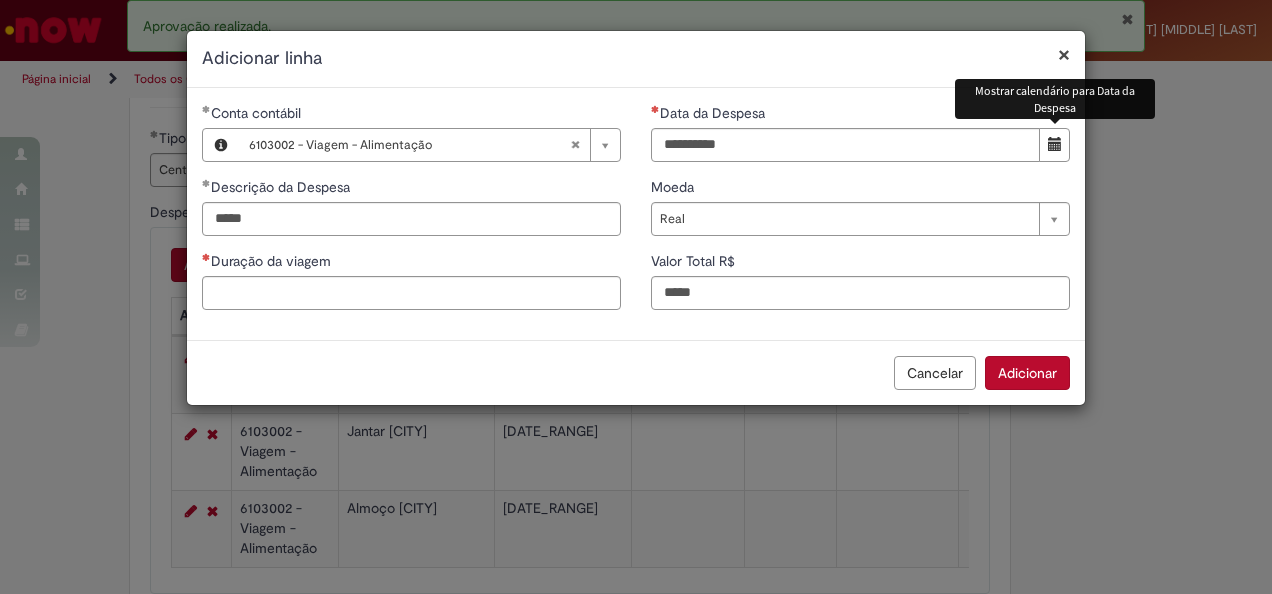 click at bounding box center [1054, 145] 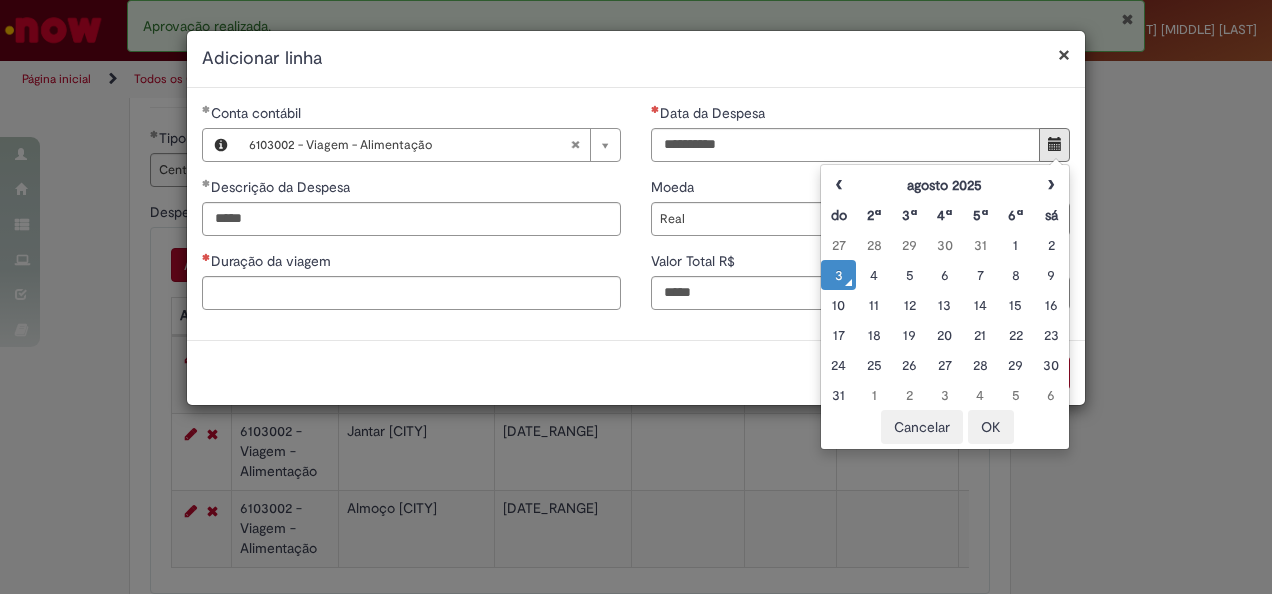 click on "do" at bounding box center (838, 215) 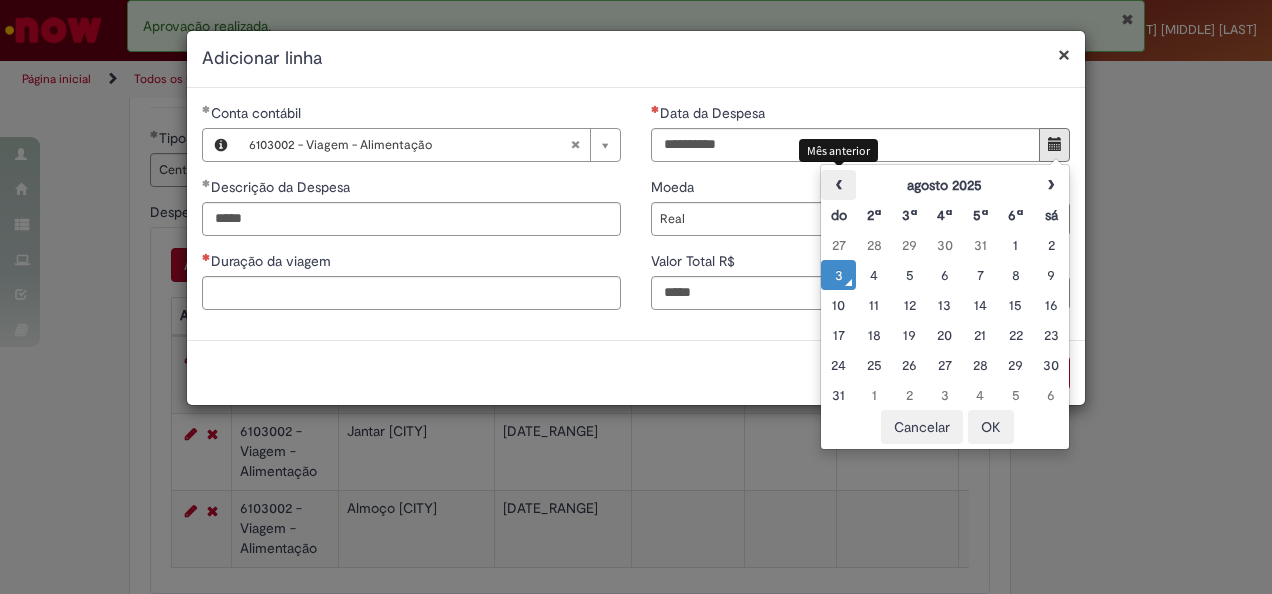 click on "‹" at bounding box center (838, 185) 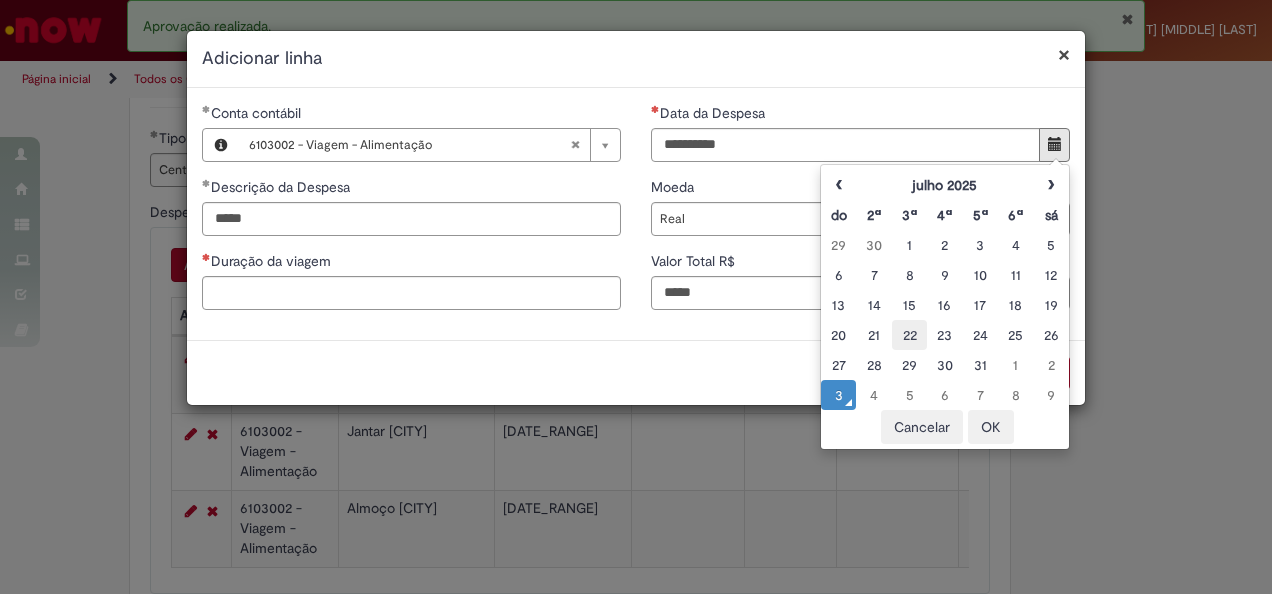 click on "22" at bounding box center (909, 335) 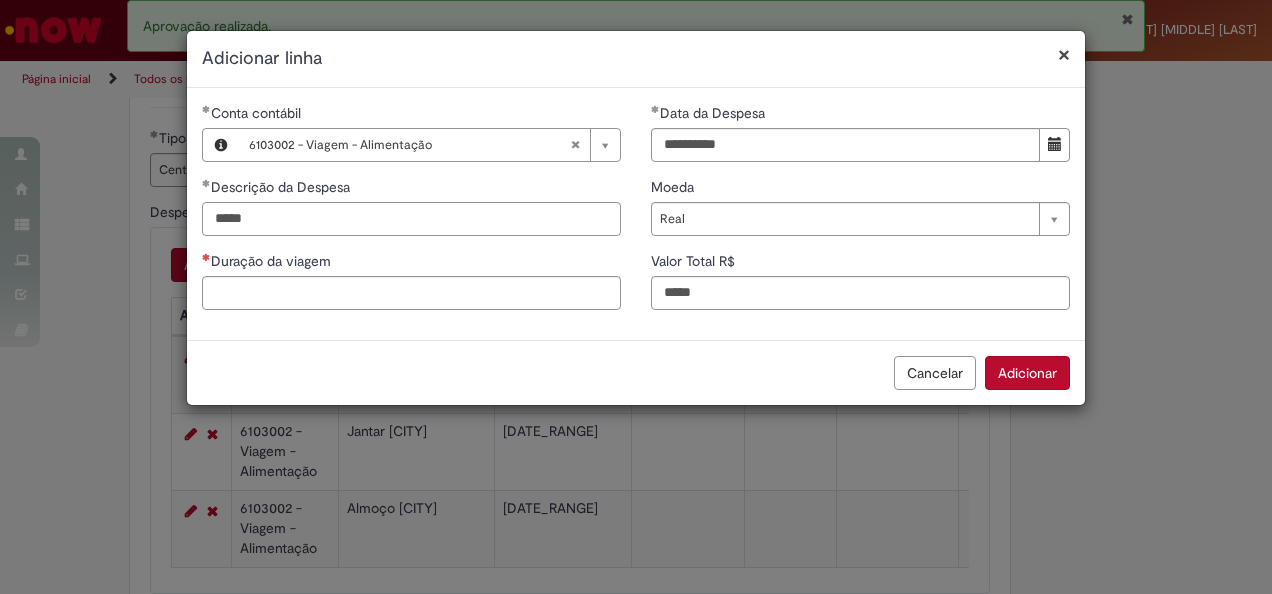 drag, startPoint x: 461, startPoint y: 215, endPoint x: 119, endPoint y: 214, distance: 342.00146 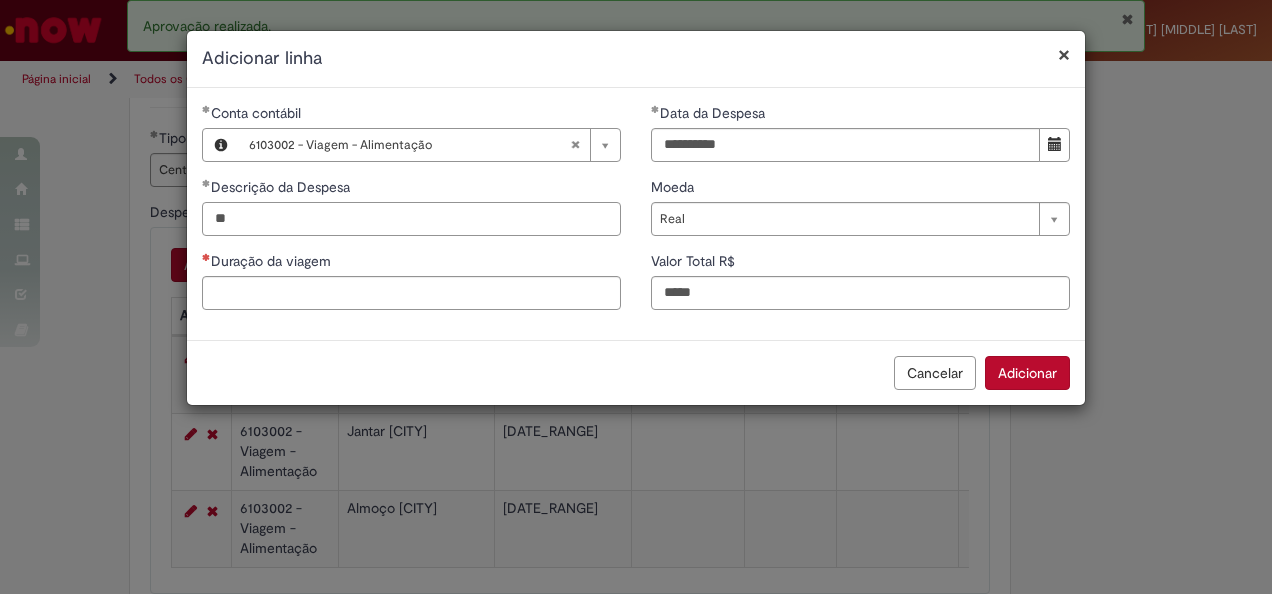 type on "*" 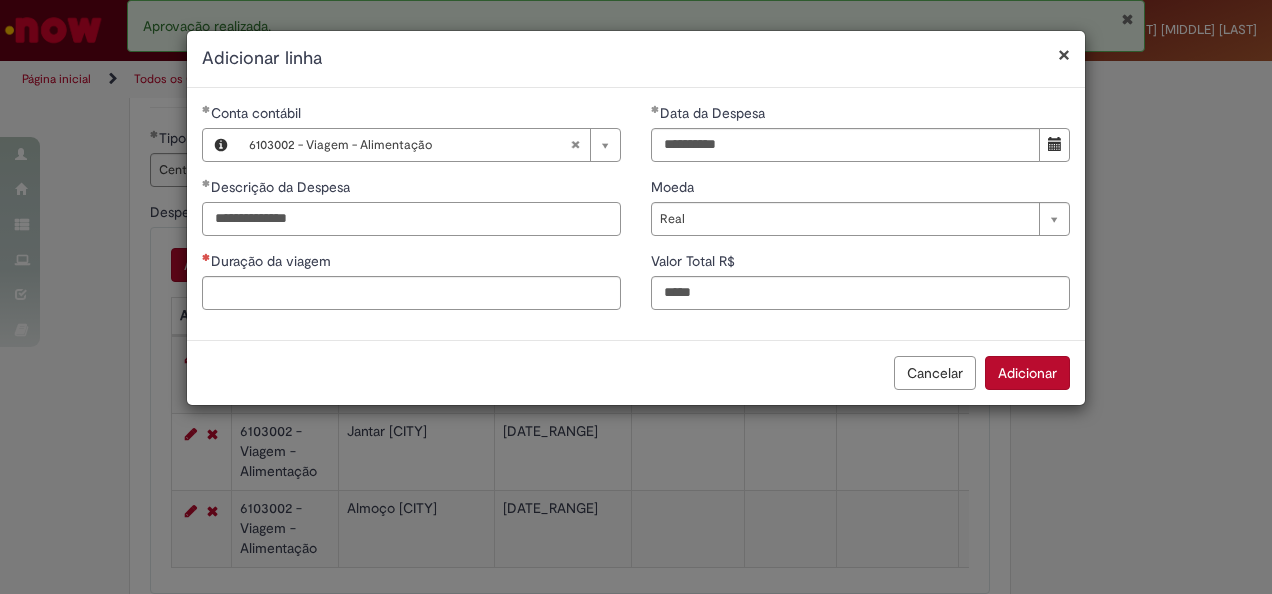 type on "**********" 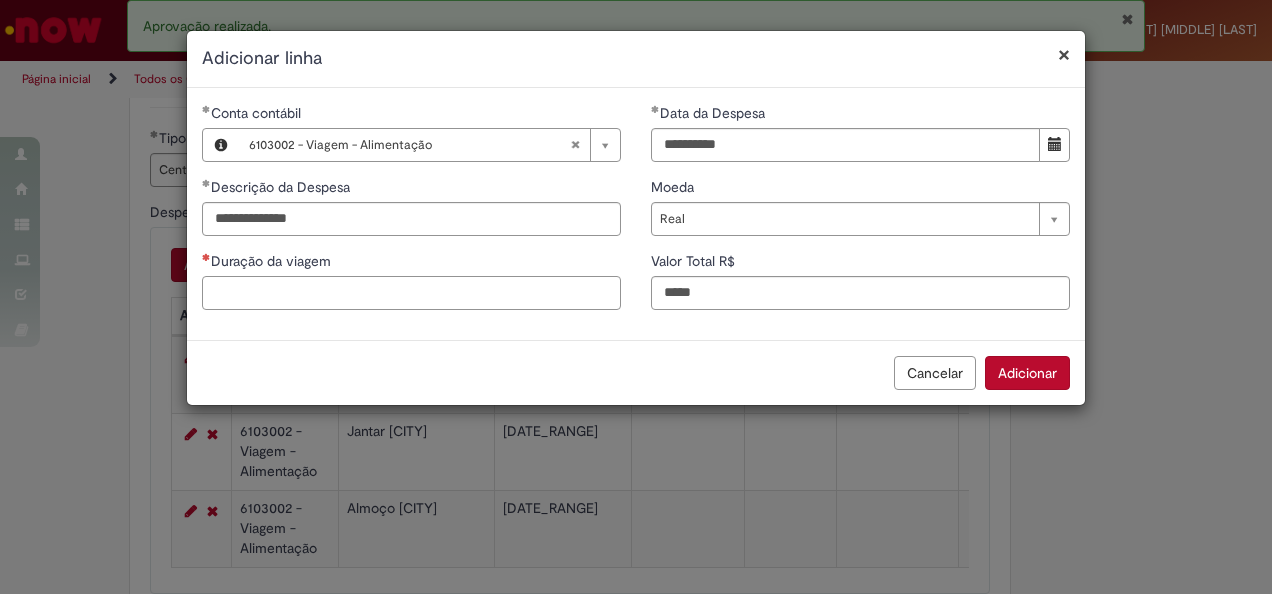 click on "Duração da viagem" at bounding box center (411, 293) 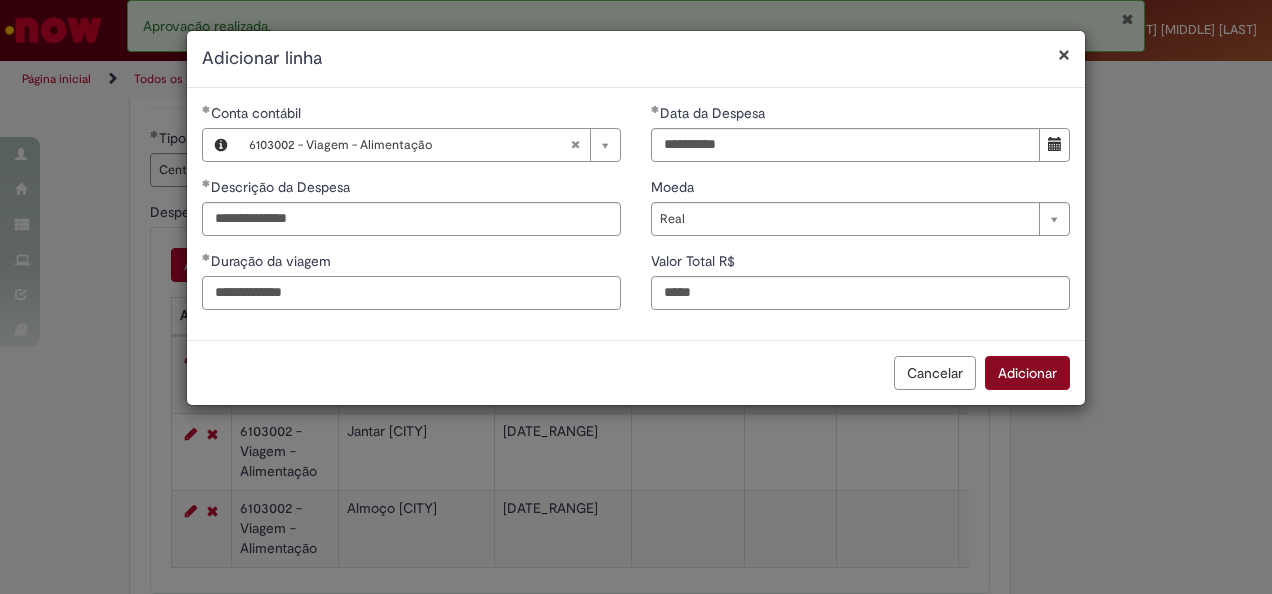 type on "**********" 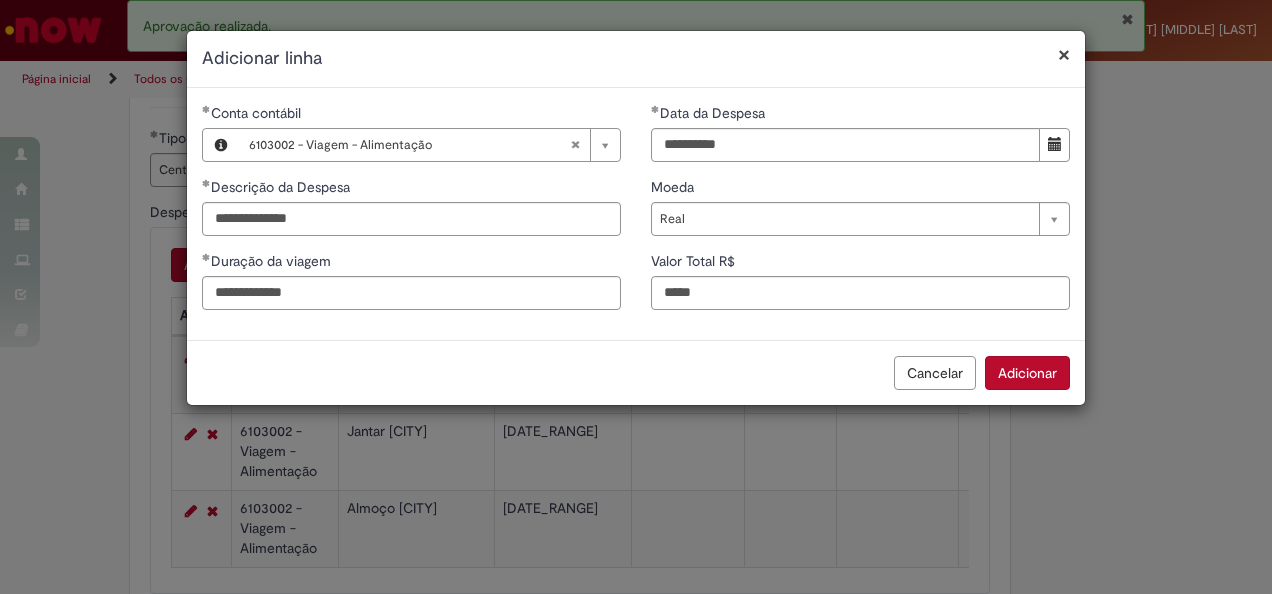 click on "Adicionar" at bounding box center (1027, 373) 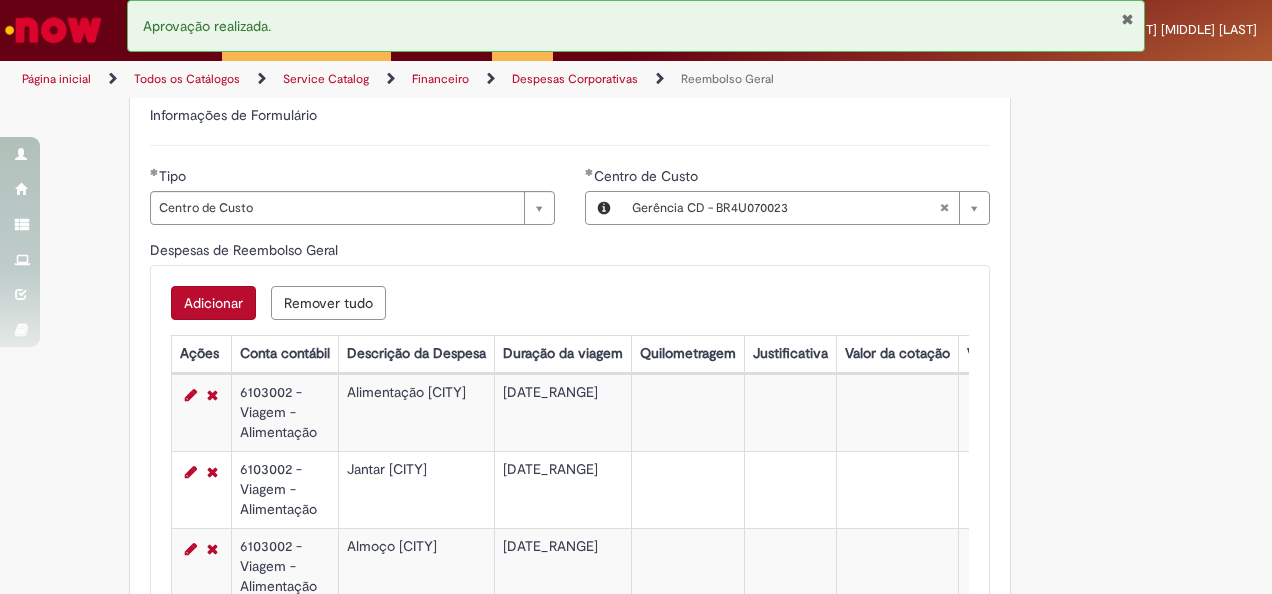 scroll, scrollTop: 700, scrollLeft: 0, axis: vertical 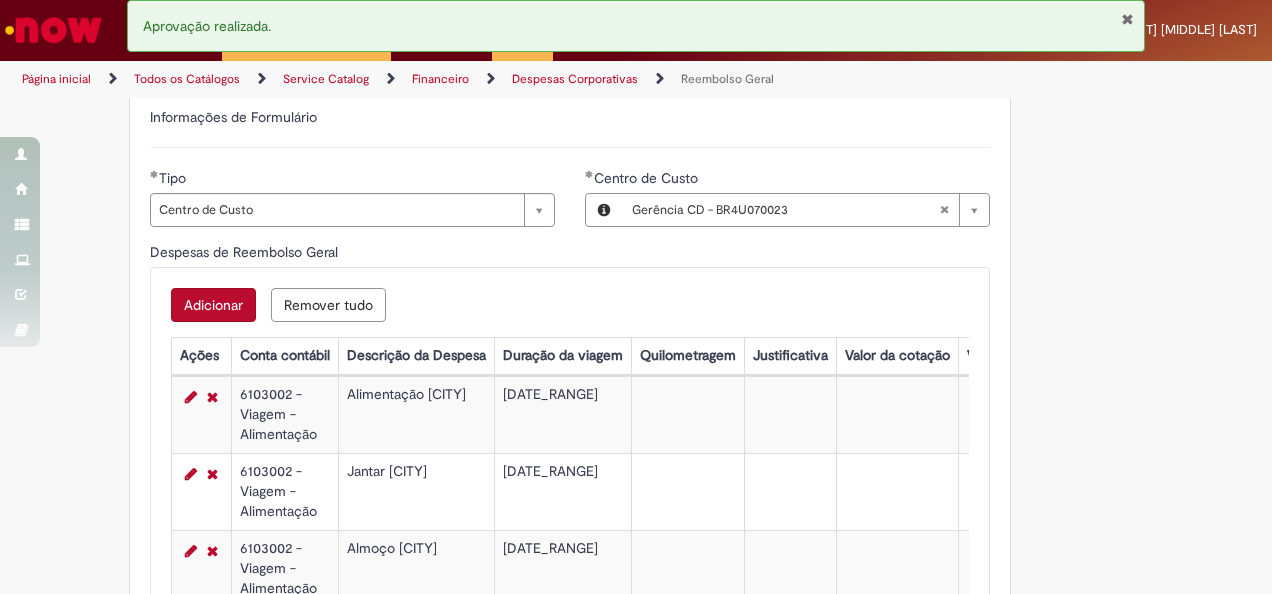 type 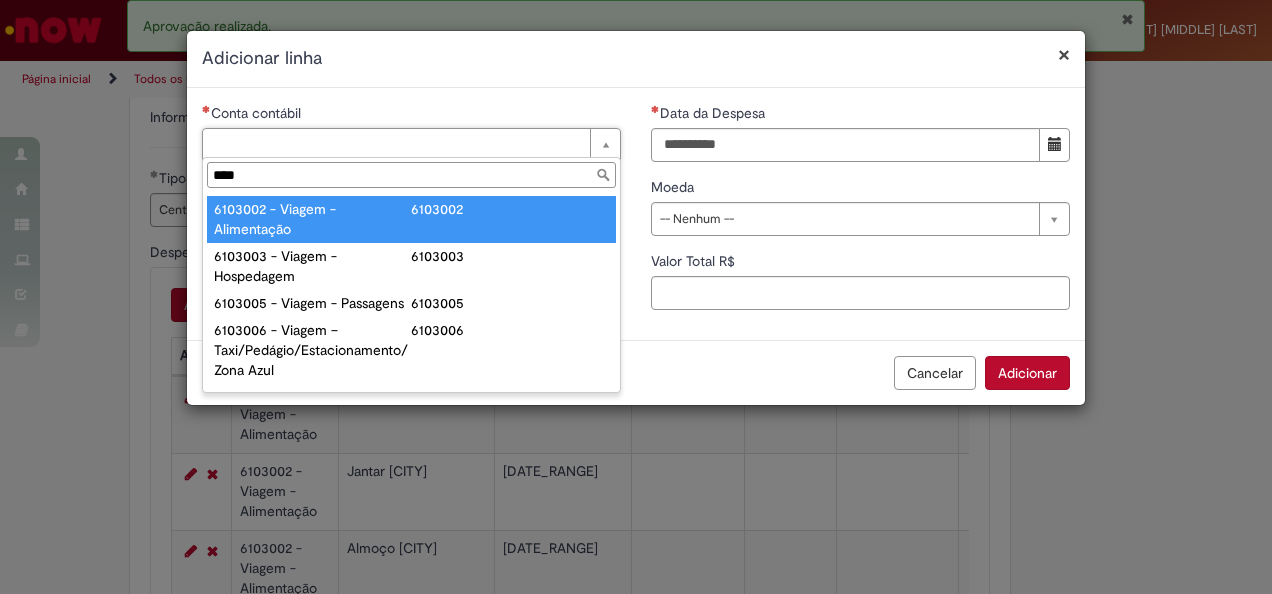 type on "****" 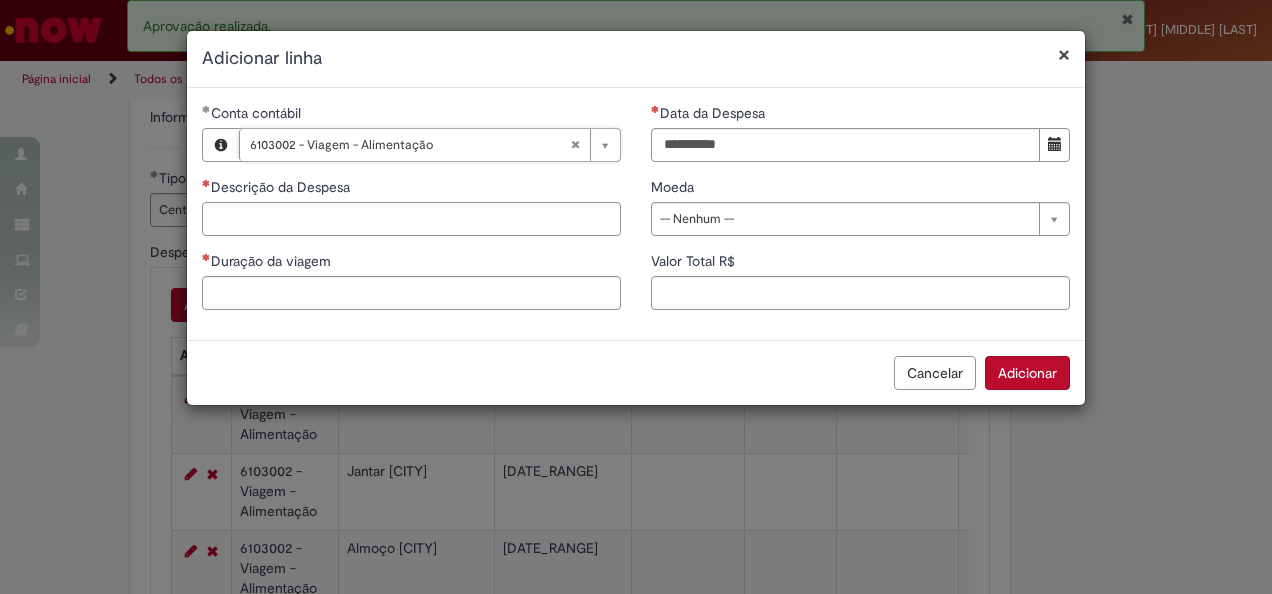 click on "Descrição da Despesa" at bounding box center [411, 219] 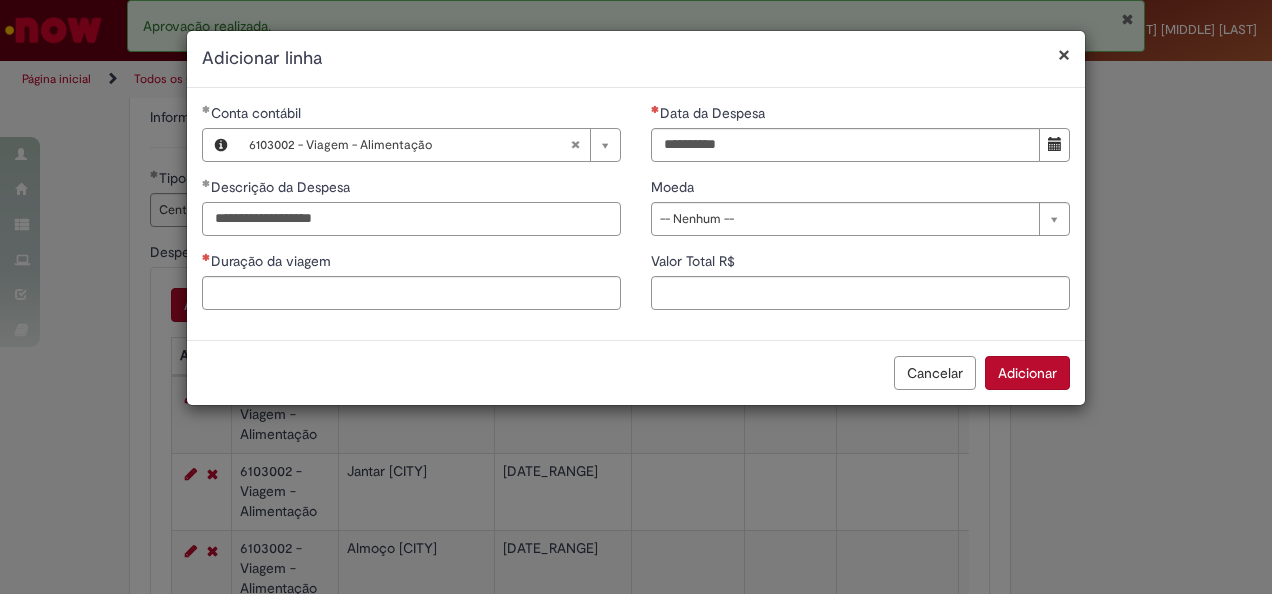 type on "**********" 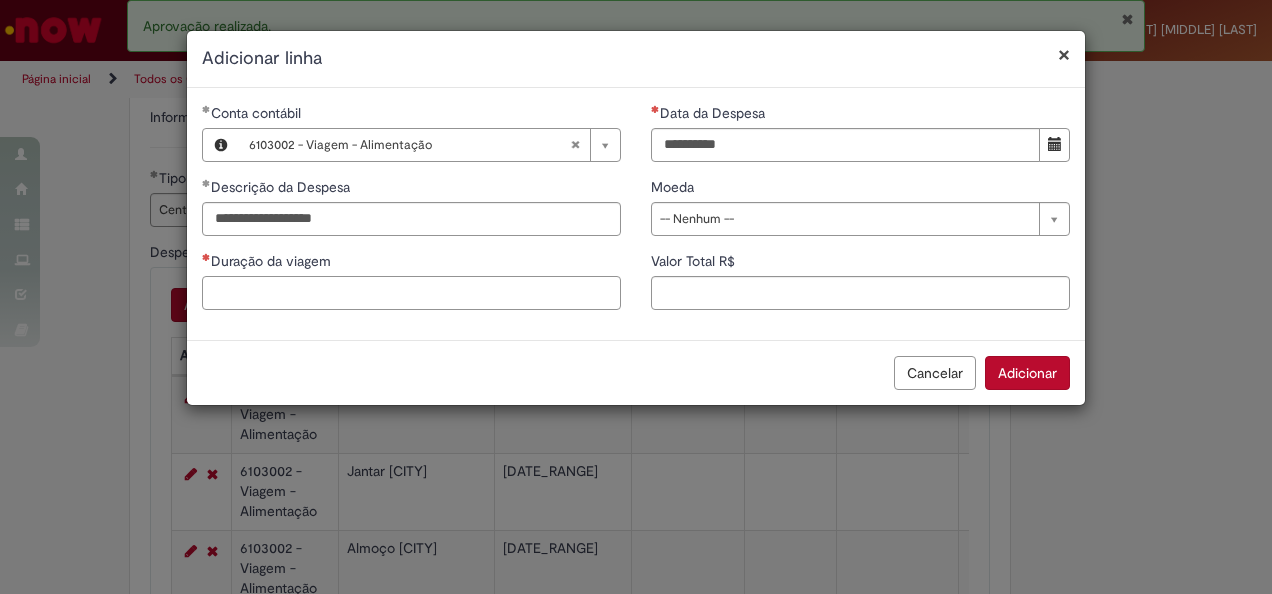 click on "Duração da viagem" at bounding box center [411, 293] 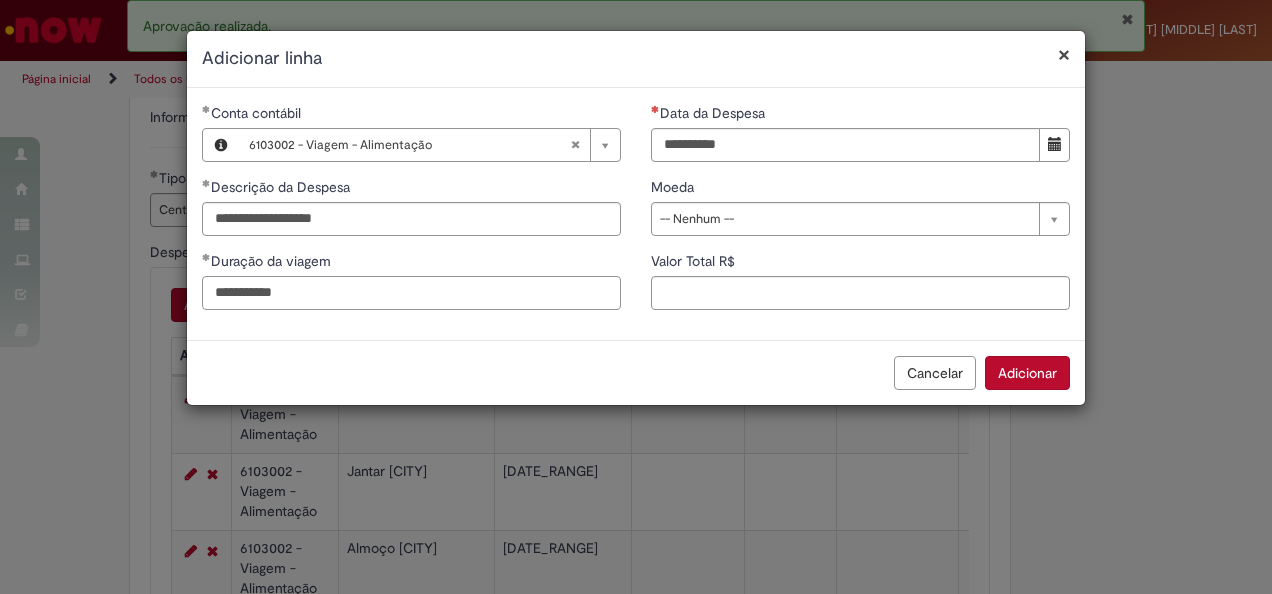type on "**********" 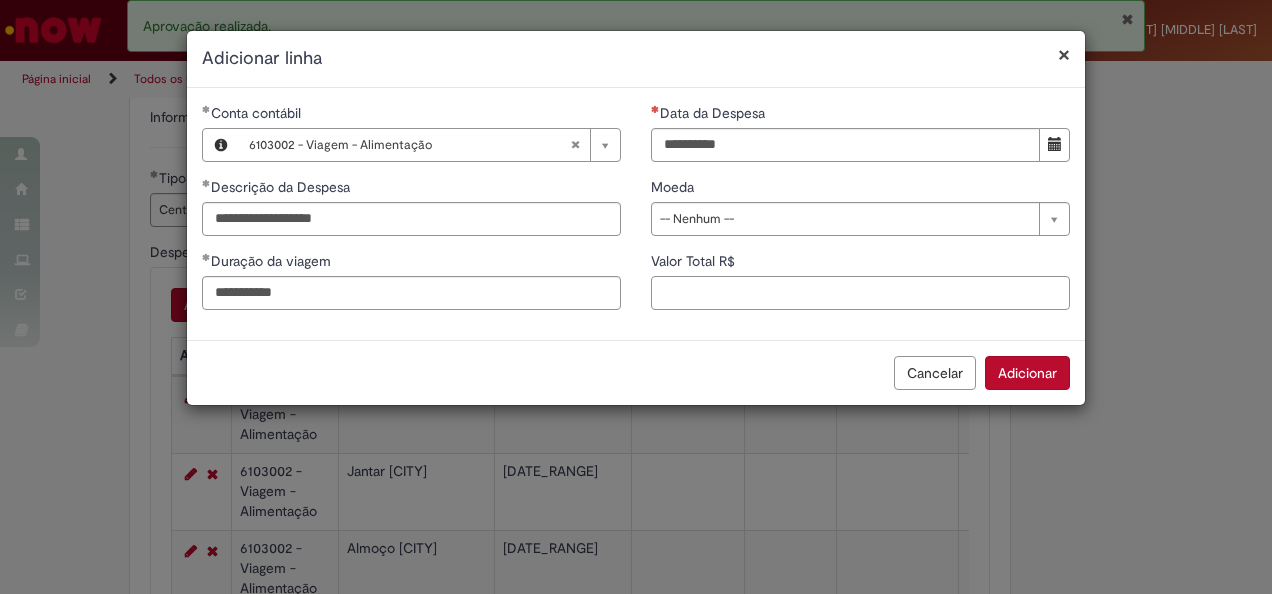 click on "Valor Total R$" at bounding box center [860, 293] 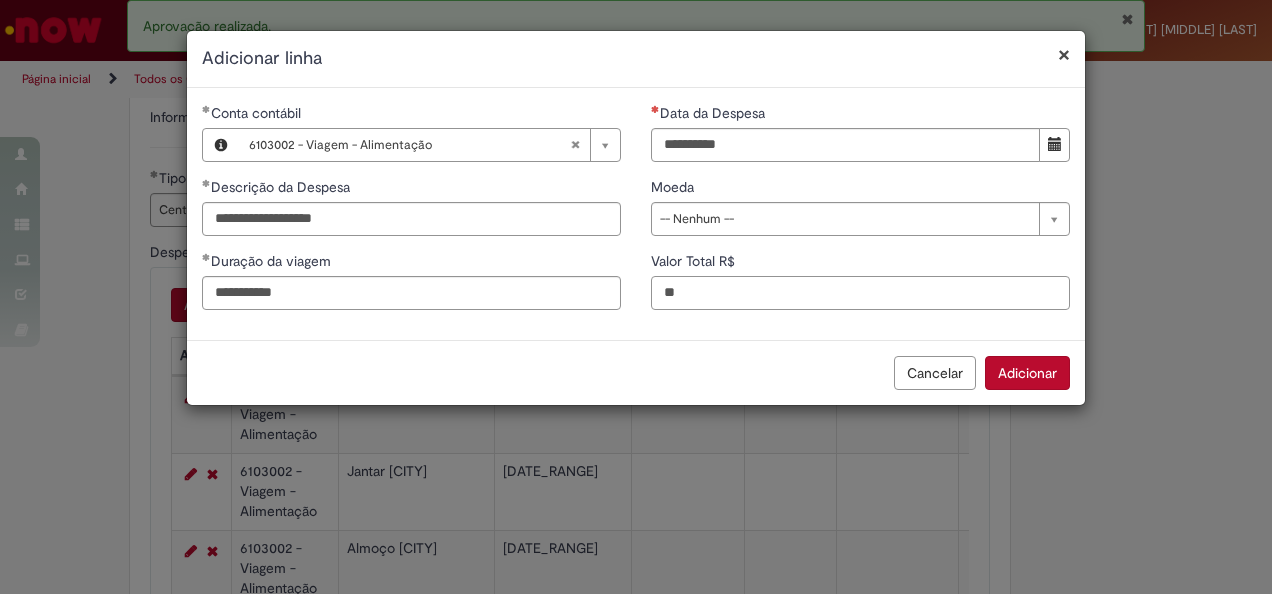 type on "*" 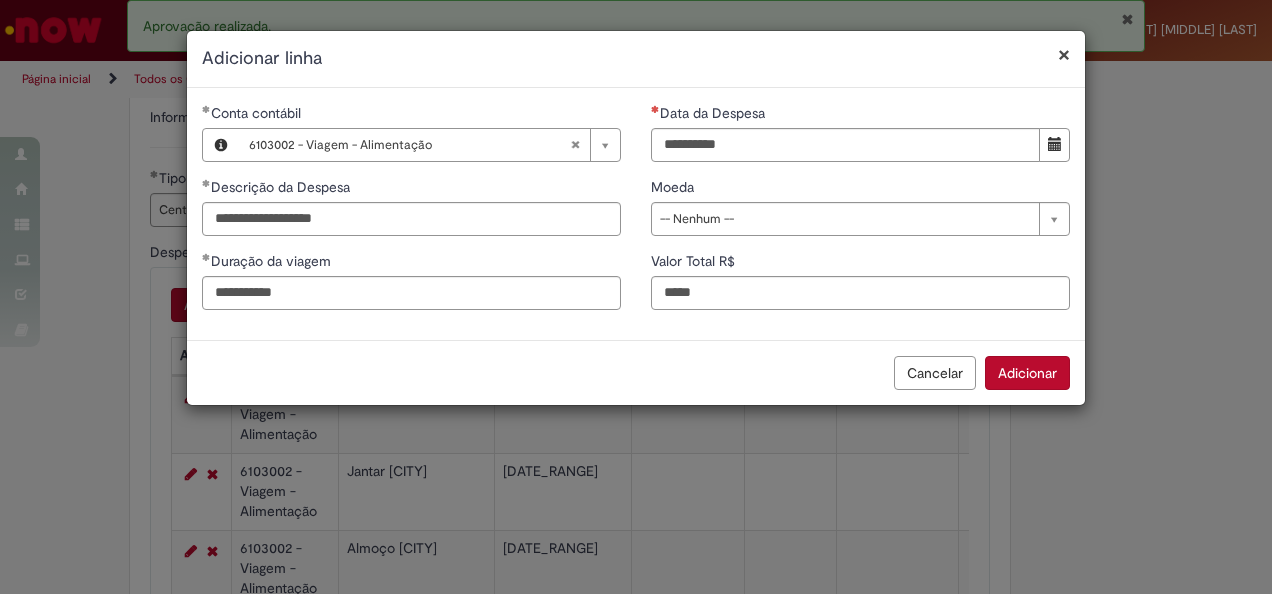 type on "**" 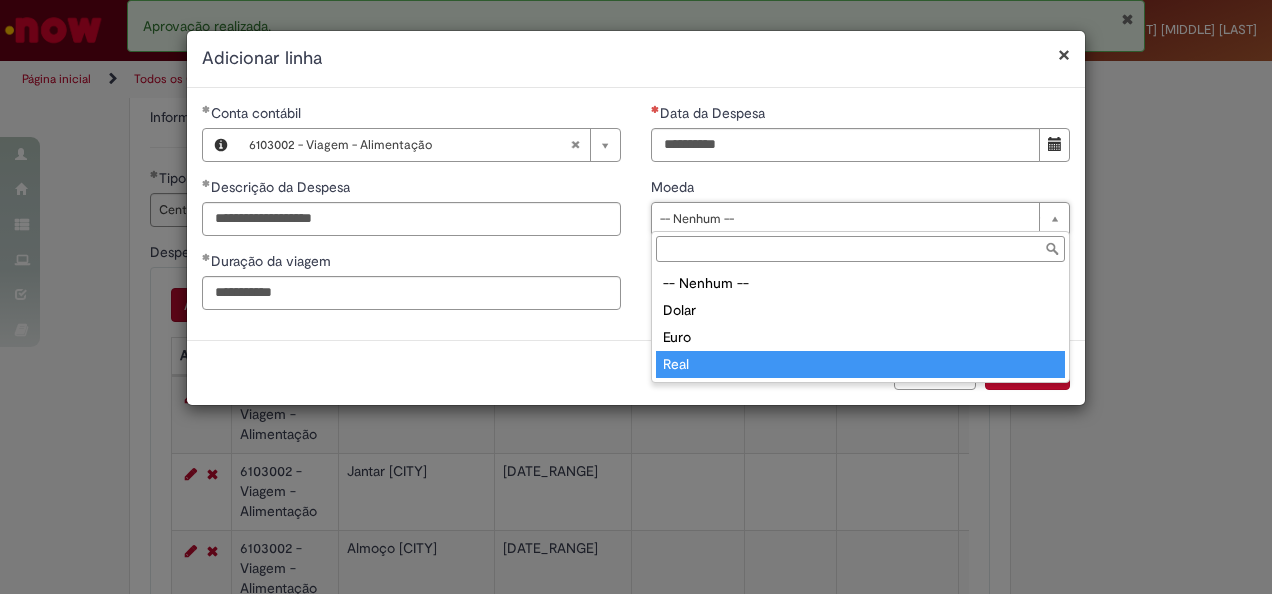 type on "****" 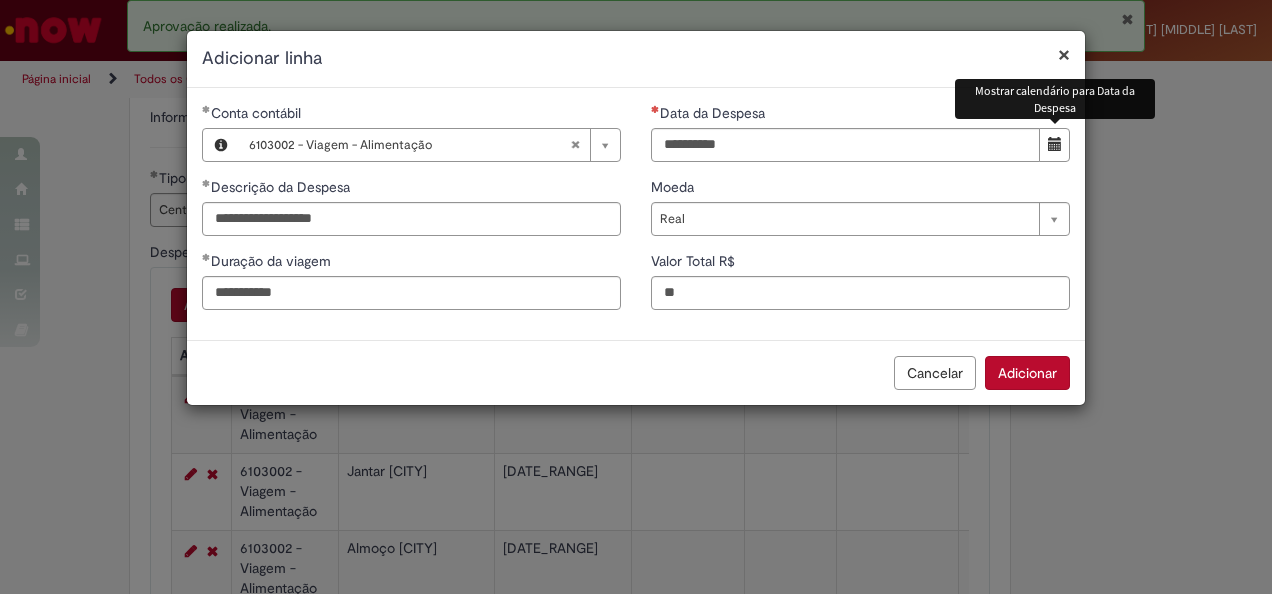 click at bounding box center [1055, 144] 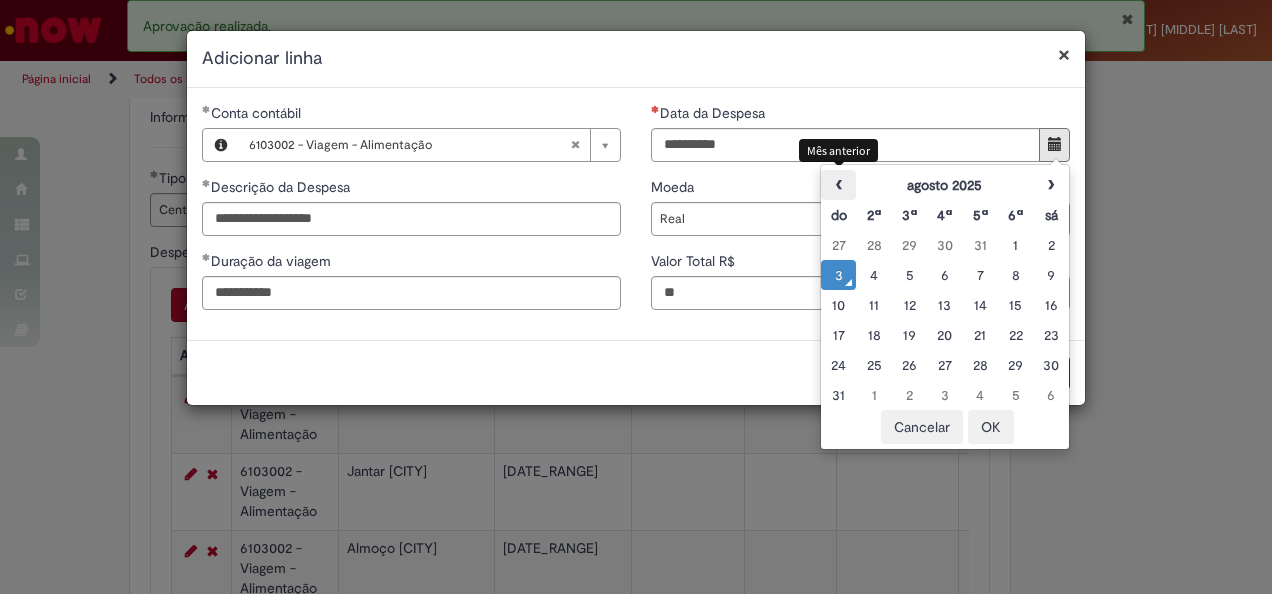 click on "‹" at bounding box center [838, 185] 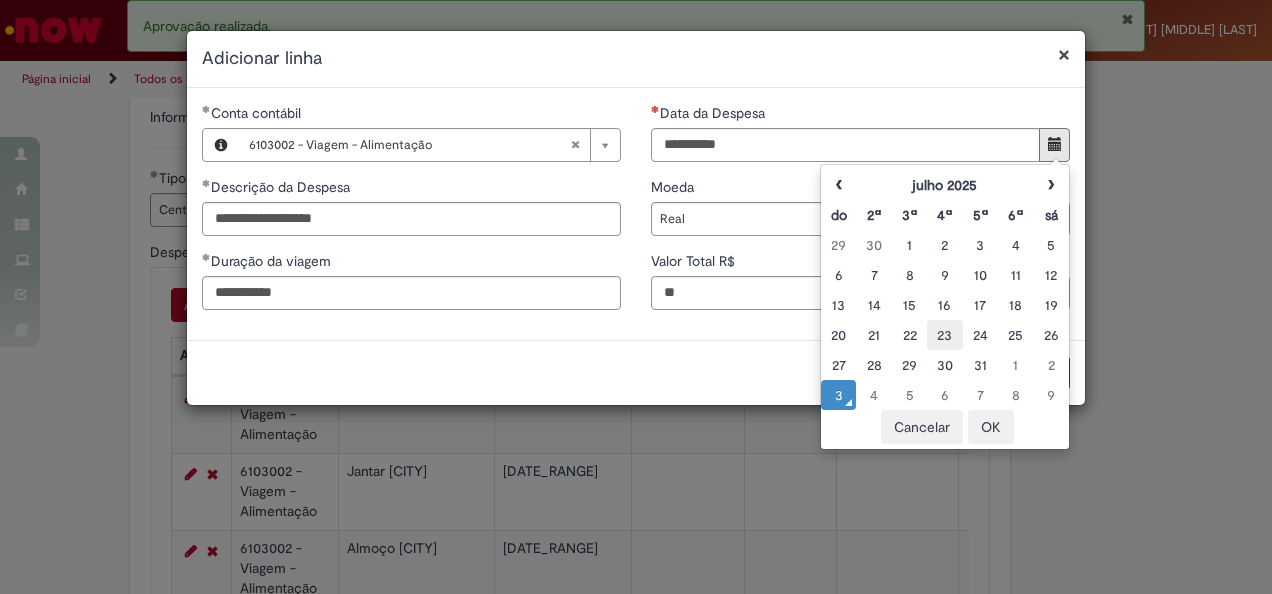 click on "23" at bounding box center (944, 335) 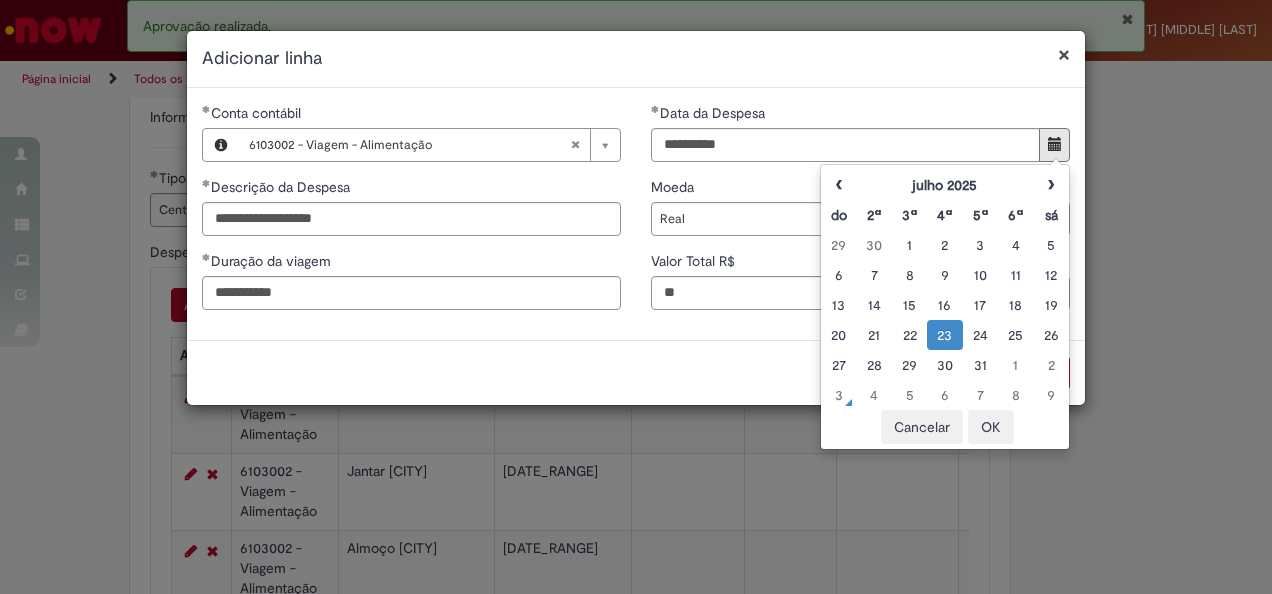 click on "Cancelar   Adicionar" at bounding box center (636, 372) 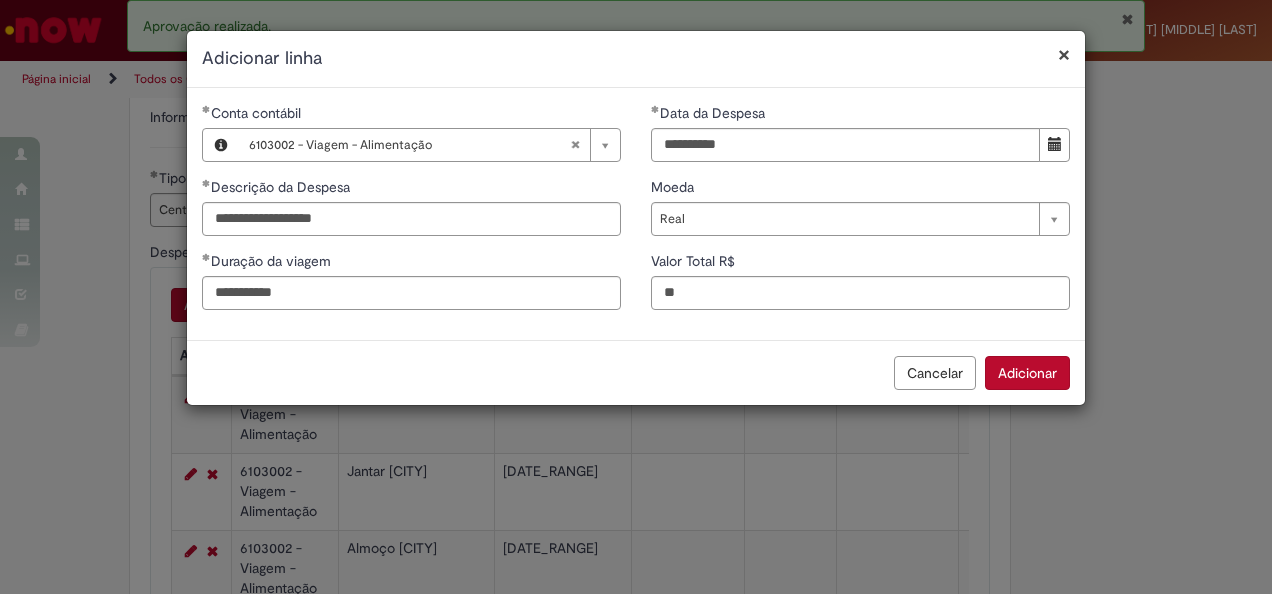 click on "Adicionar" at bounding box center [1027, 373] 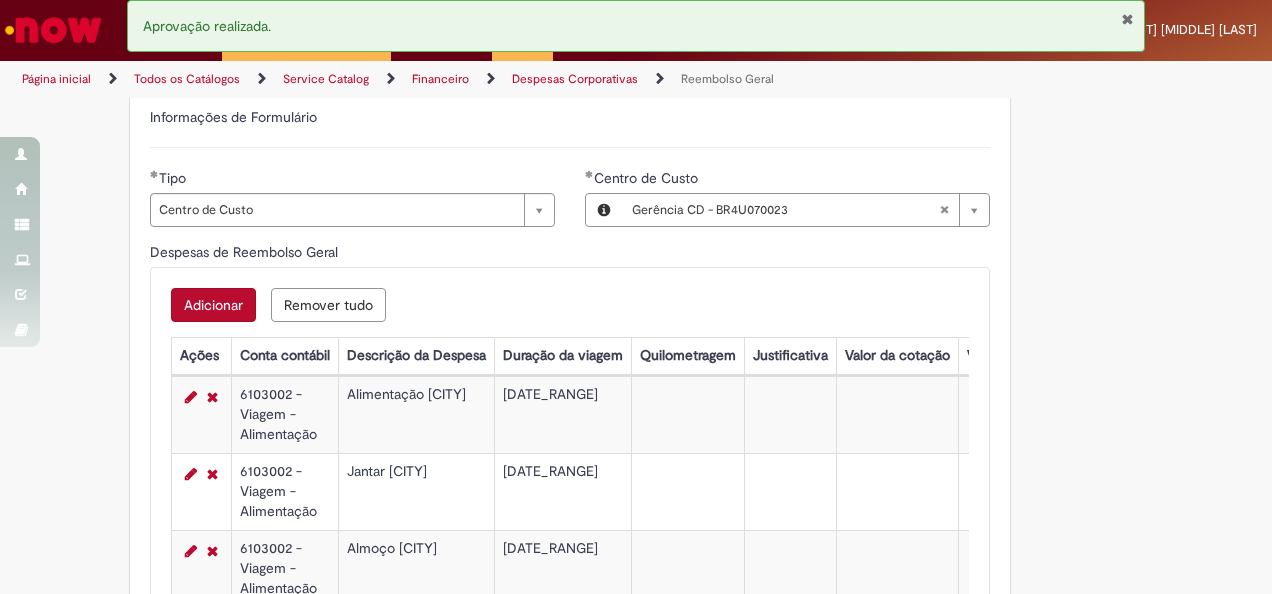 click on "Adicionar" at bounding box center [213, 305] 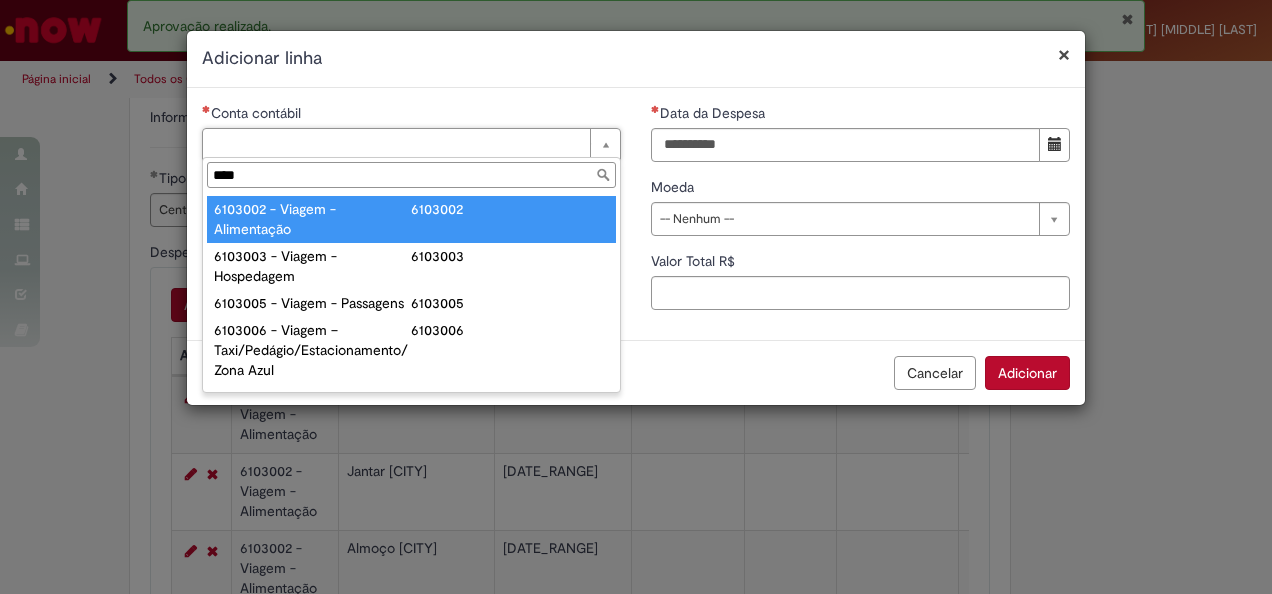 type on "****" 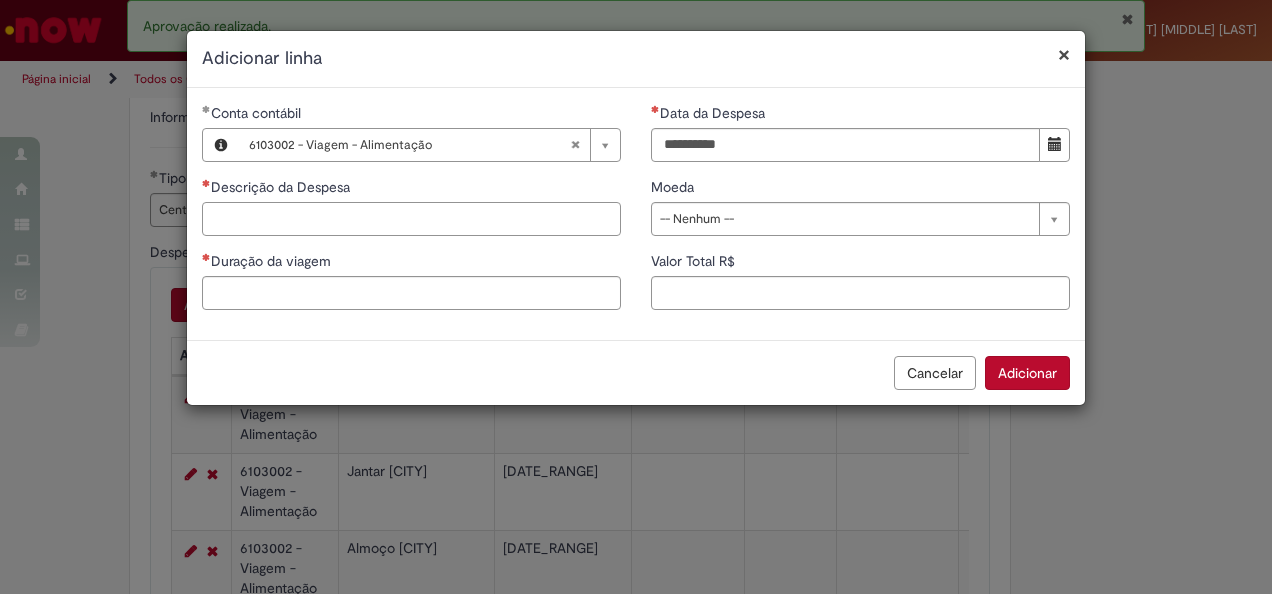 click on "Descrição da Despesa" at bounding box center (411, 219) 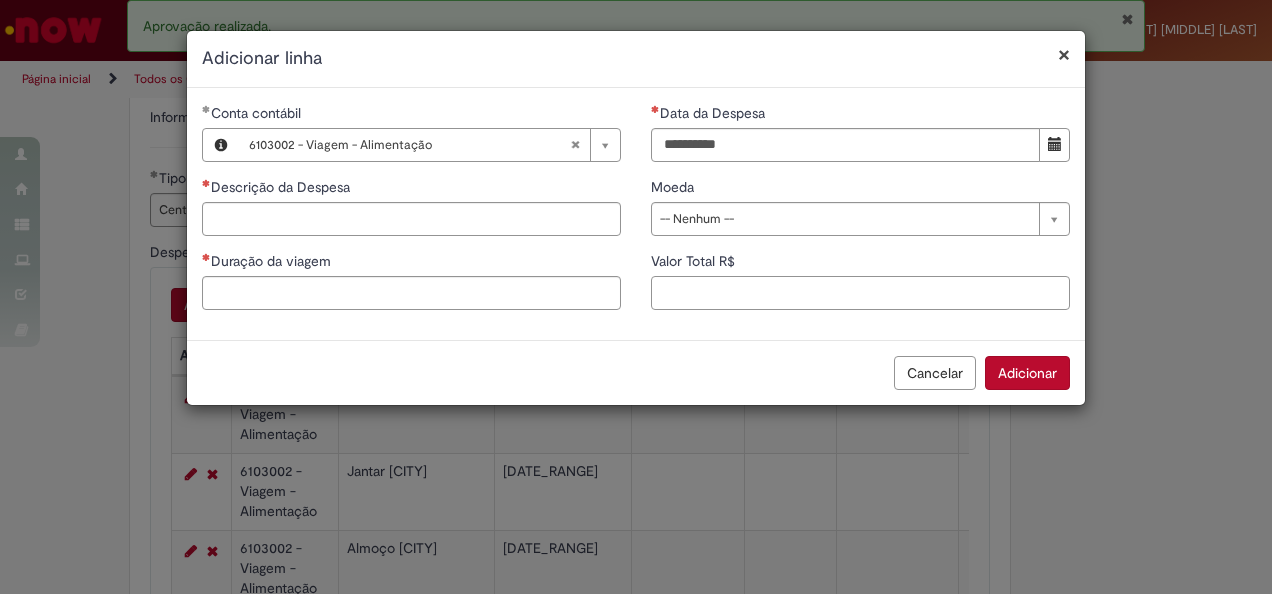 click on "Valor Total R$" at bounding box center [860, 293] 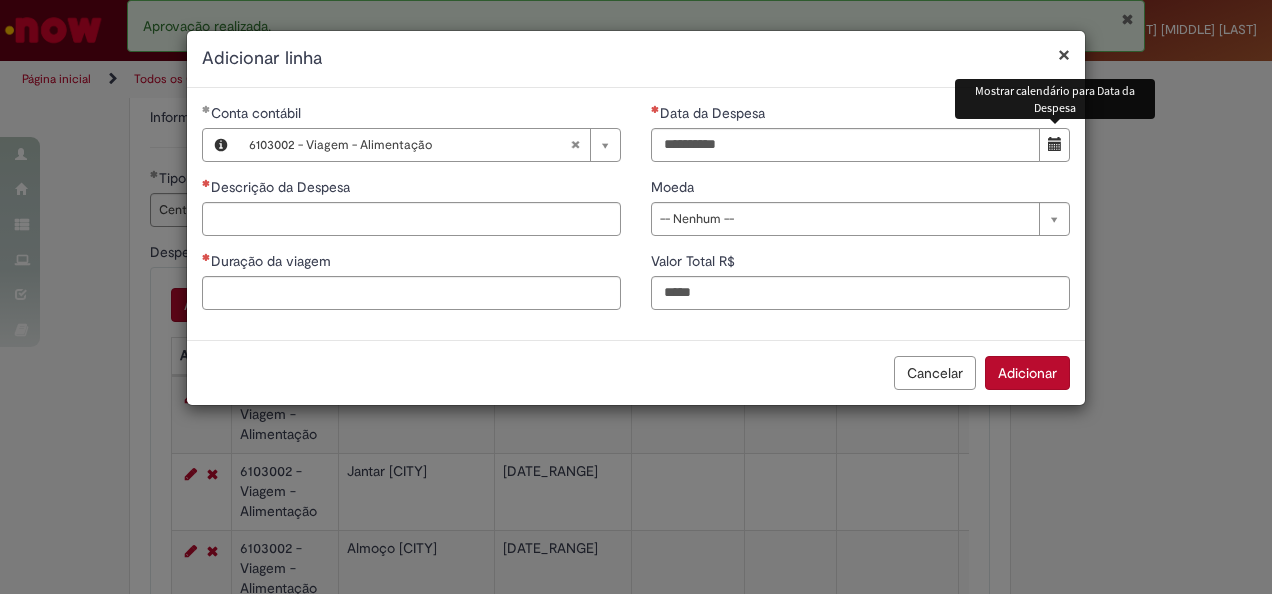 type on "*****" 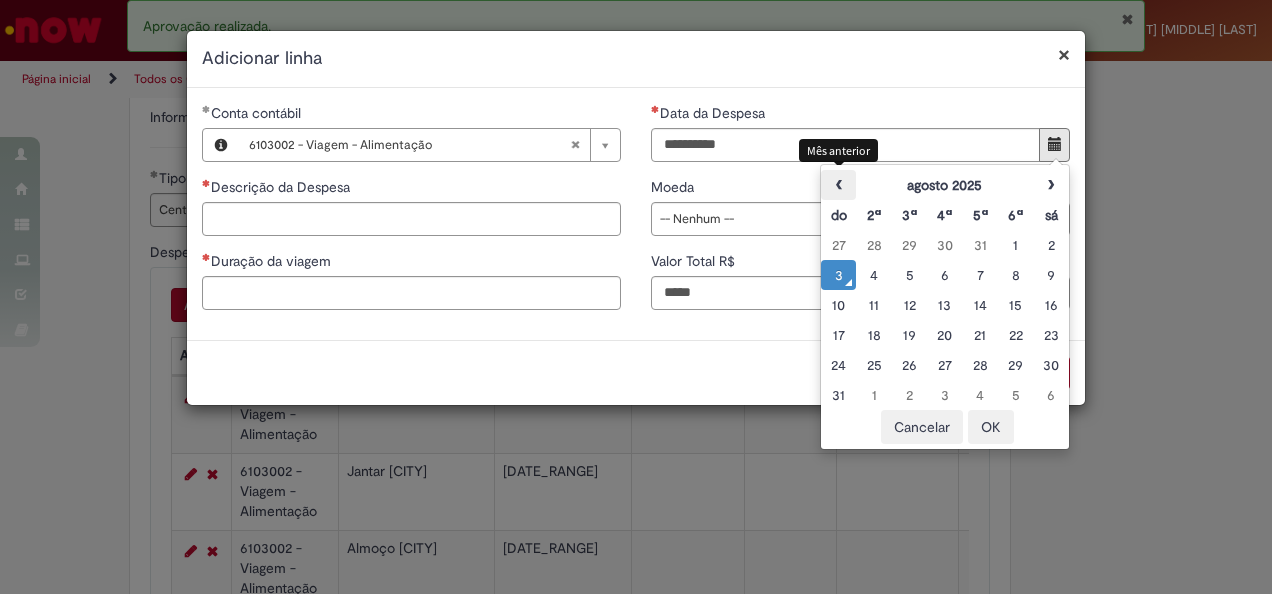 click on "‹" at bounding box center [838, 185] 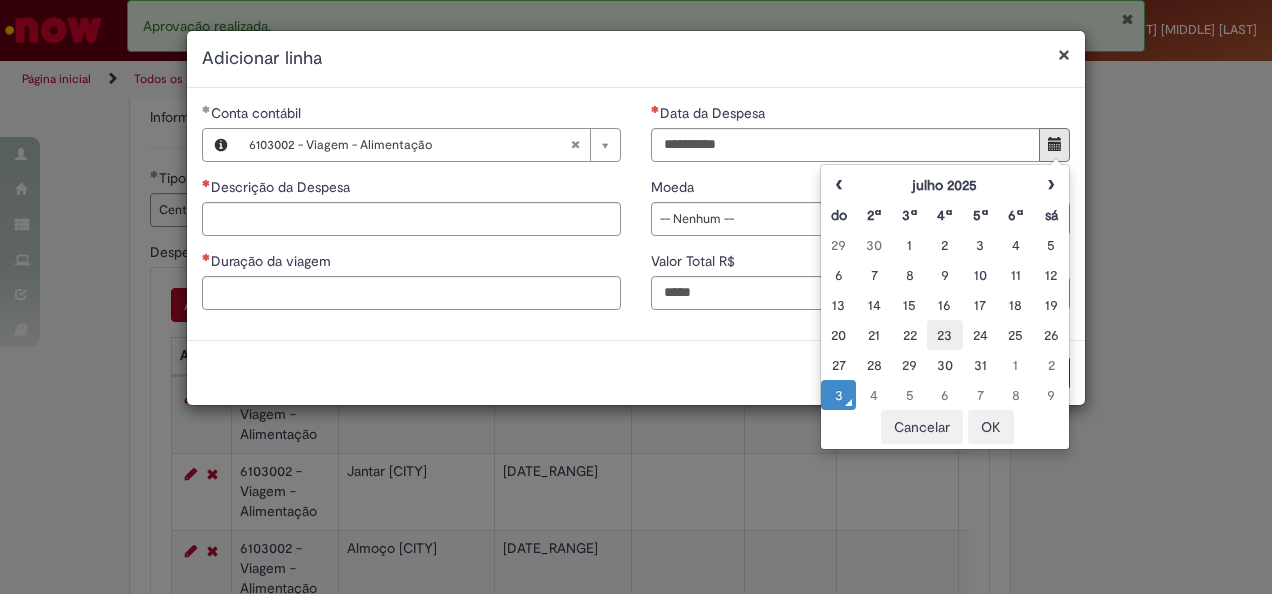 click on "23" at bounding box center [944, 335] 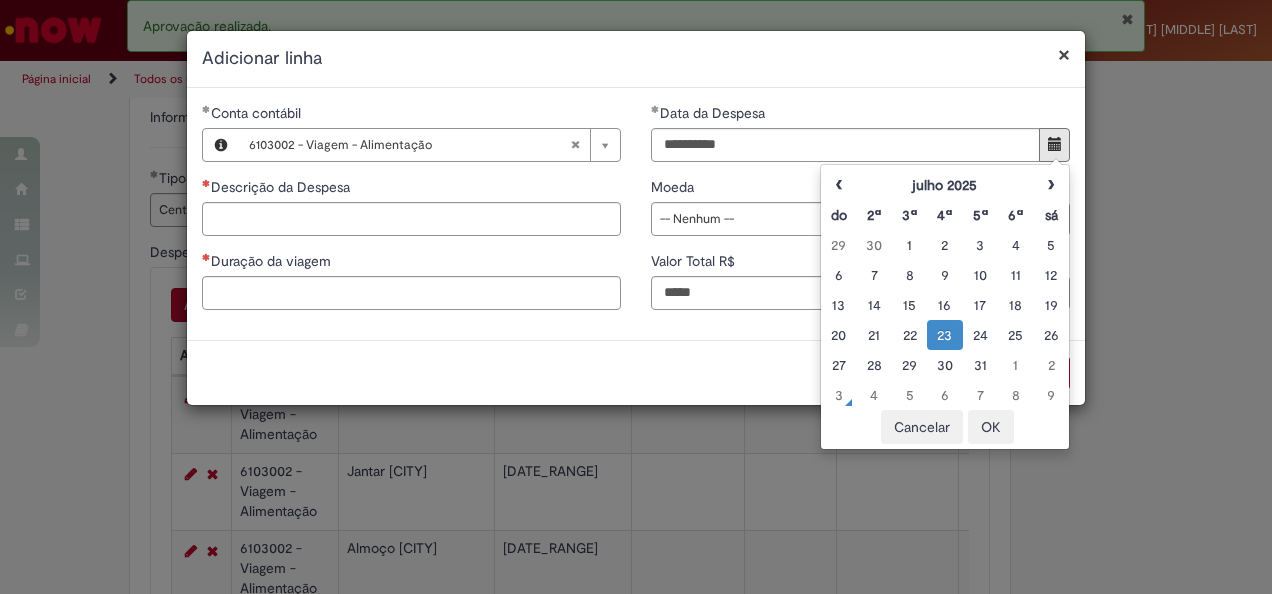 click on "Descrição da Despesa" at bounding box center (411, 189) 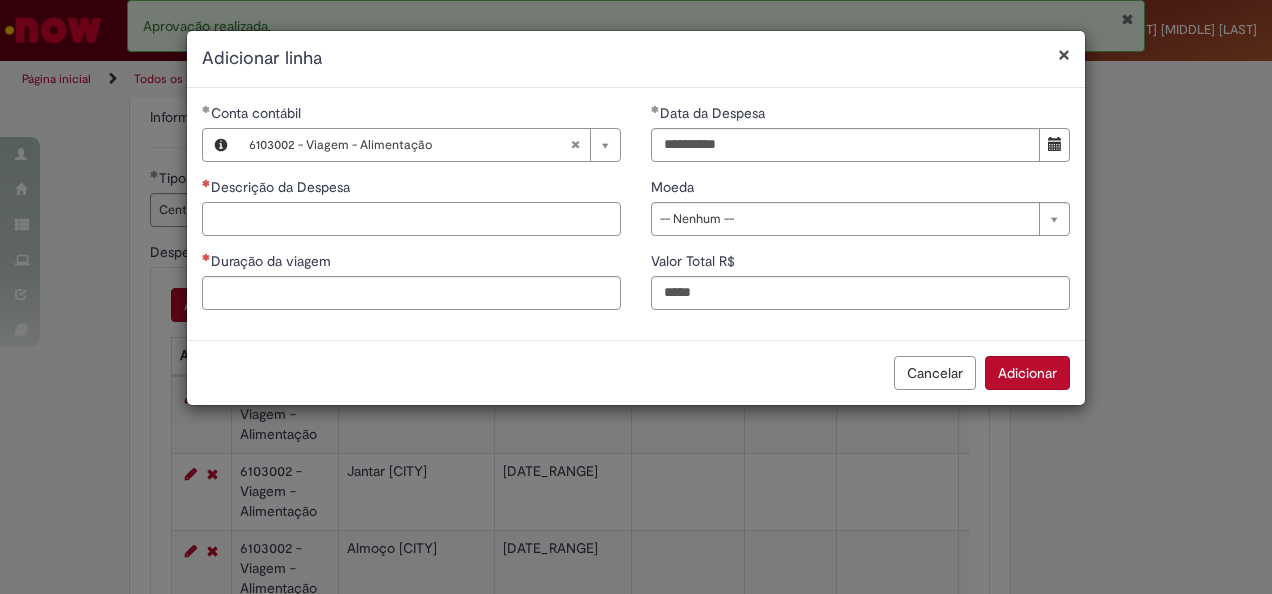 click on "Descrição da Despesa" at bounding box center [411, 219] 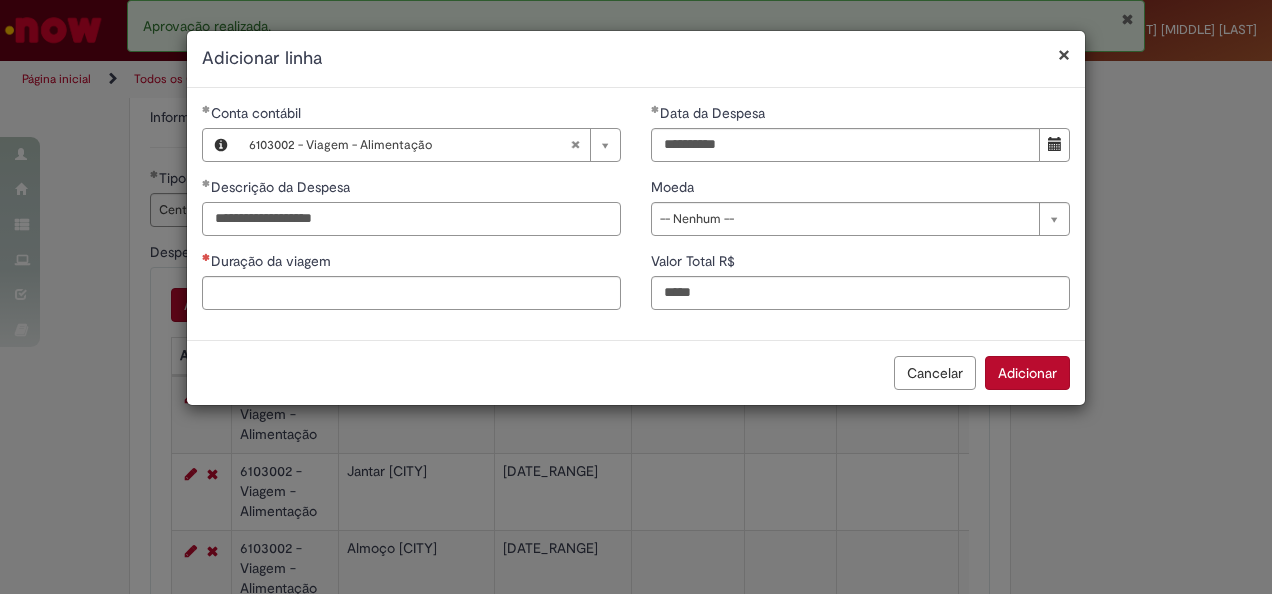 type on "**********" 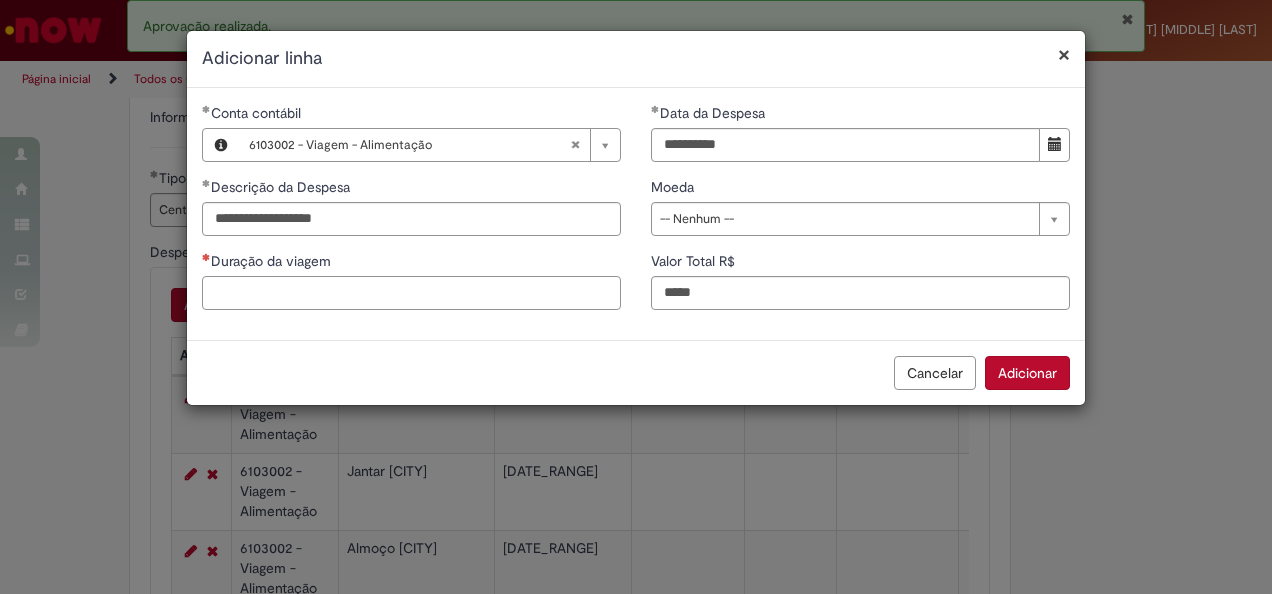 click on "Duração da viagem" at bounding box center (411, 293) 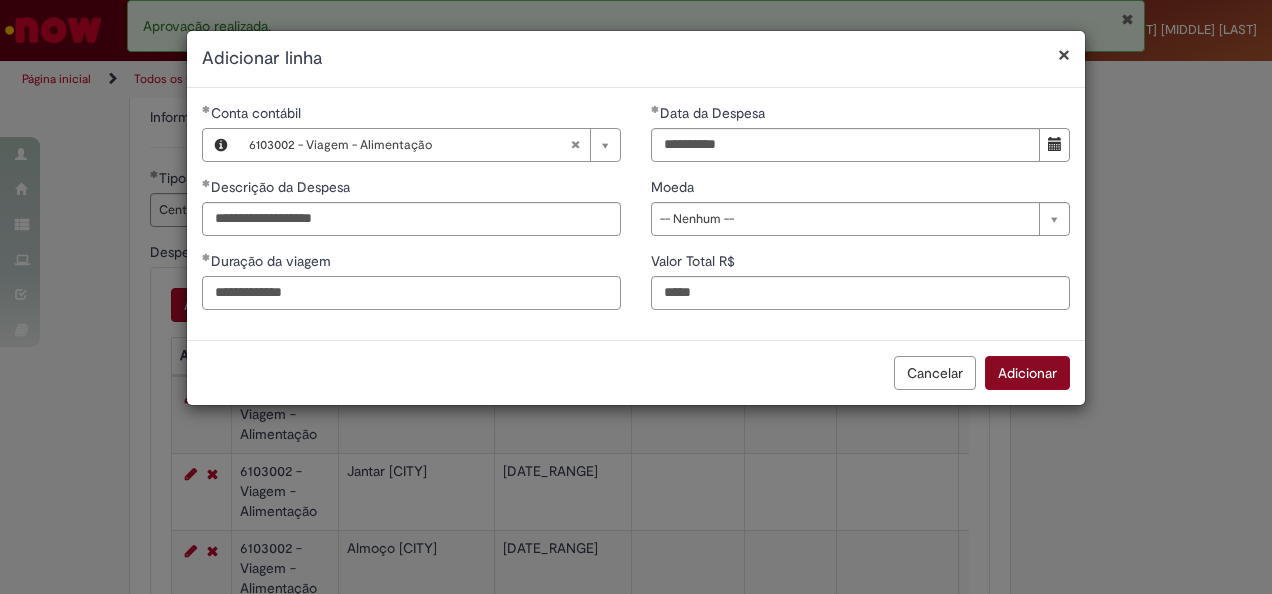 type on "**********" 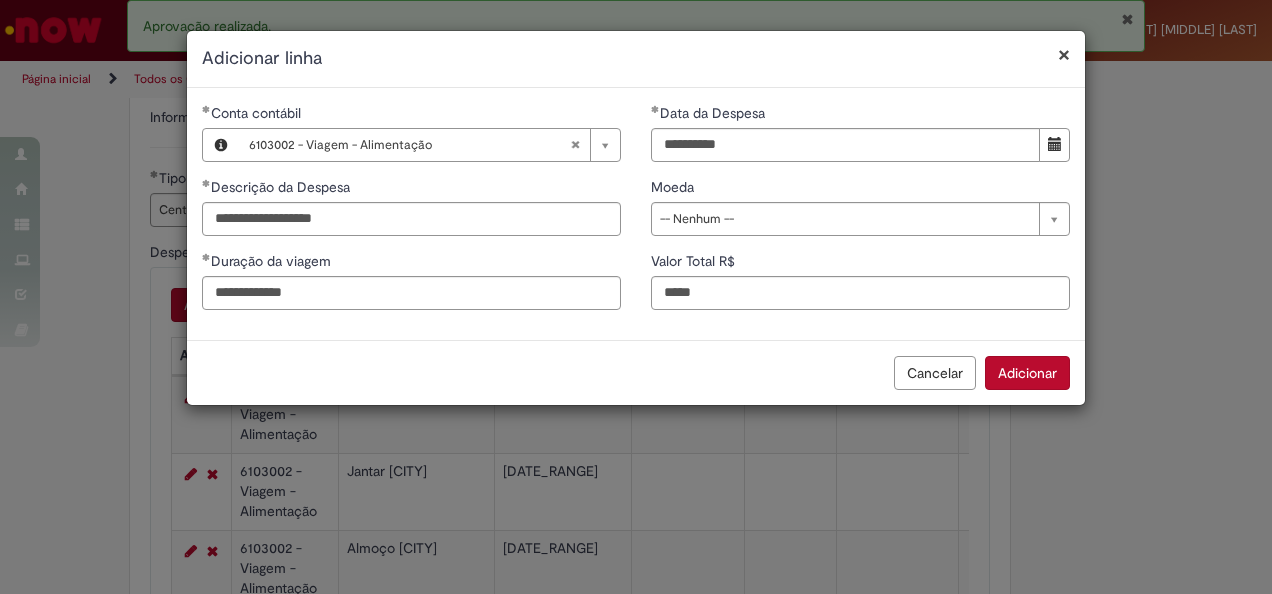 click on "Adicionar" at bounding box center [1027, 373] 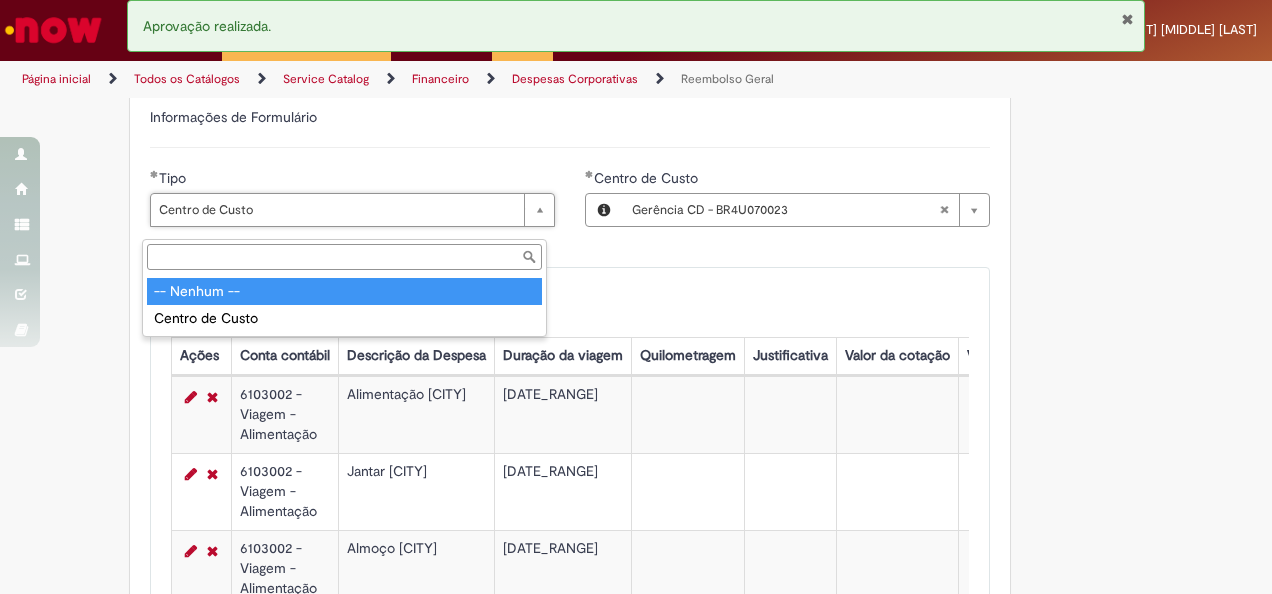 type on "**********" 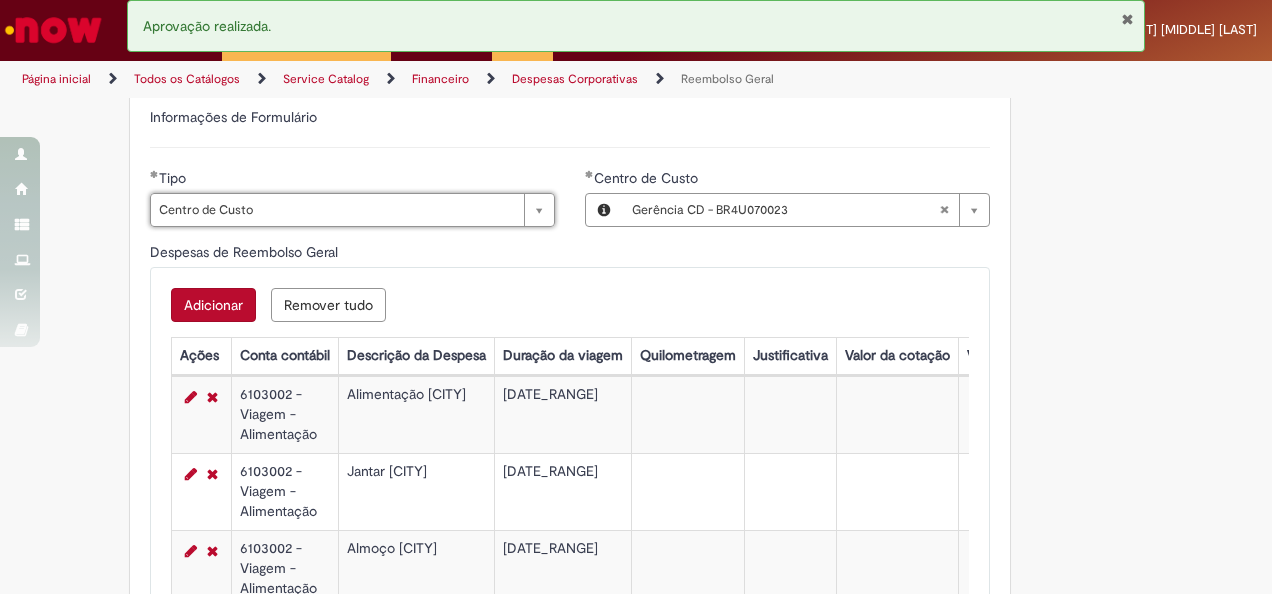 click on "Adicionar" at bounding box center (213, 305) 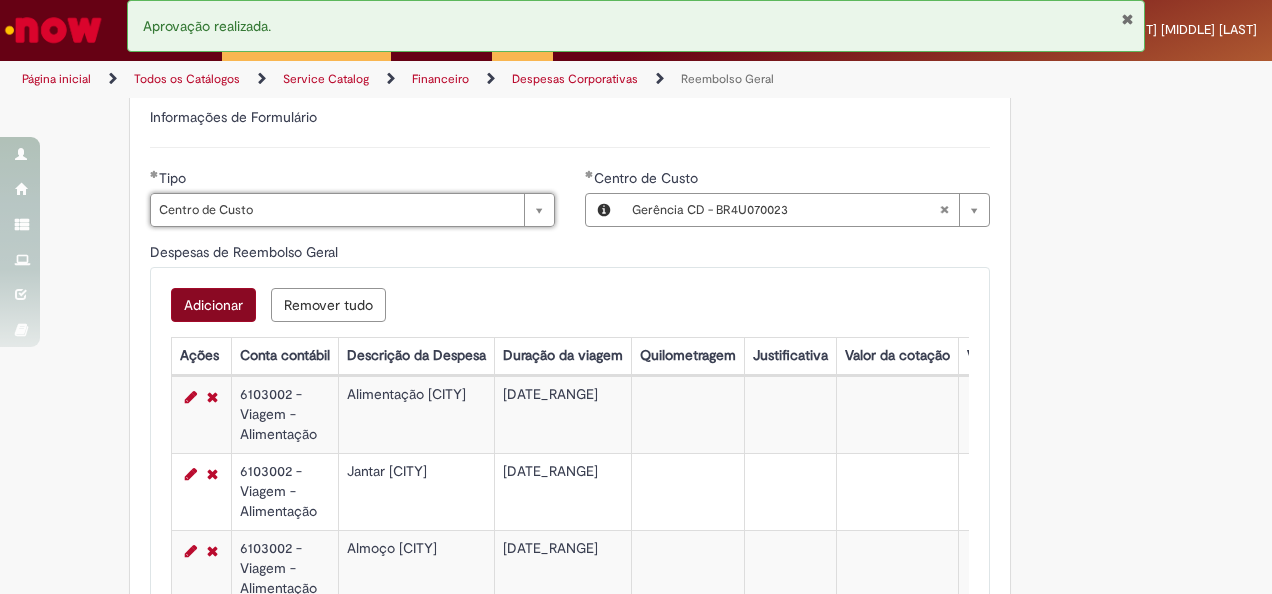scroll, scrollTop: 0, scrollLeft: 0, axis: both 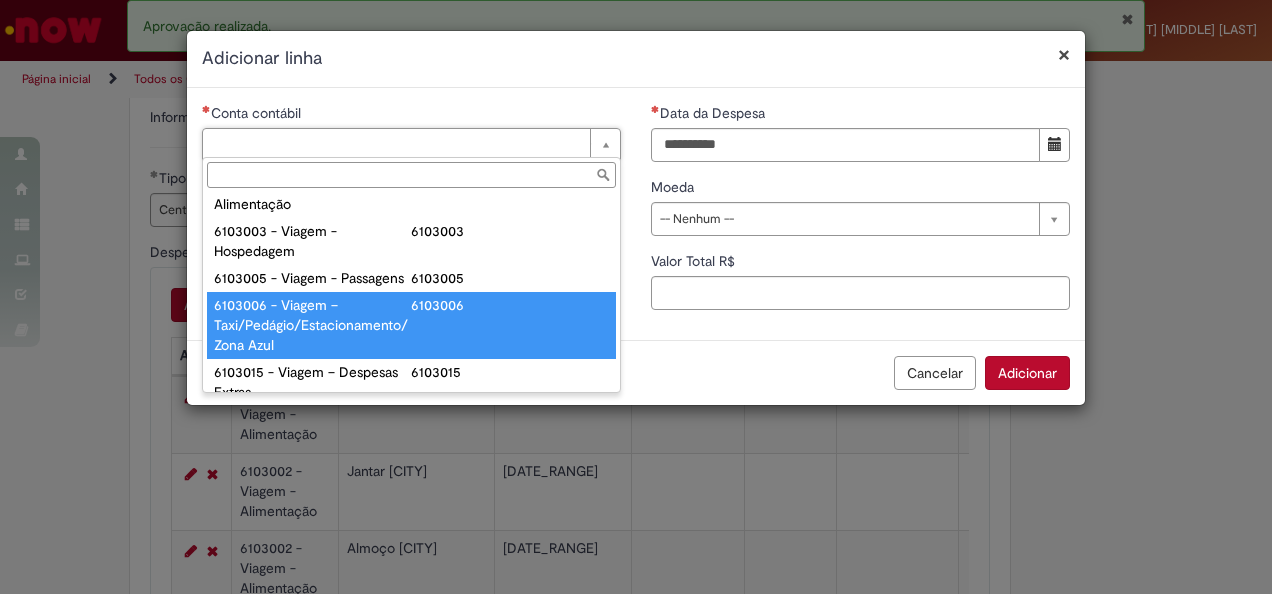 type on "**********" 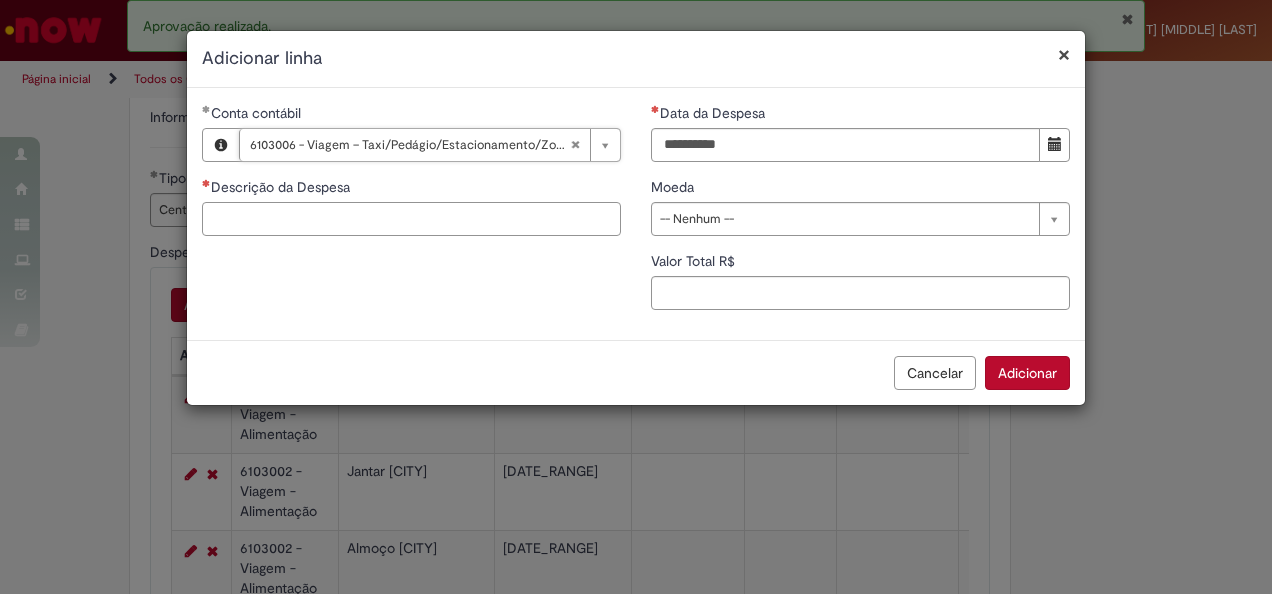 click on "Descrição da Despesa" at bounding box center [411, 219] 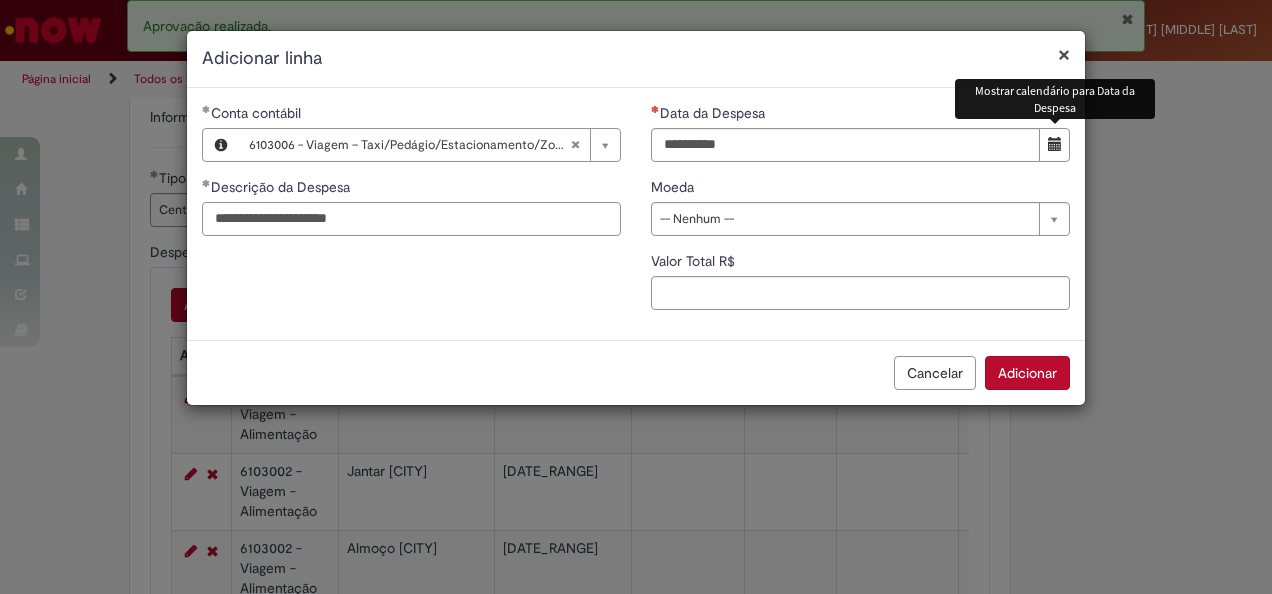 type on "**********" 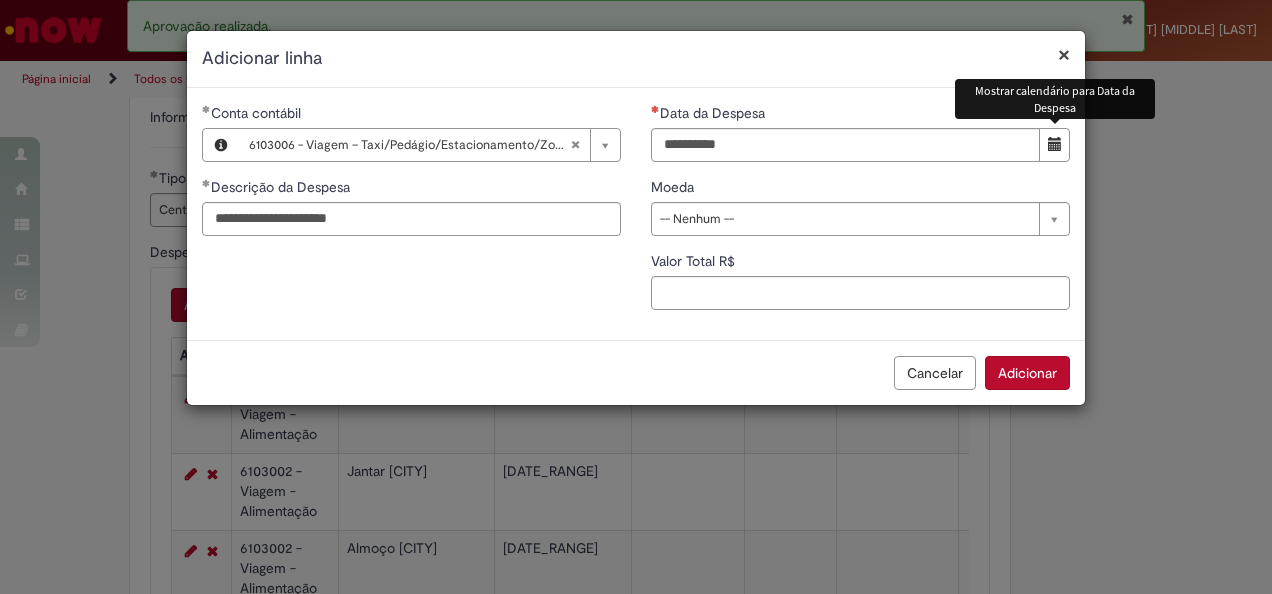 click at bounding box center (1054, 145) 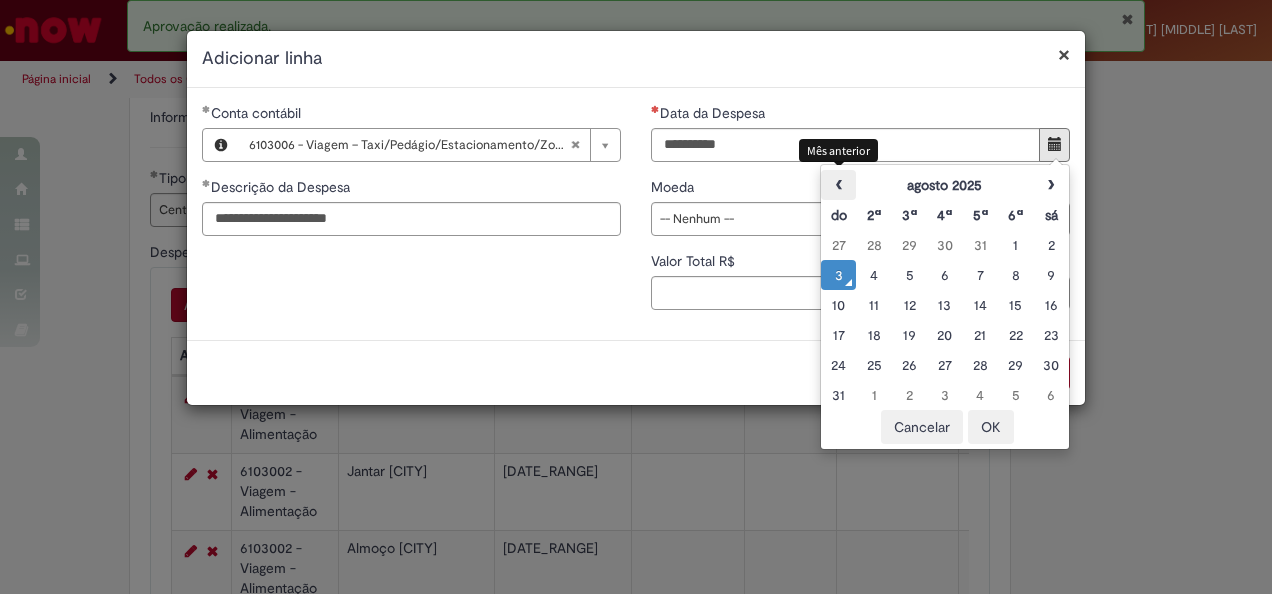 click on "‹" at bounding box center [838, 185] 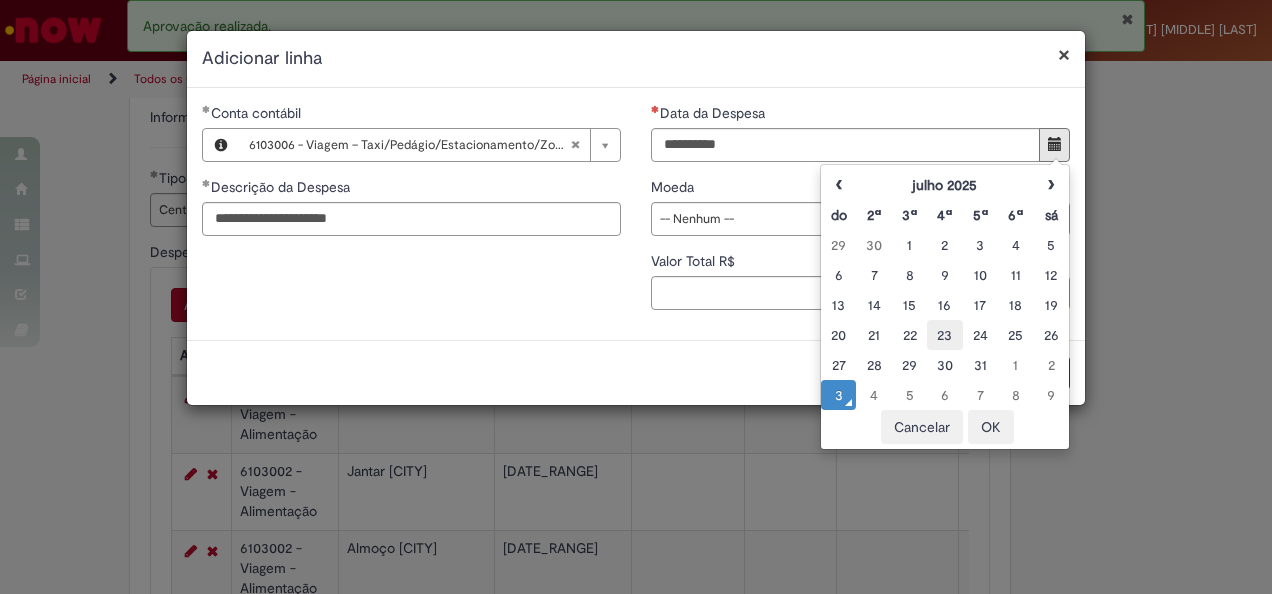click on "23" at bounding box center (944, 335) 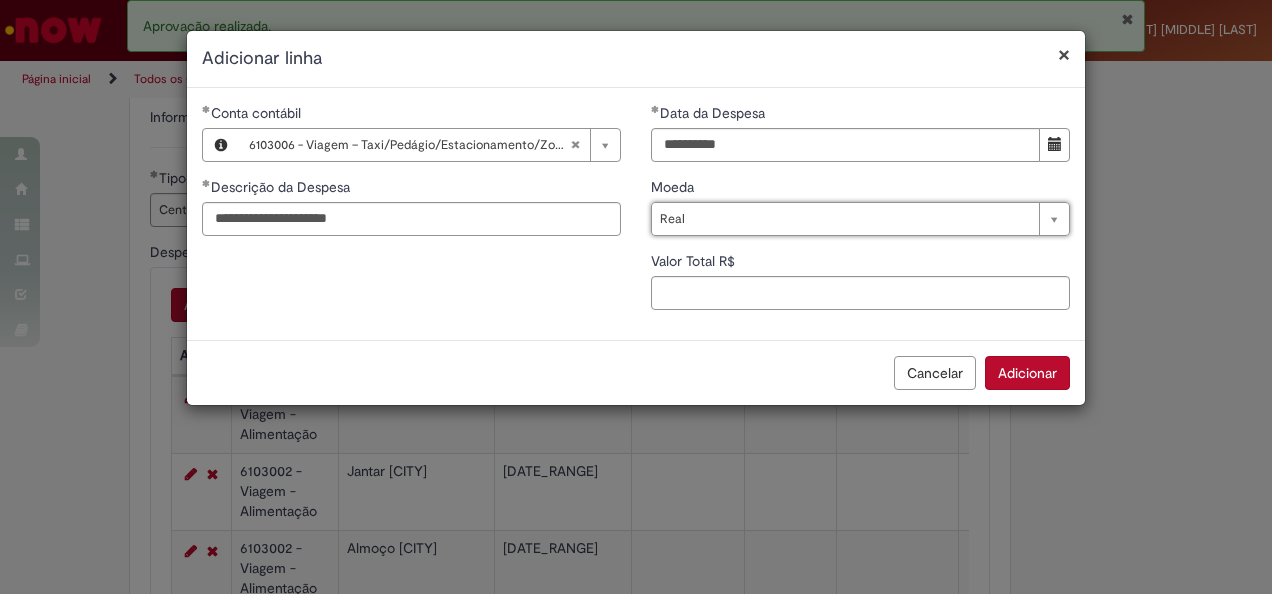 type on "****" 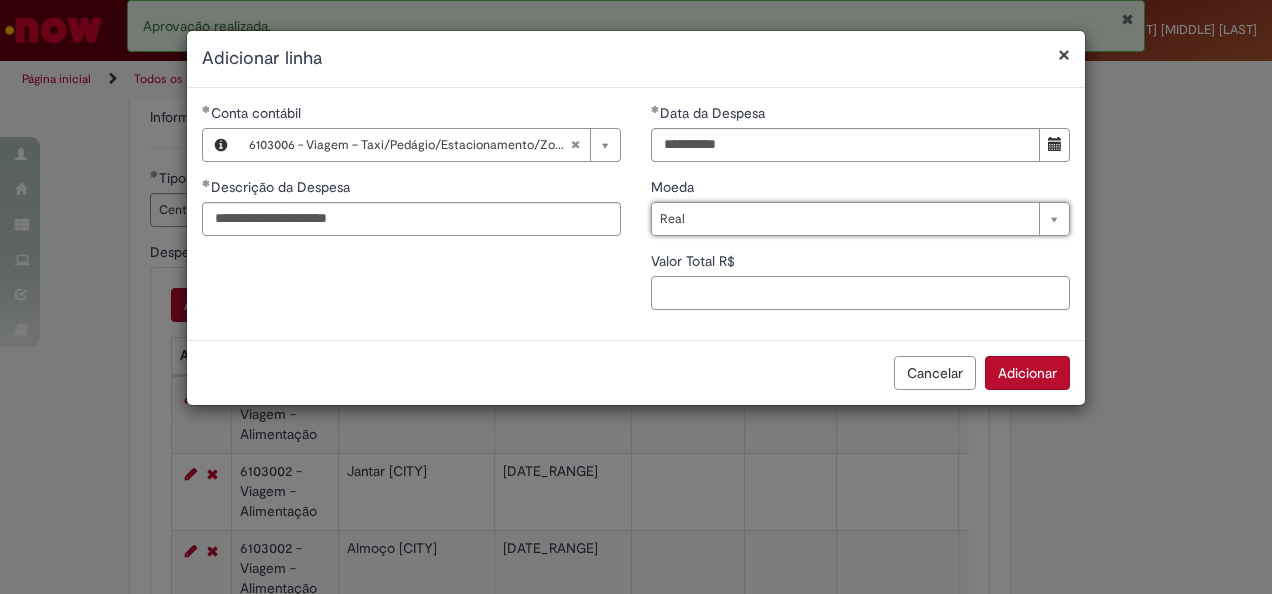 click on "Valor Total R$" at bounding box center [860, 293] 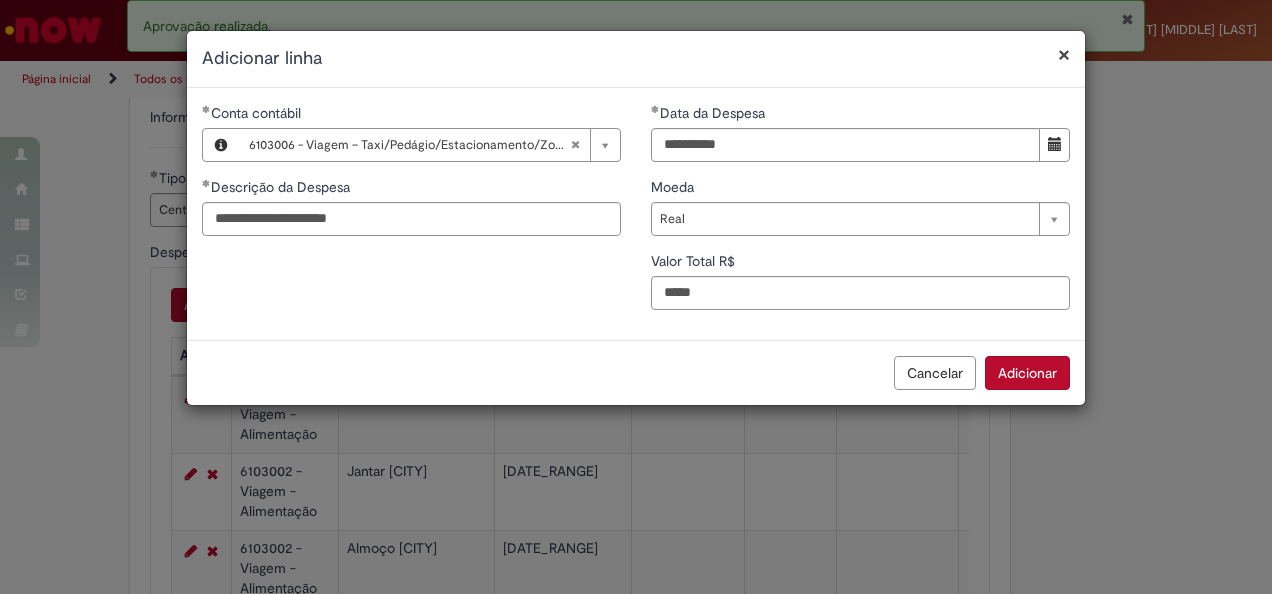 type on "**" 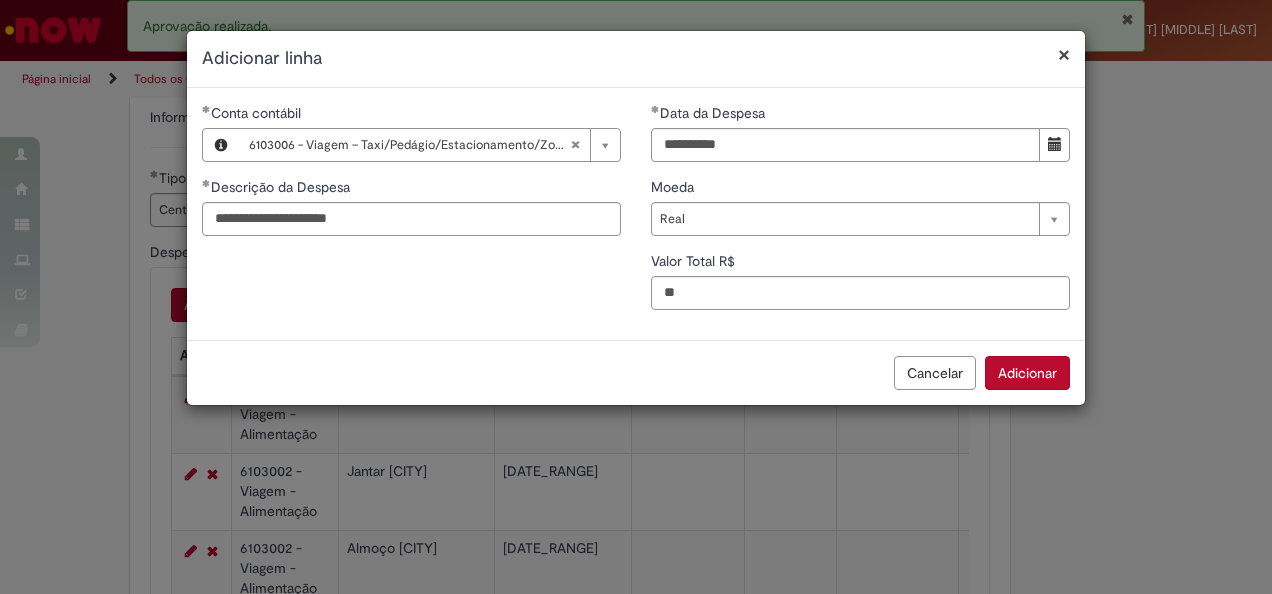 click on "Adicionar" at bounding box center [1027, 373] 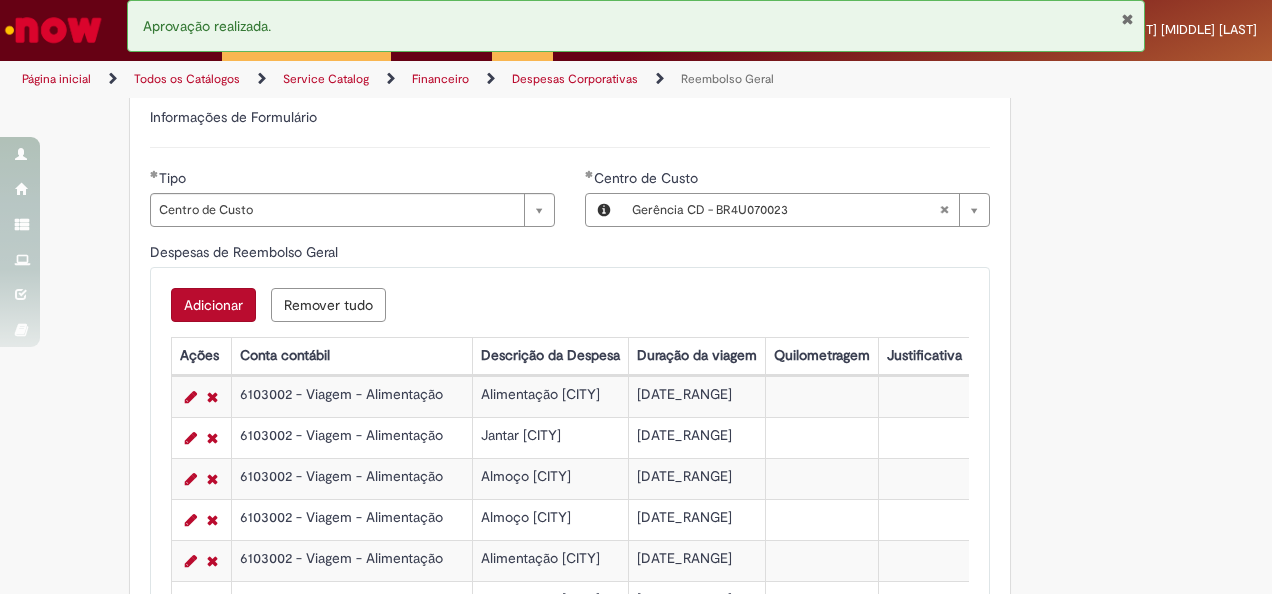 click on "Adicionar" at bounding box center (213, 305) 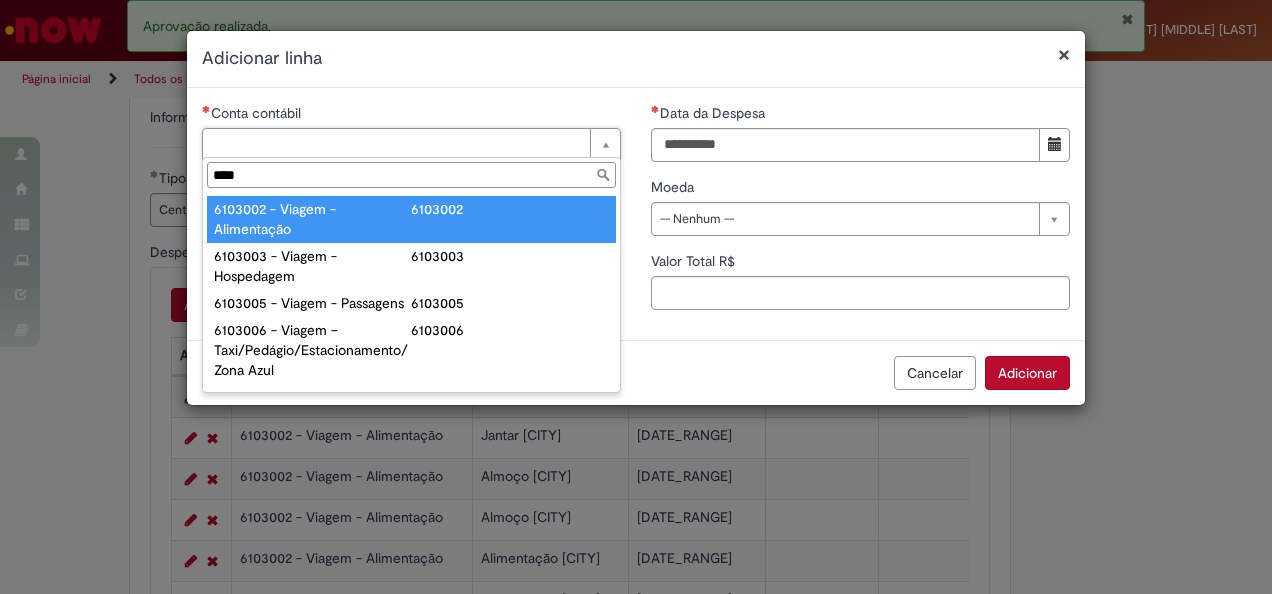 type on "****" 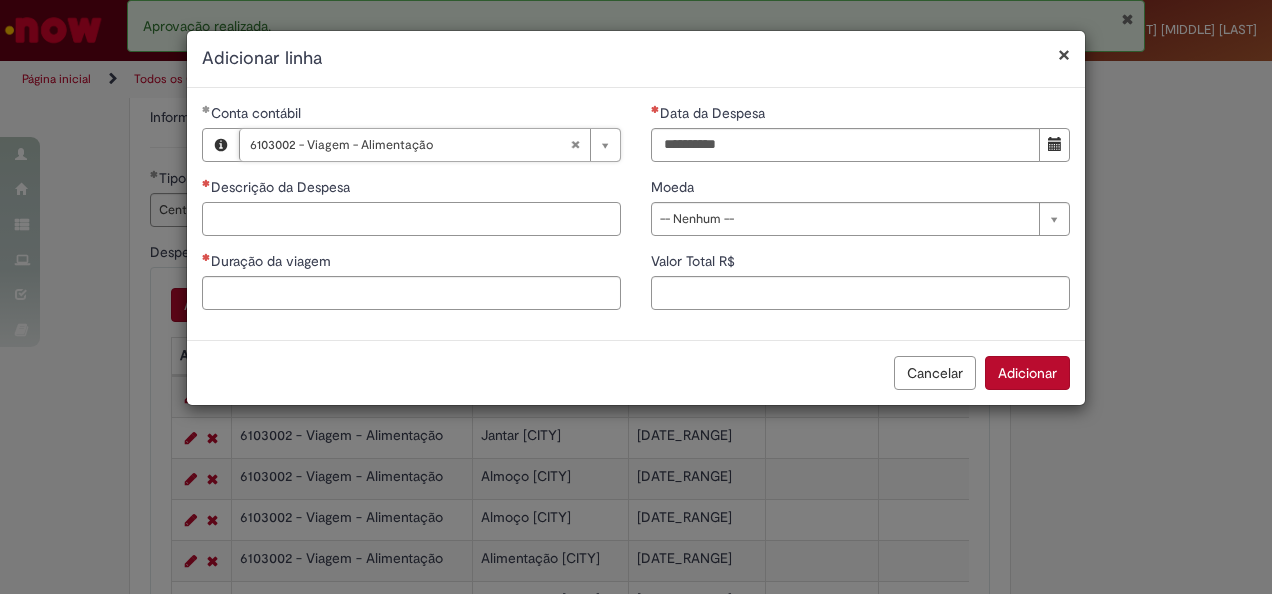 click on "Descrição da Despesa" at bounding box center (411, 219) 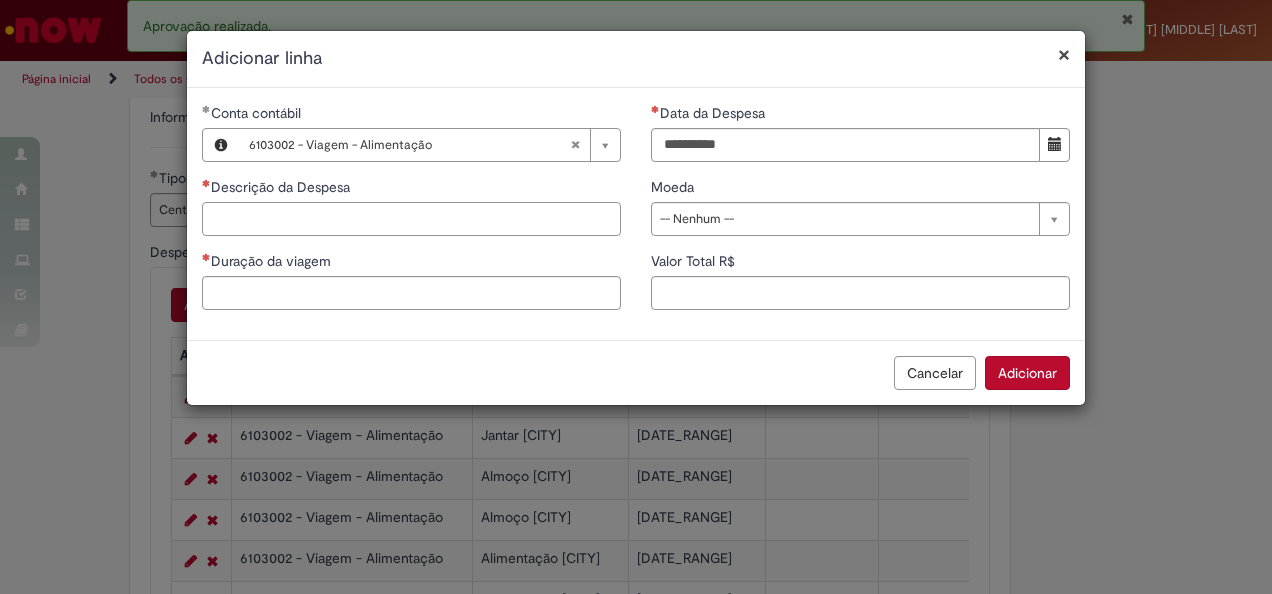 click on "Descrição da Despesa" at bounding box center (411, 219) 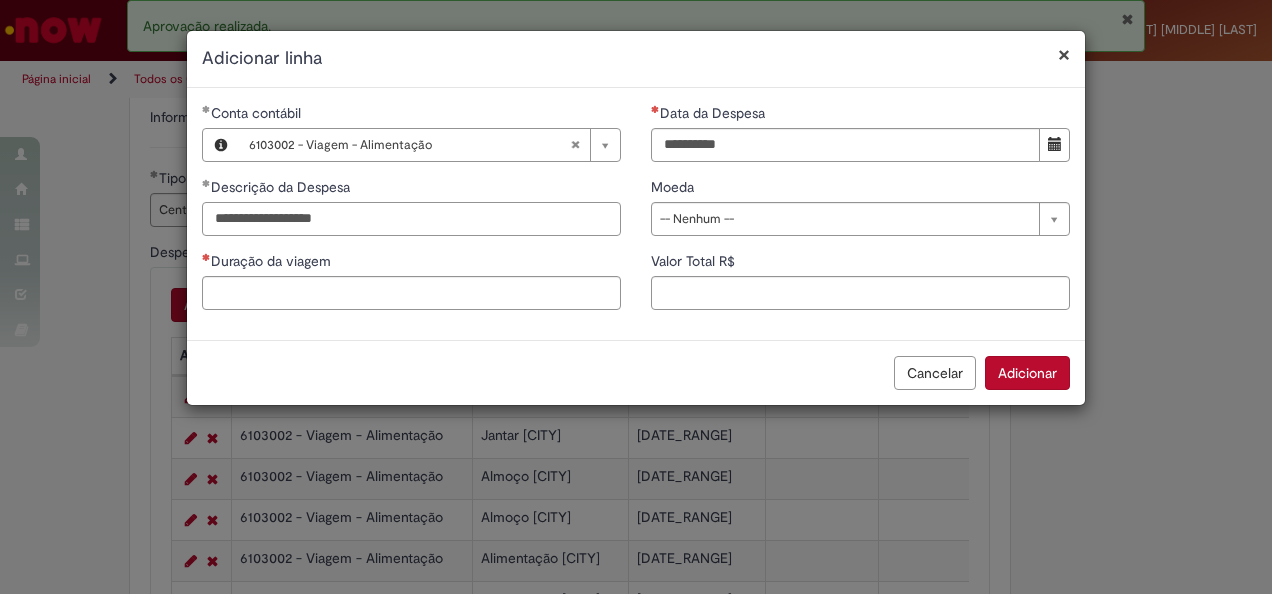 type on "**********" 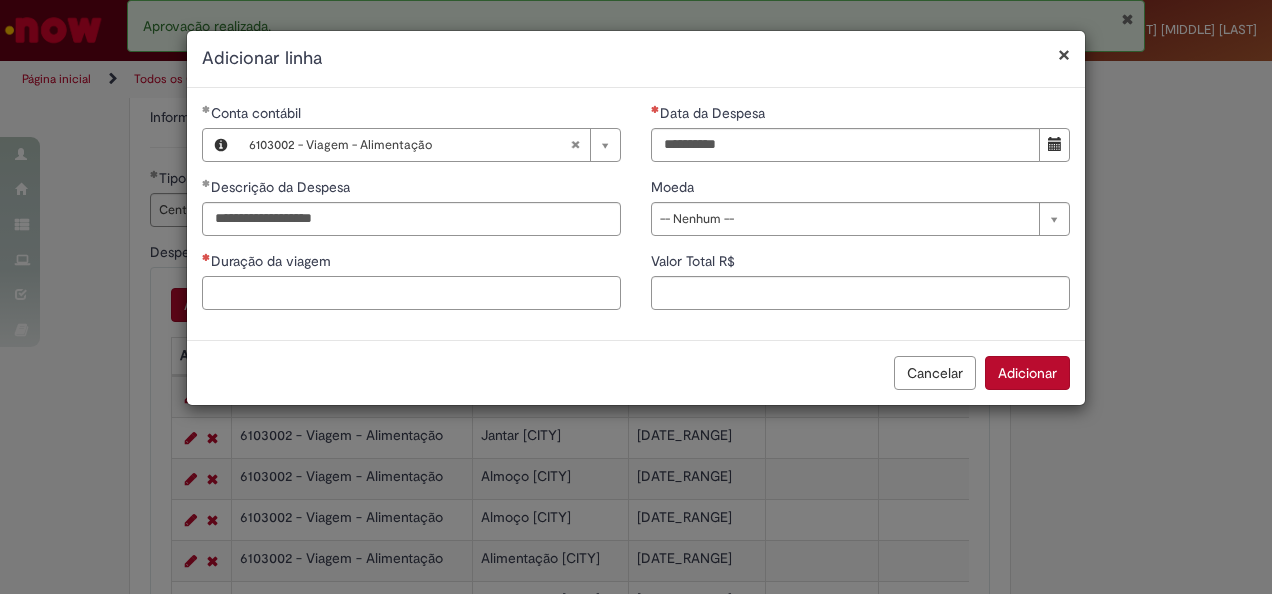 click on "Duração da viagem" at bounding box center (411, 293) 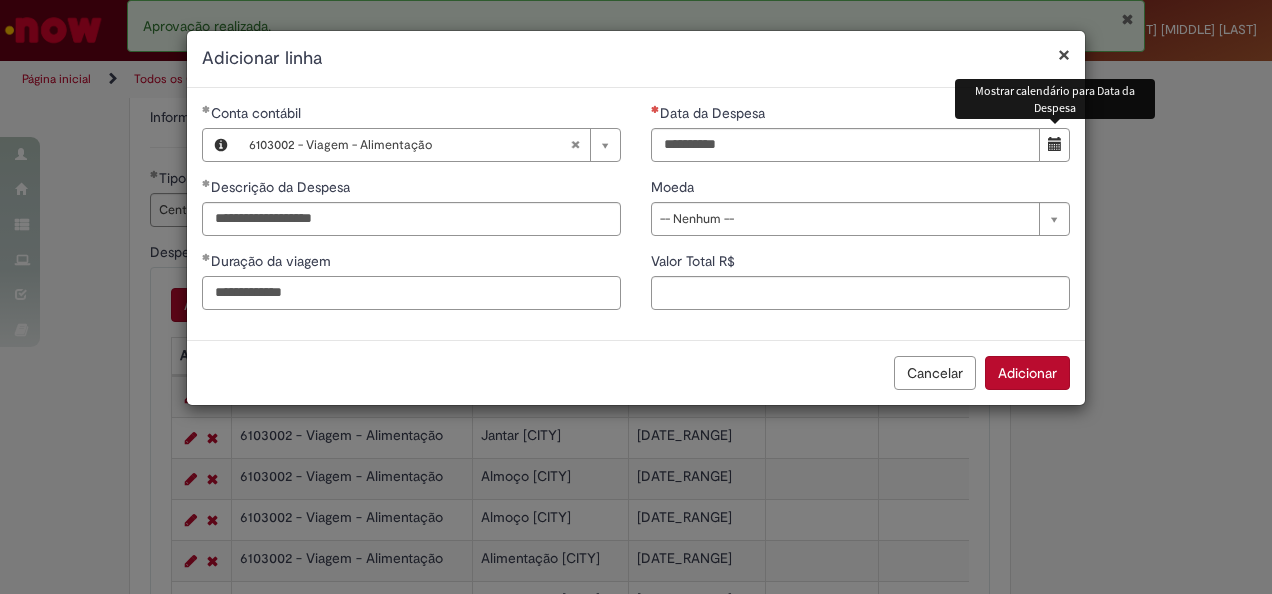type on "**********" 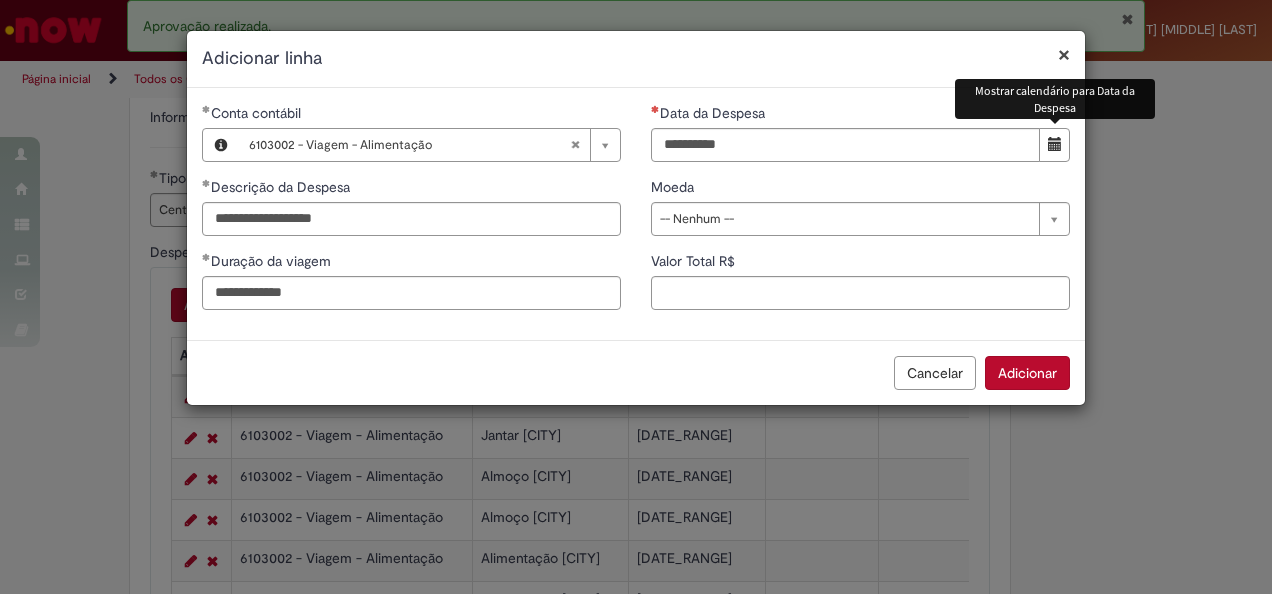 click at bounding box center [1054, 145] 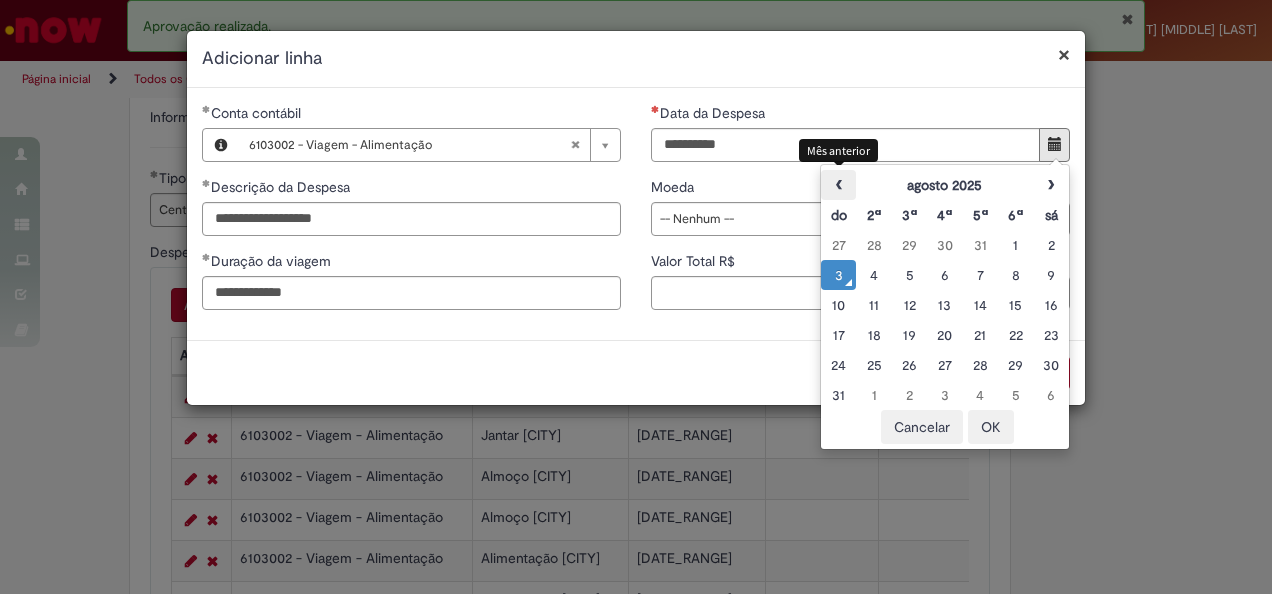 click on "‹" at bounding box center (838, 185) 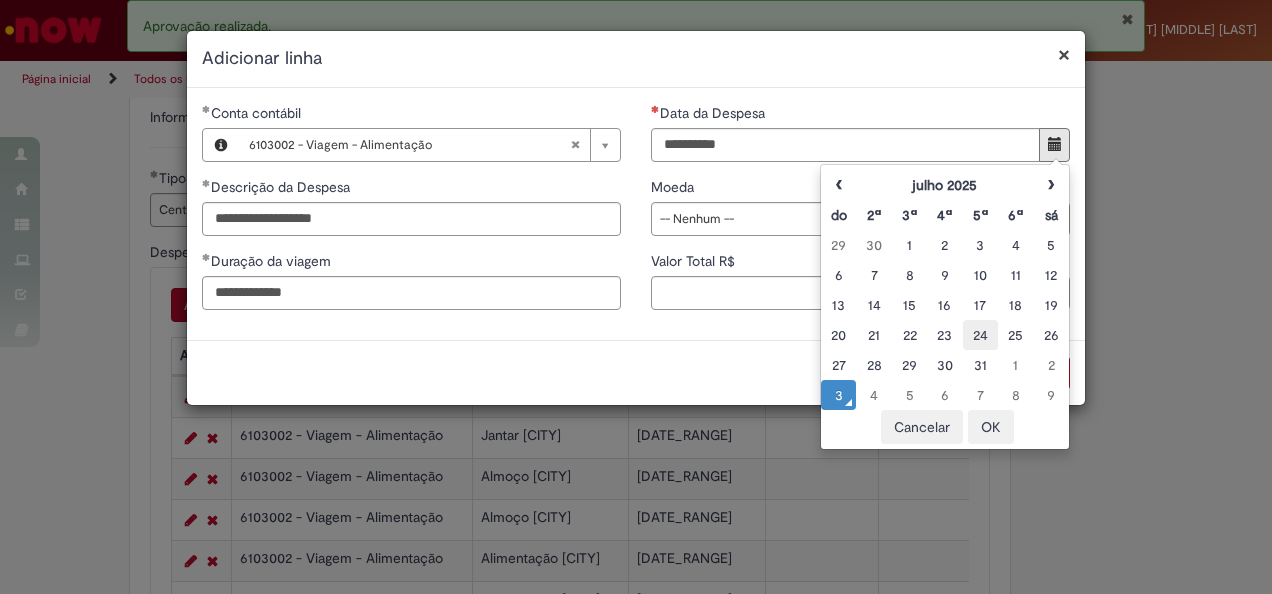 click on "24" at bounding box center (980, 335) 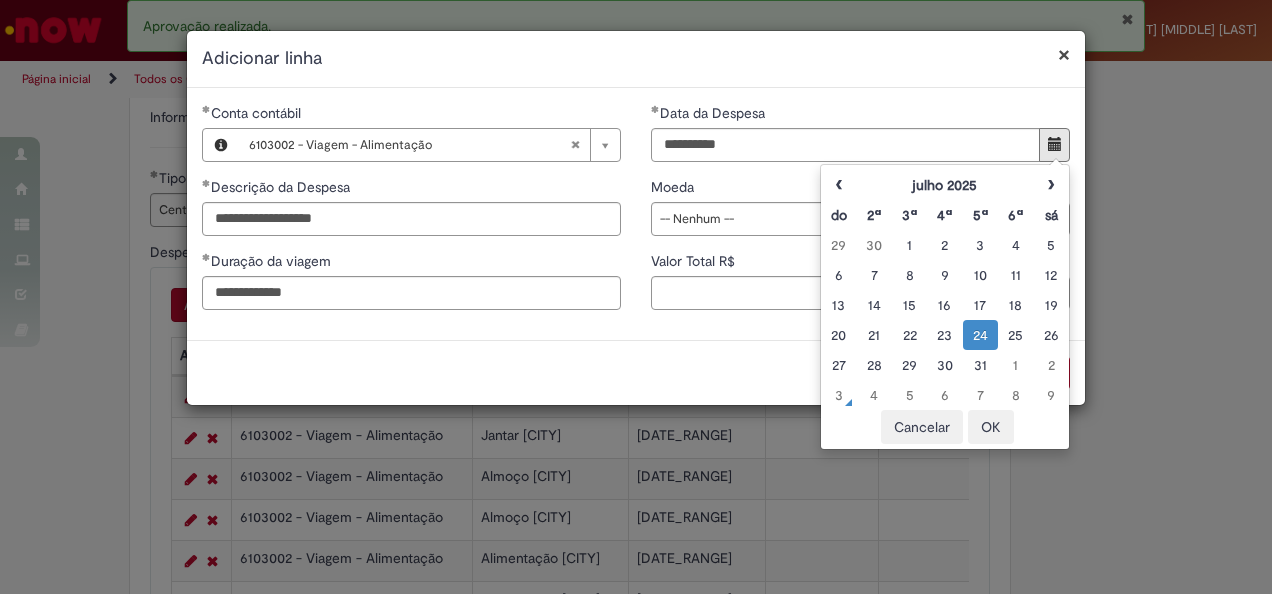 click on "OK" at bounding box center [991, 427] 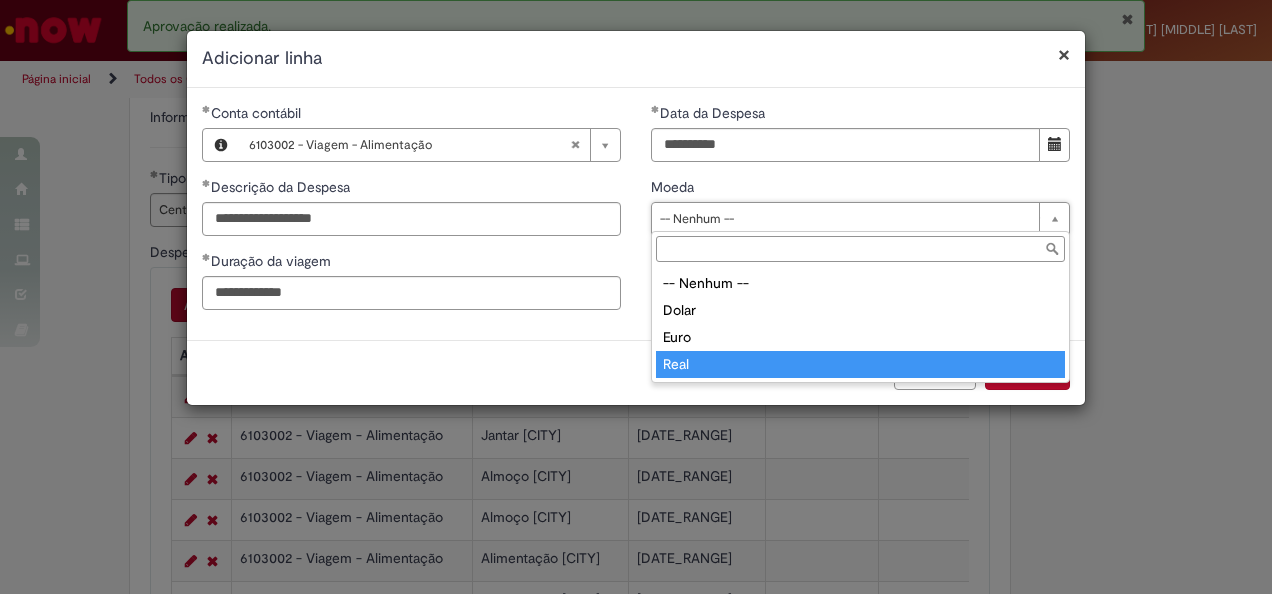type on "****" 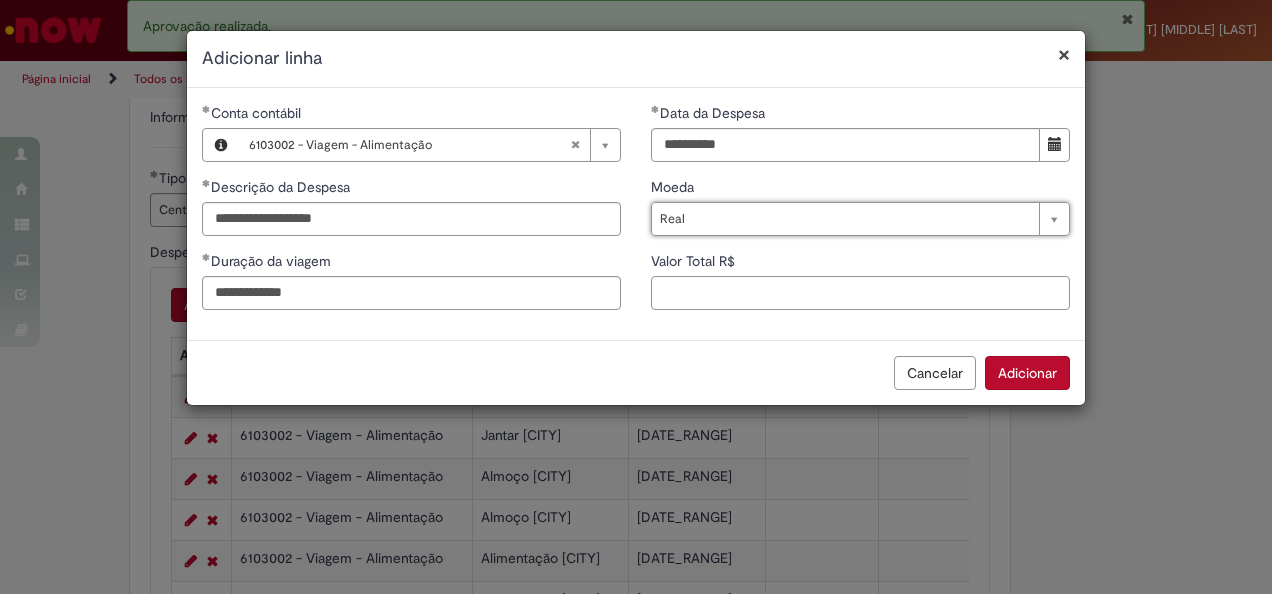 click on "Valor Total R$" at bounding box center [860, 293] 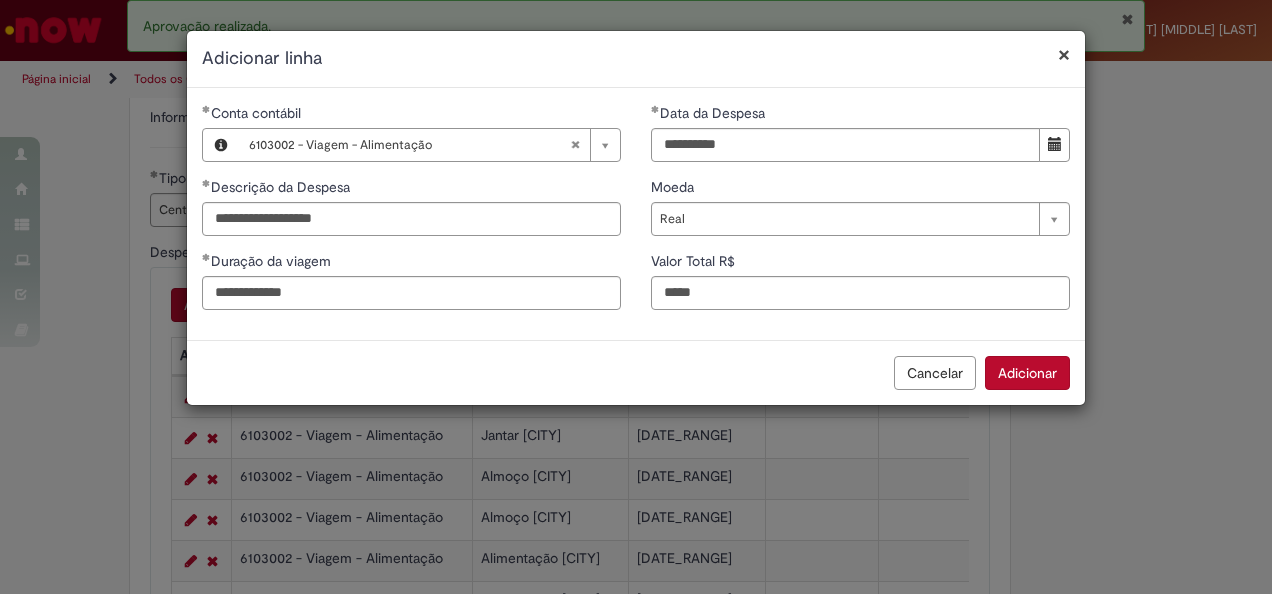 type on "*****" 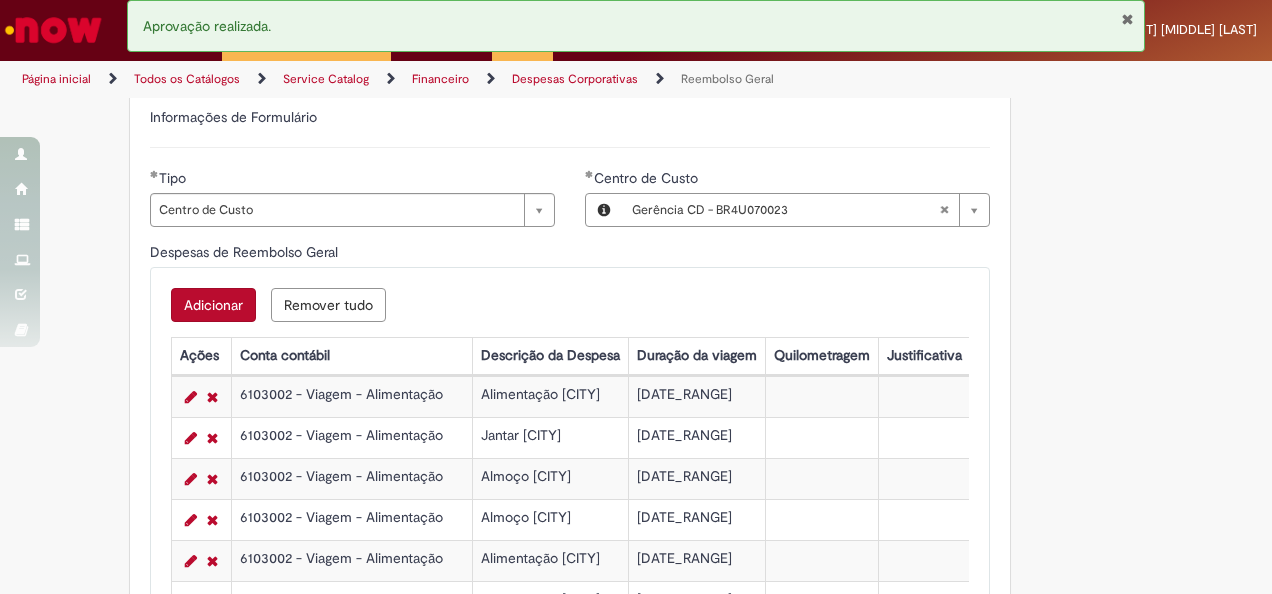 click on "Adicionar" at bounding box center [213, 305] 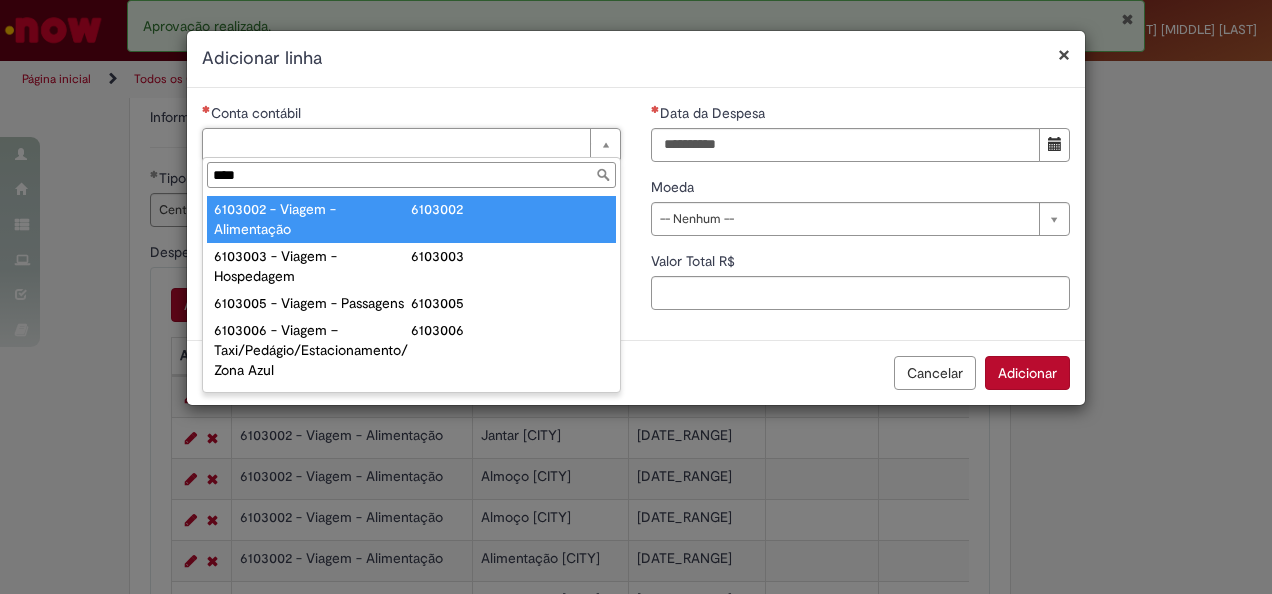type on "****" 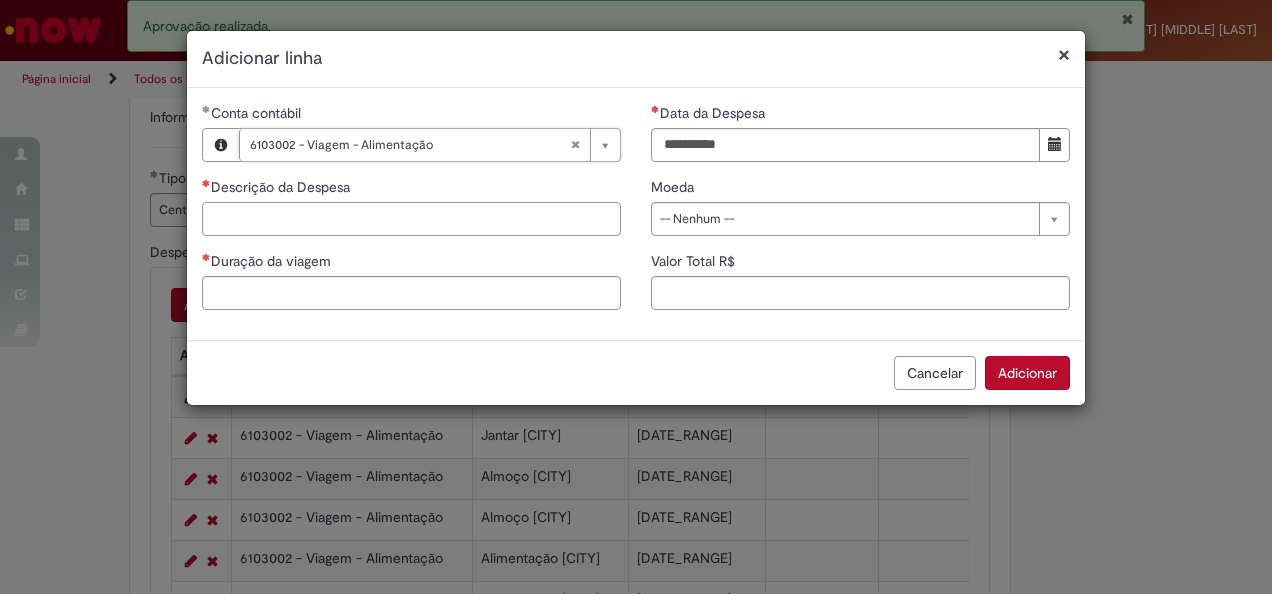 click on "Descrição da Despesa" at bounding box center [411, 219] 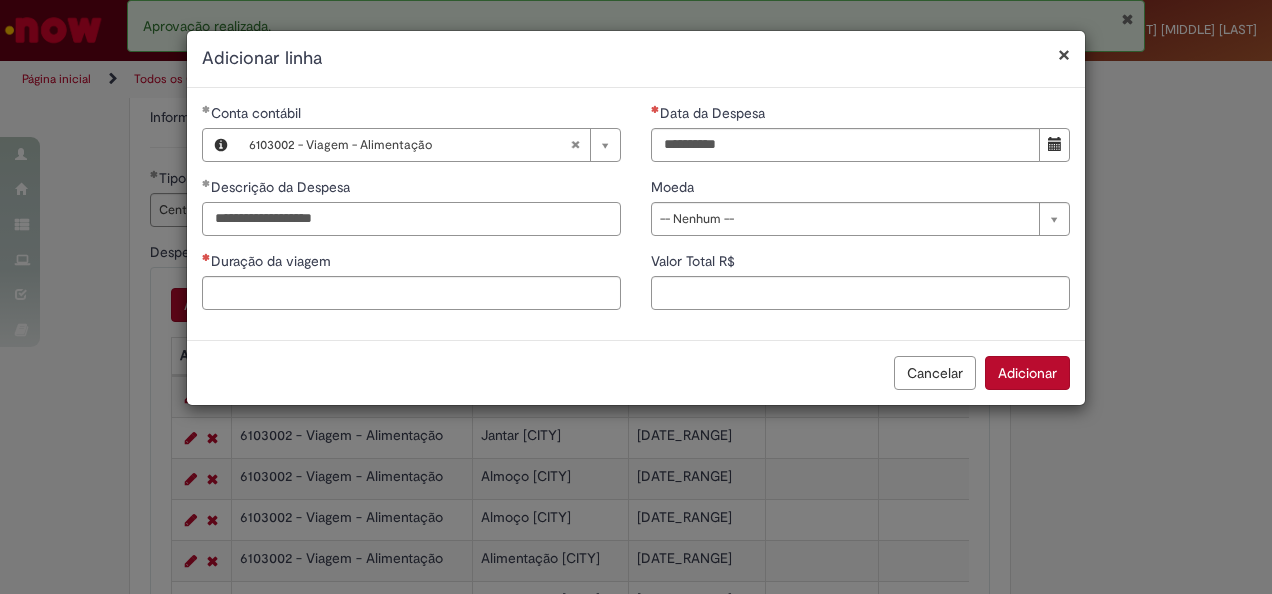 type on "**********" 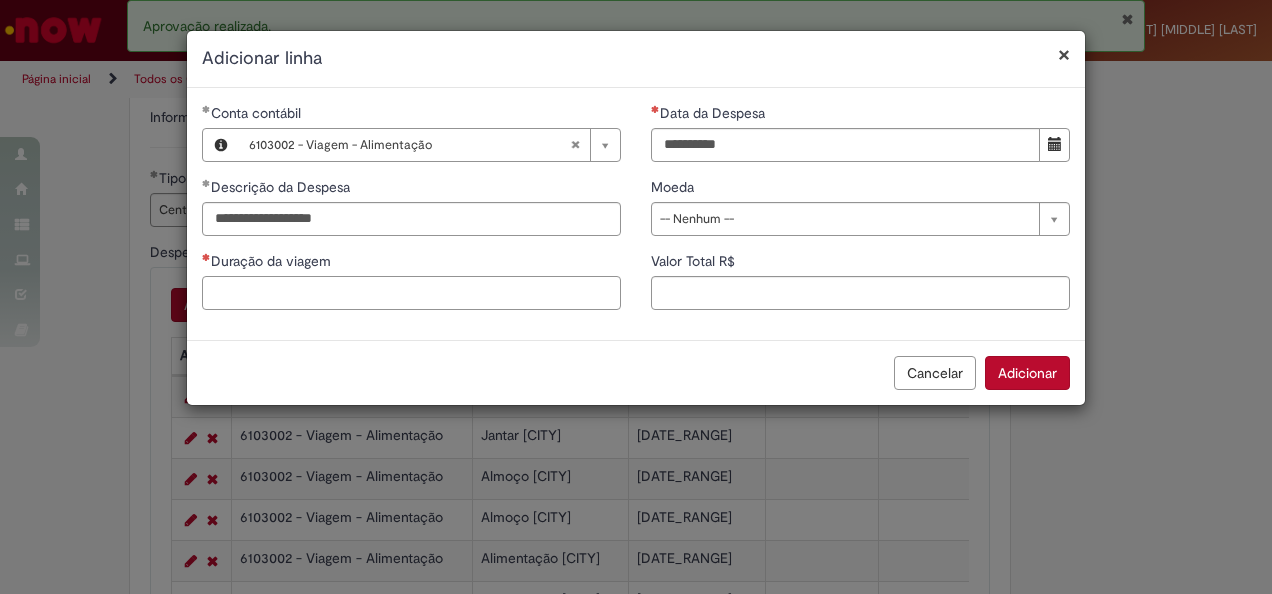 click on "Duração da viagem" at bounding box center (411, 293) 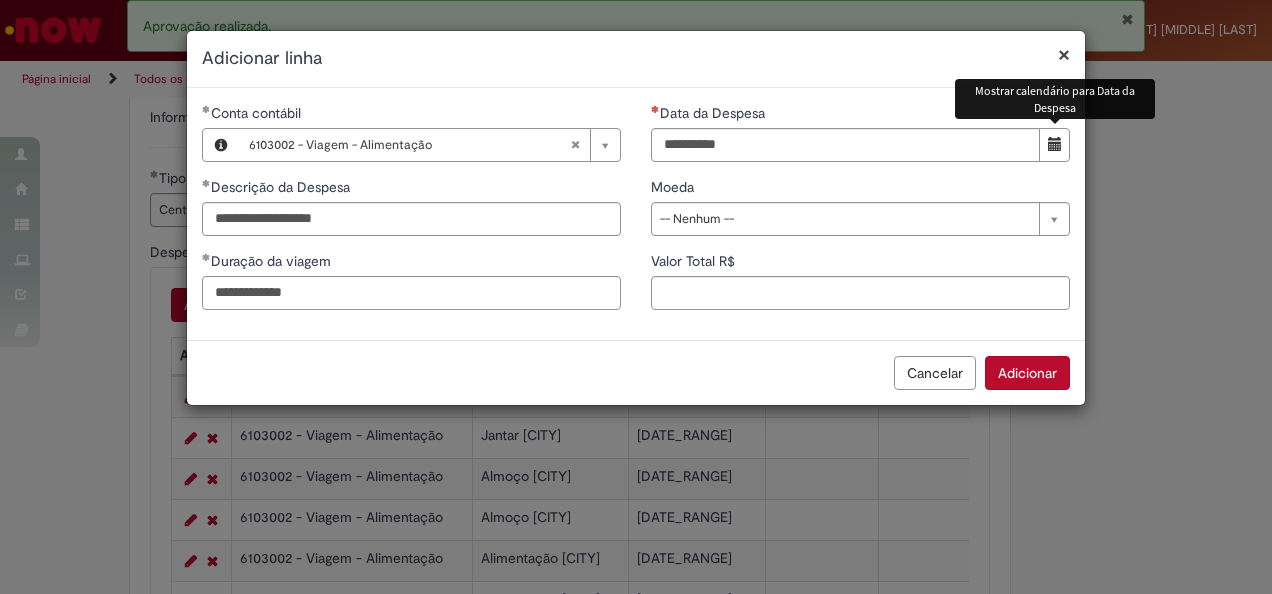 type on "**********" 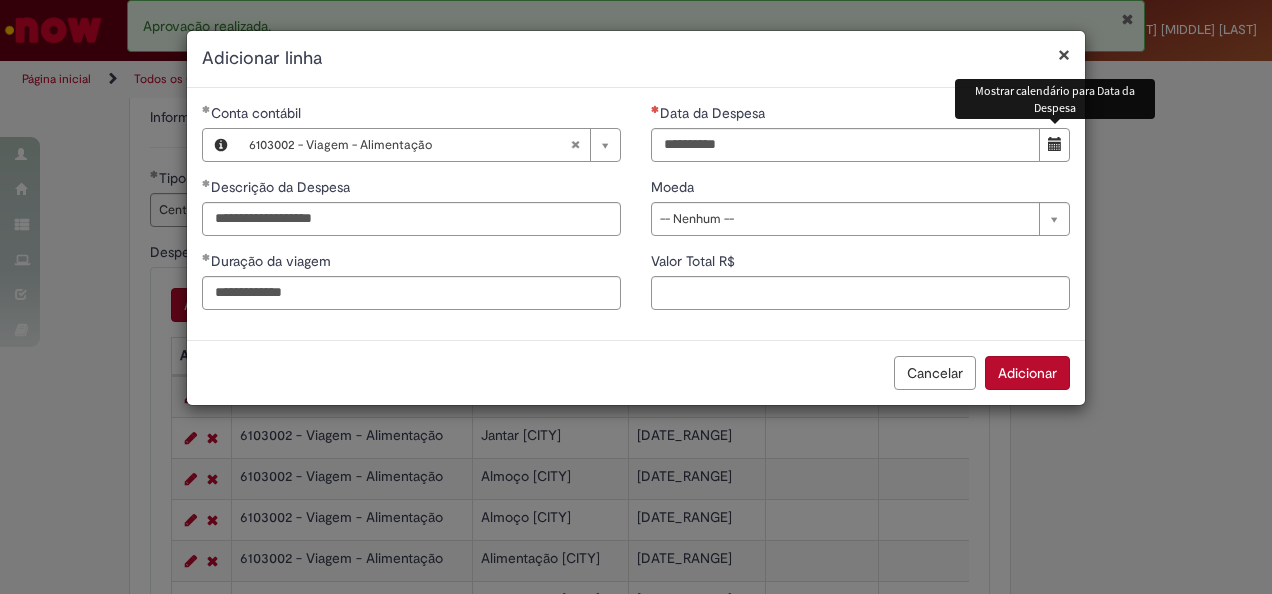 click at bounding box center [1054, 145] 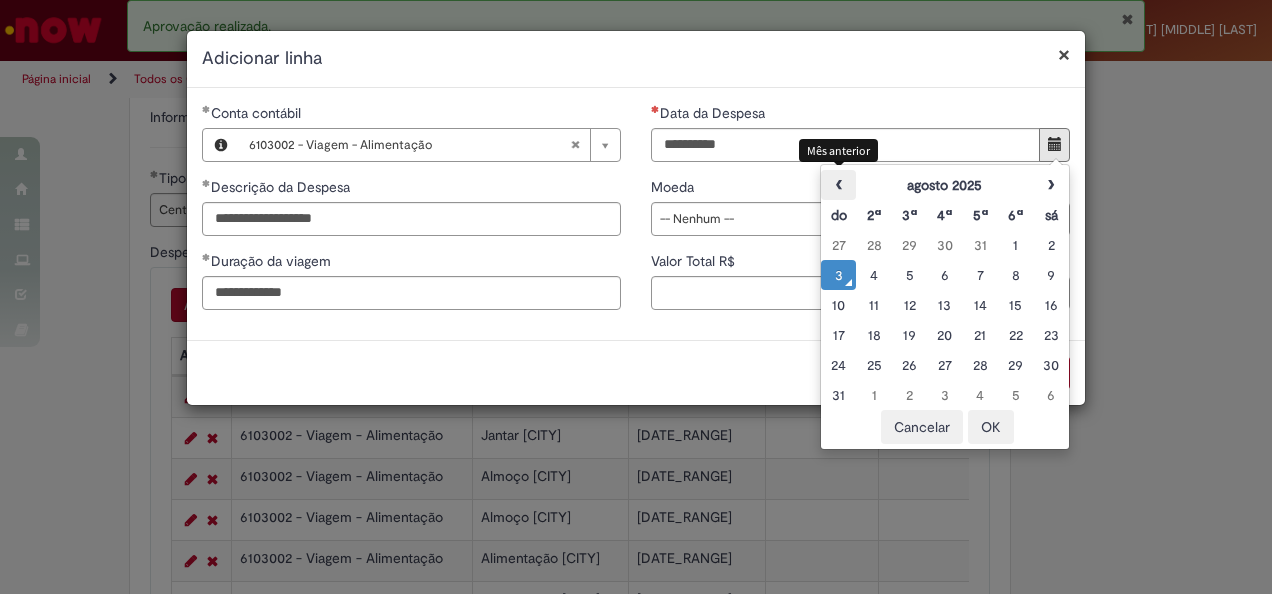click on "‹" at bounding box center [838, 185] 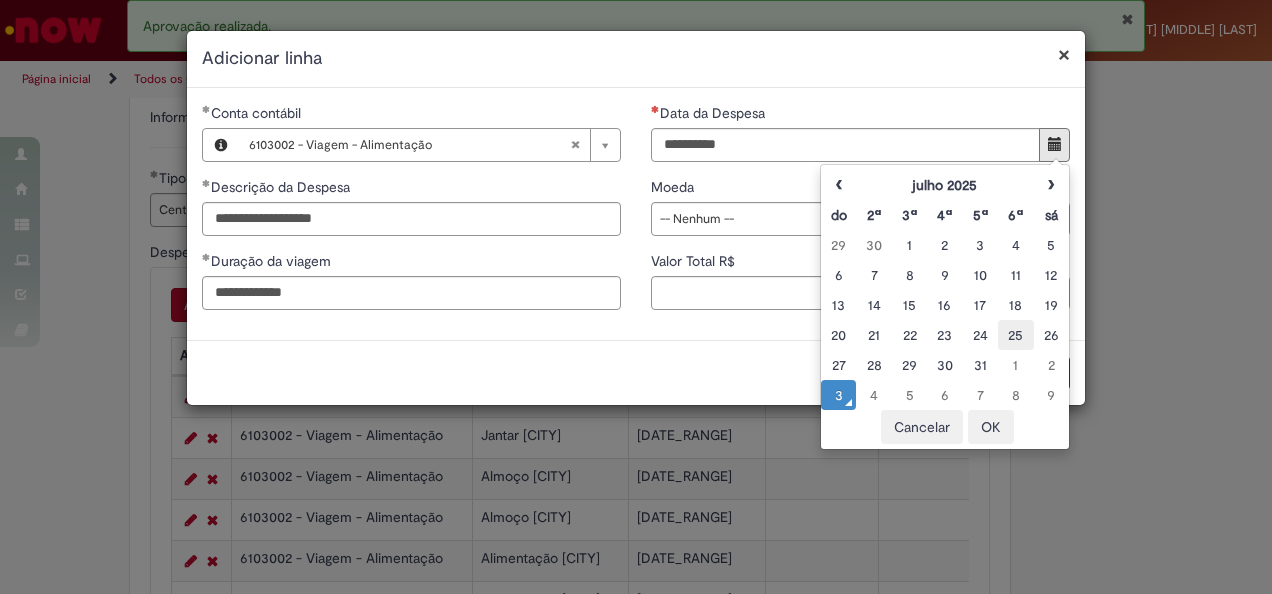 click on "25" at bounding box center (1015, 335) 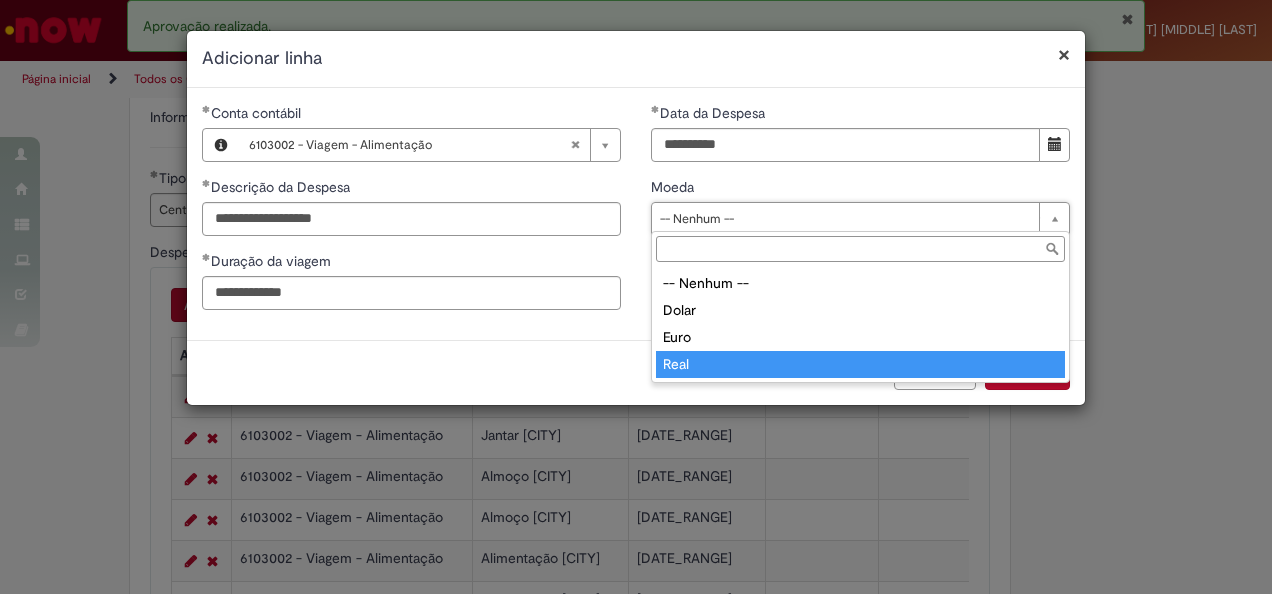 type on "****" 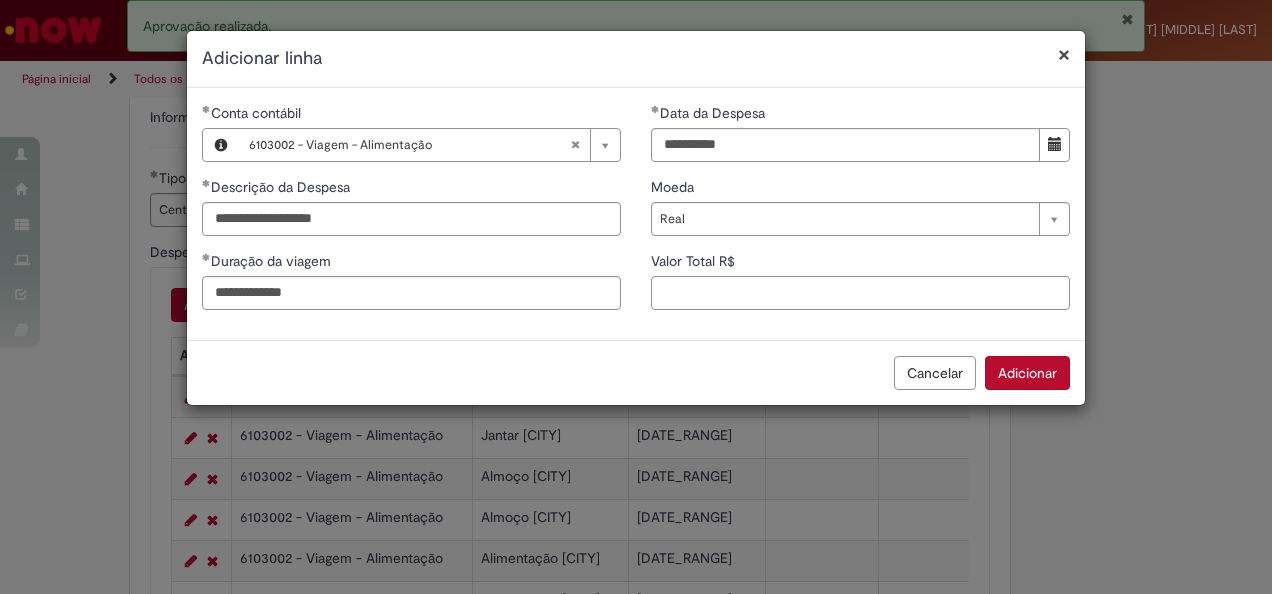 click on "Valor Total R$" at bounding box center (860, 293) 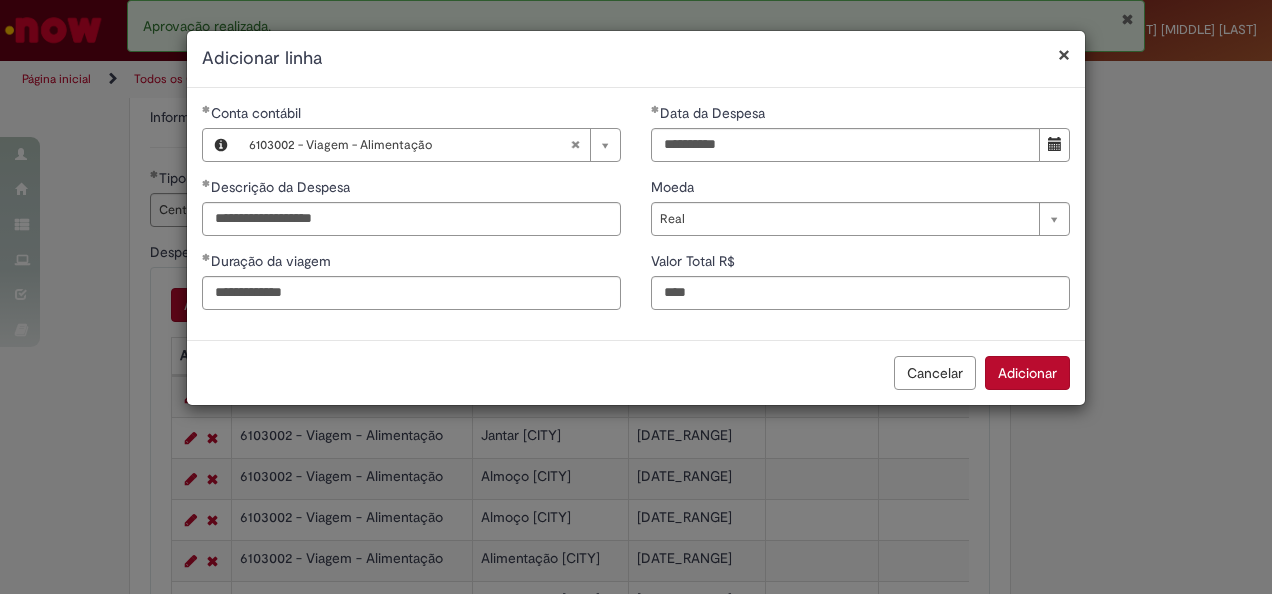 type on "****" 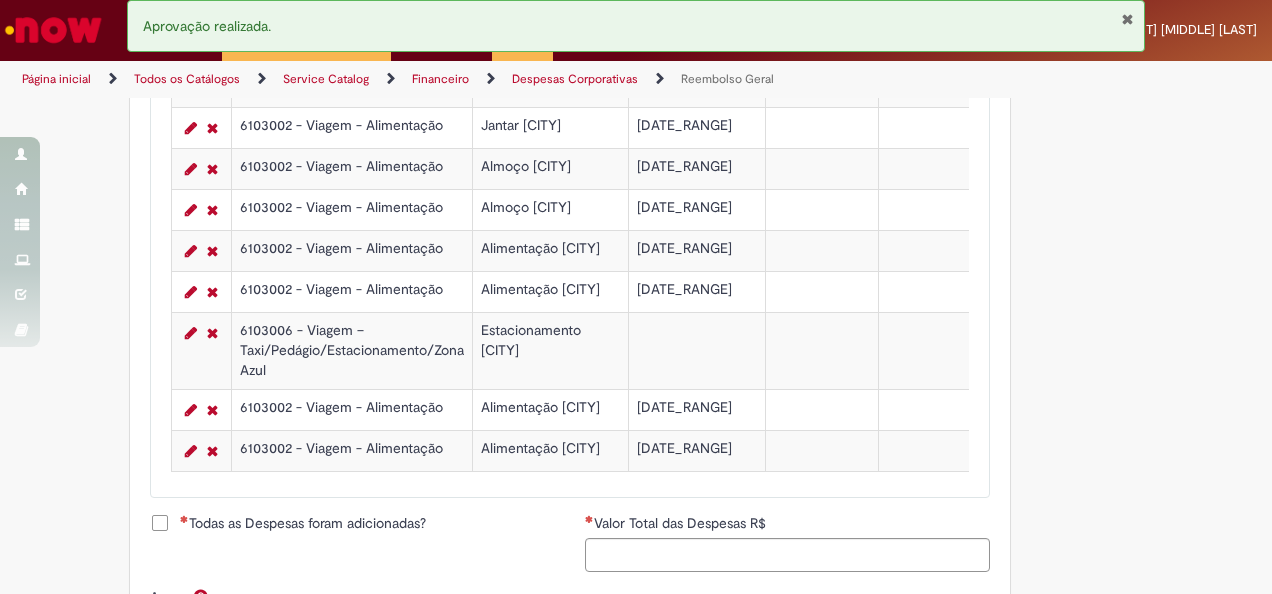scroll, scrollTop: 1012, scrollLeft: 0, axis: vertical 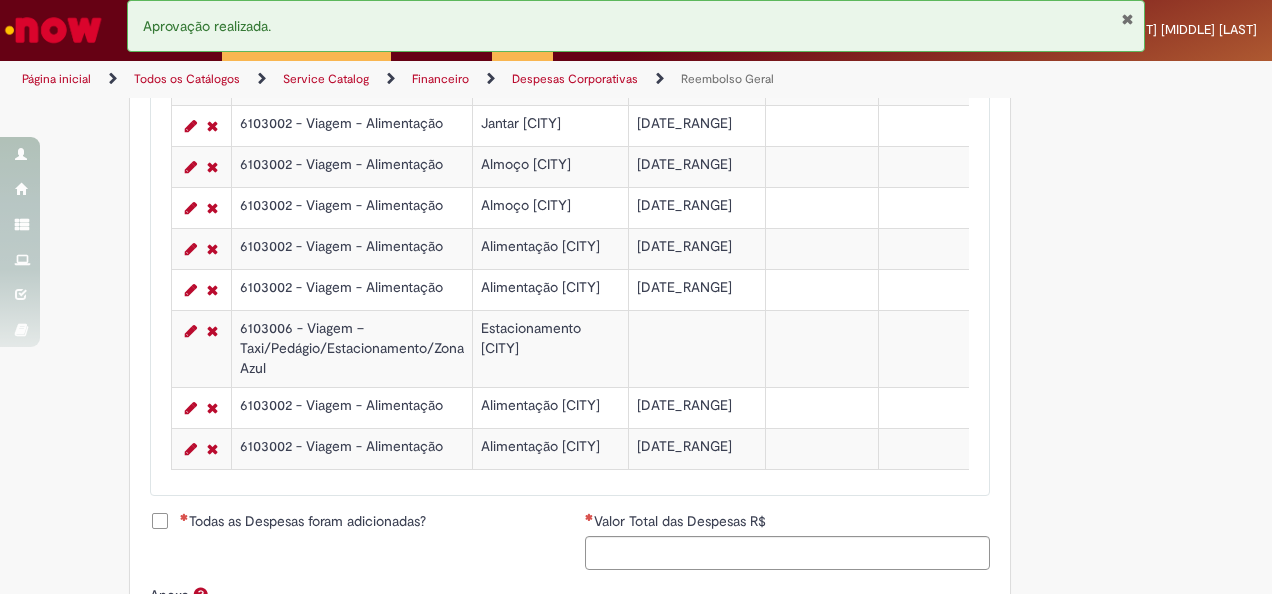 click on "Todas as Despesas foram adicionadas?" at bounding box center [303, 521] 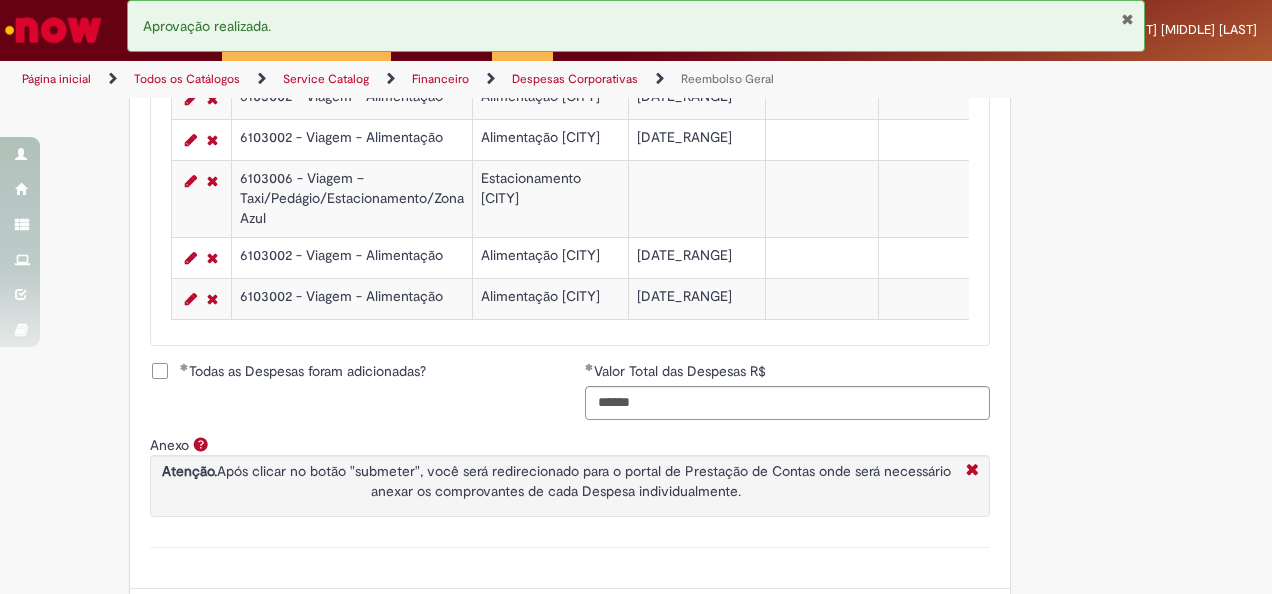 scroll, scrollTop: 1278, scrollLeft: 0, axis: vertical 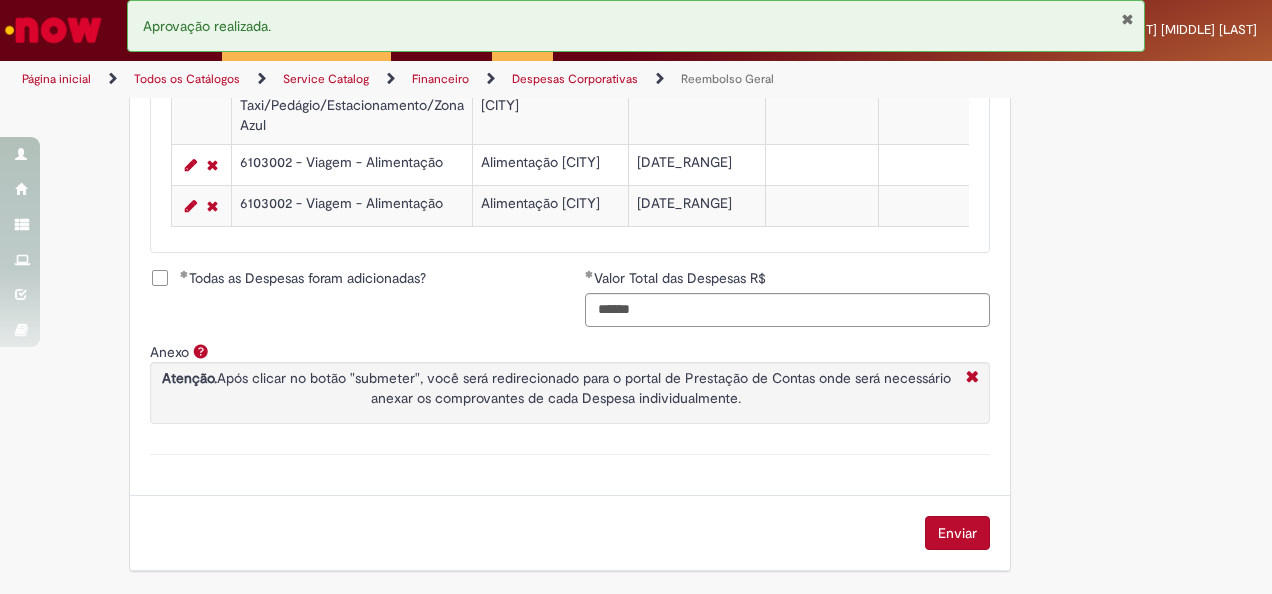 click on "Enviar" at bounding box center (957, 533) 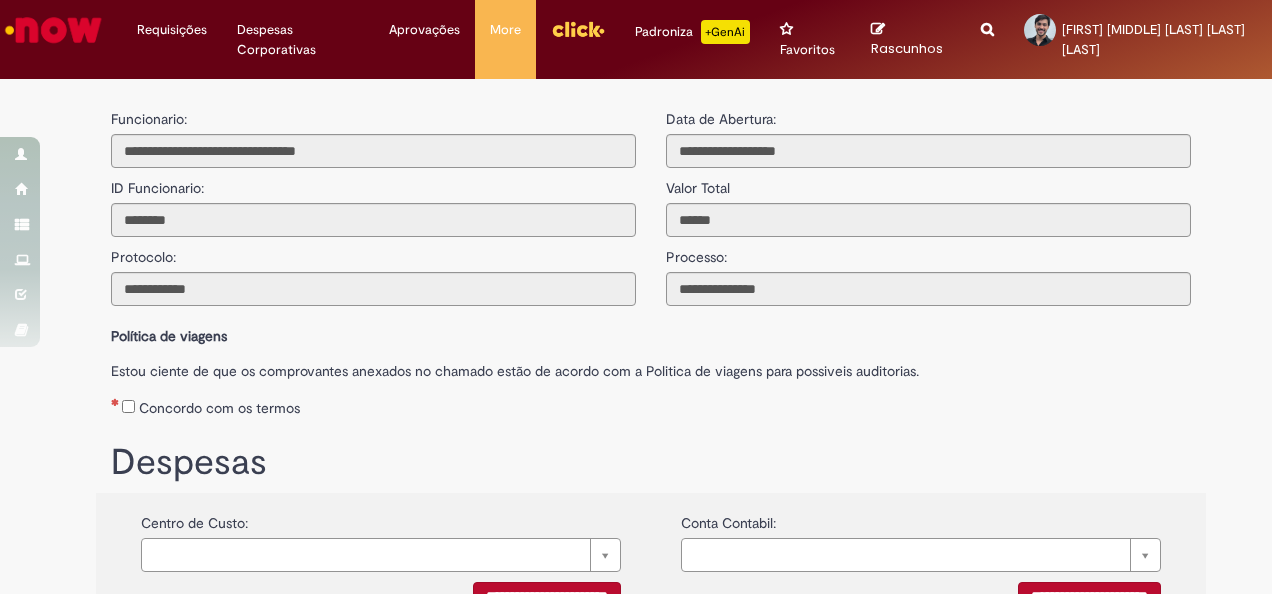 scroll, scrollTop: 0, scrollLeft: 0, axis: both 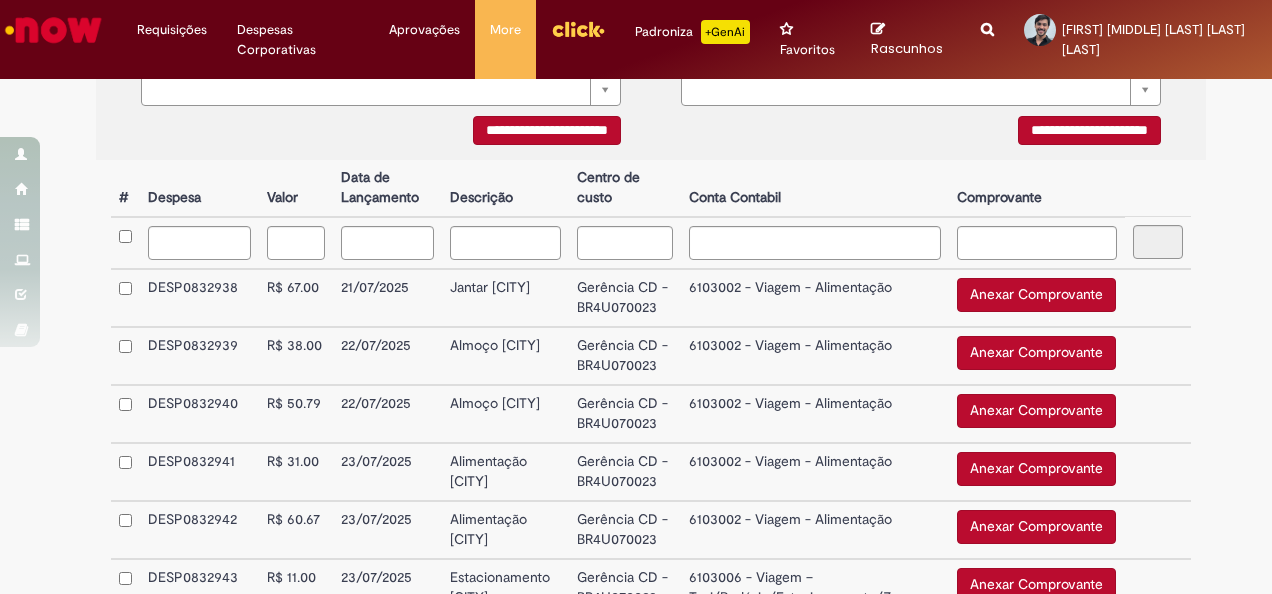 click on "Anexar Comprovante" at bounding box center [1036, 295] 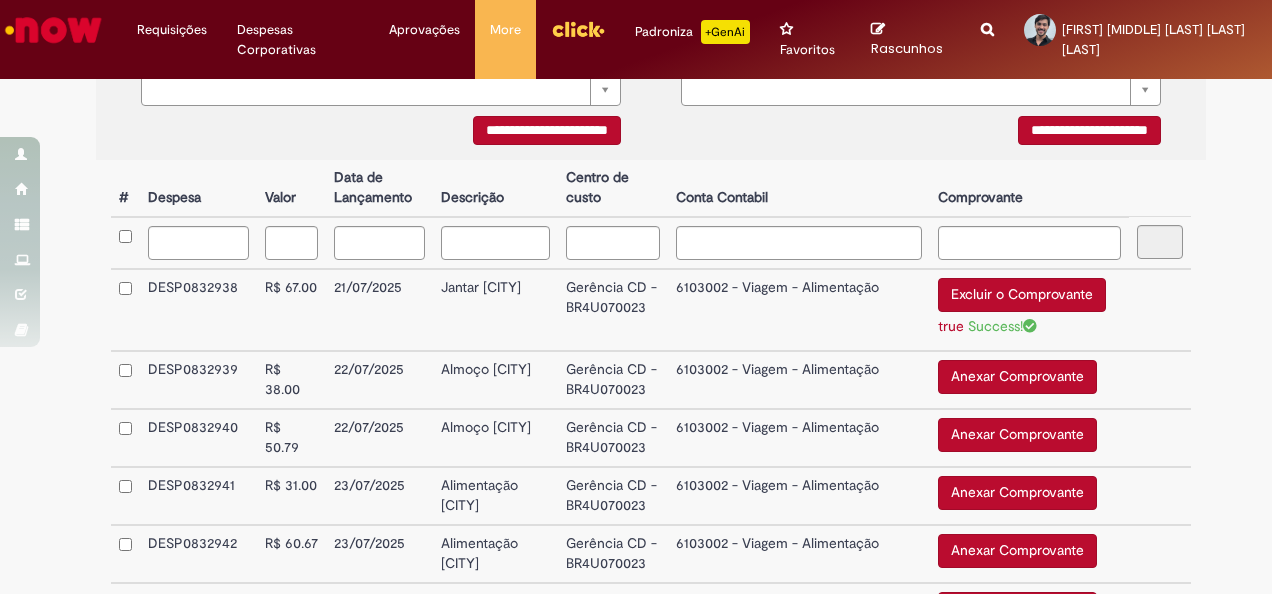 click on "Anexar Comprovante" at bounding box center [1017, 377] 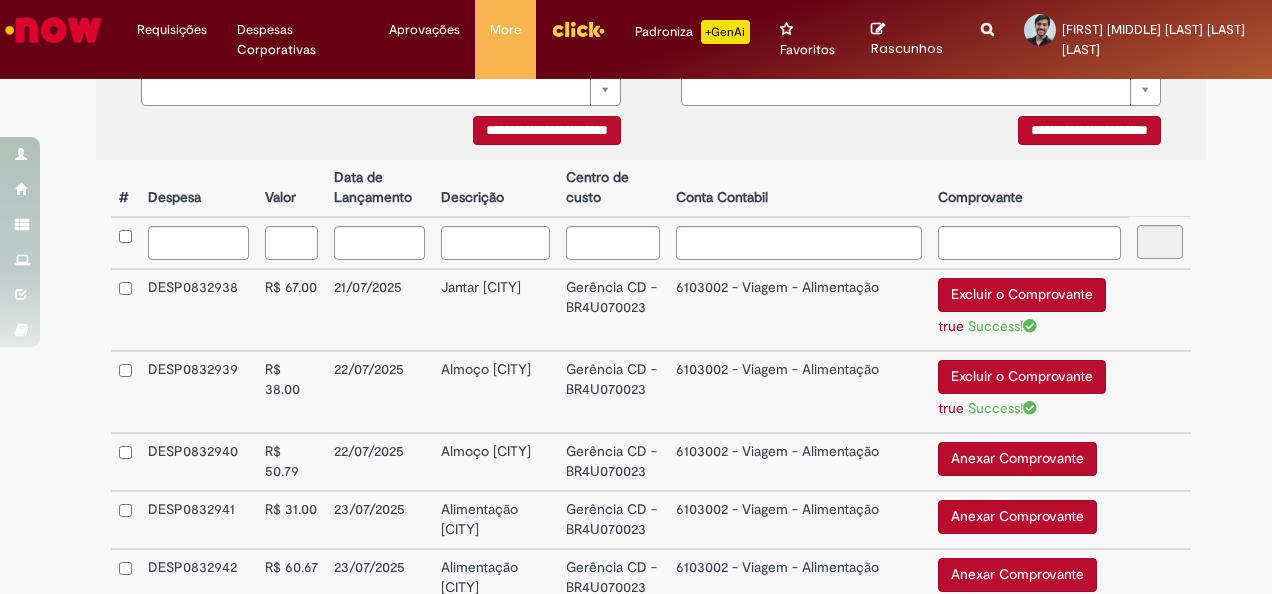 click on "Anexar Comprovante" at bounding box center (1017, 459) 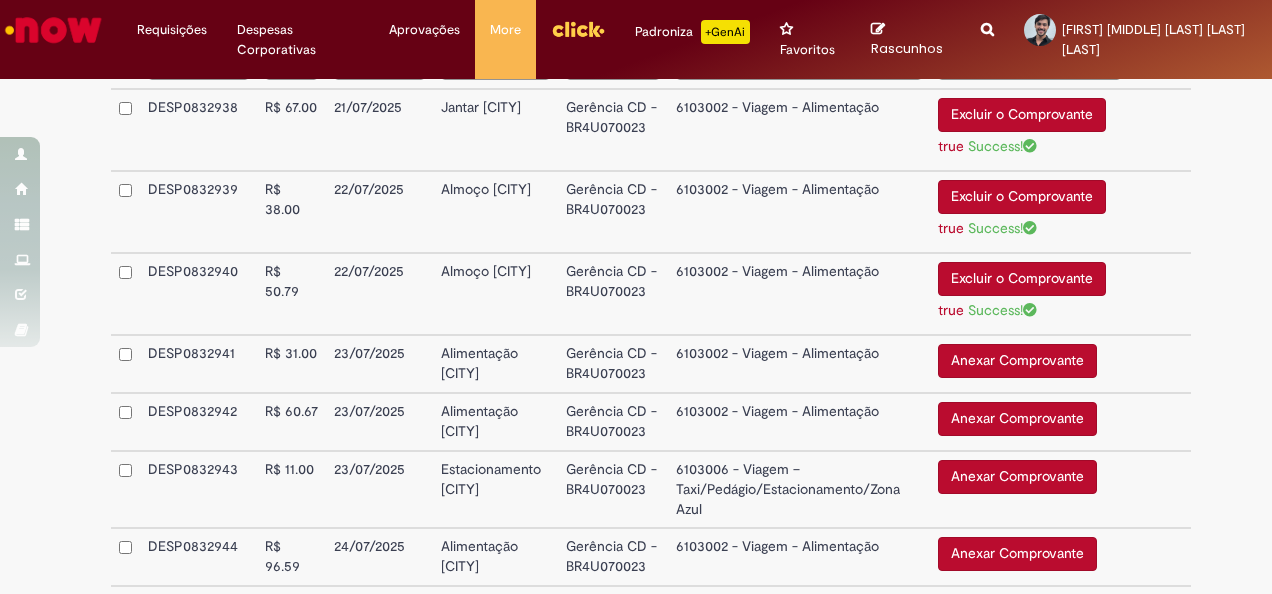 scroll, scrollTop: 645, scrollLeft: 0, axis: vertical 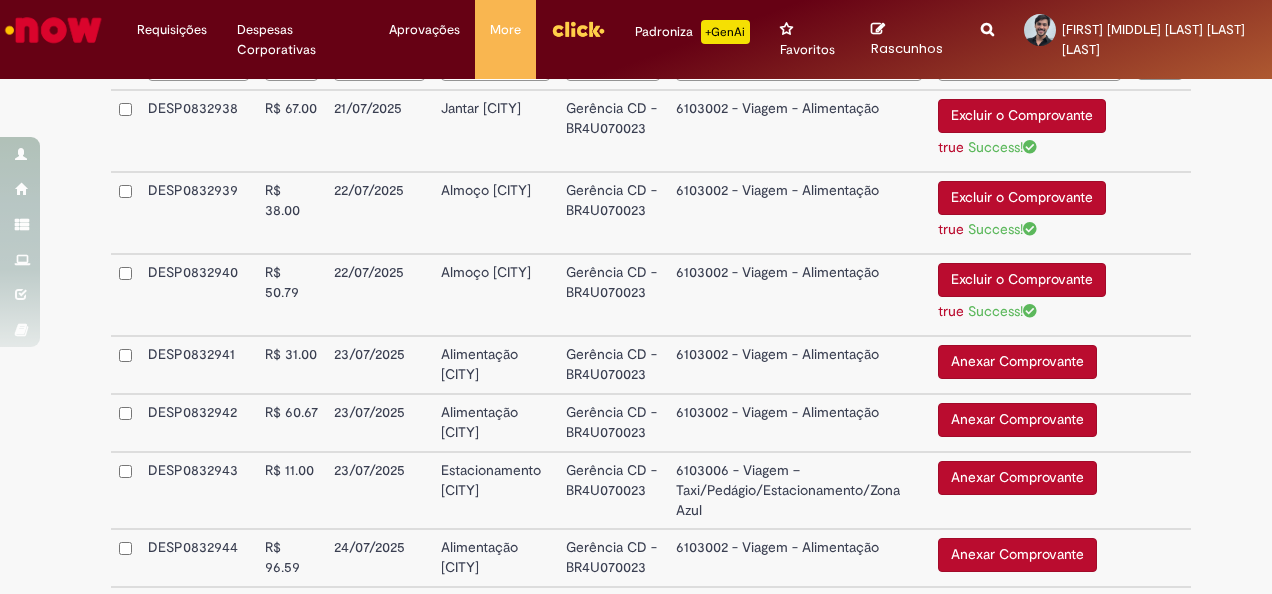 click on "Anexar Comprovante" at bounding box center [1017, 362] 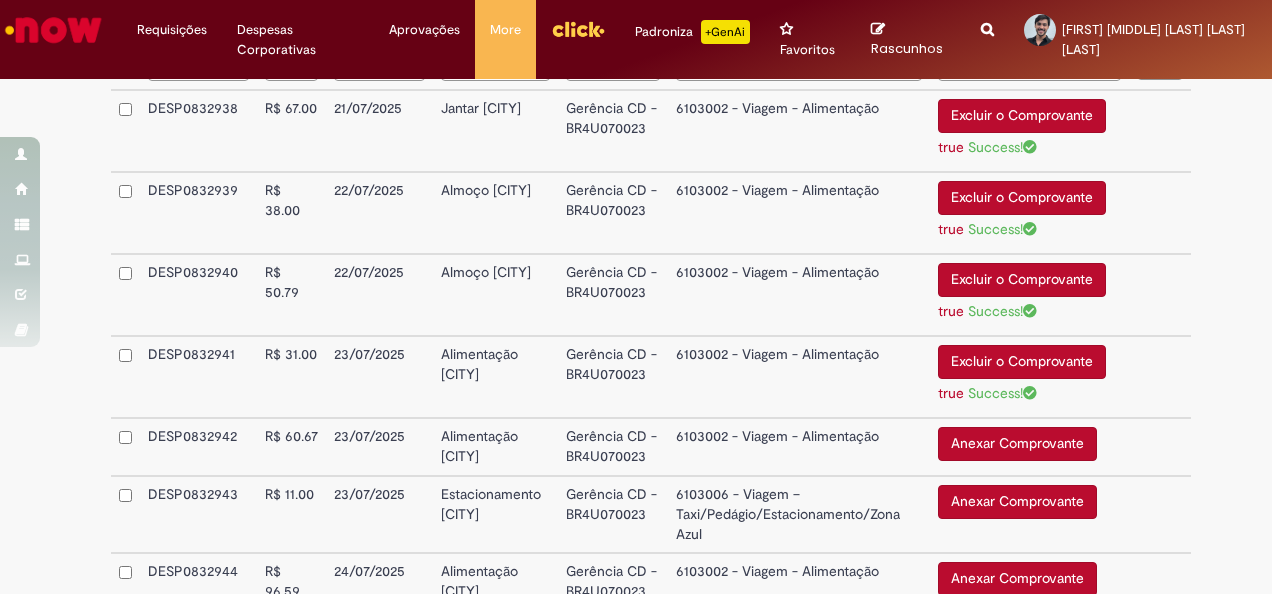 click on "Anexar Comprovante" at bounding box center (1017, 444) 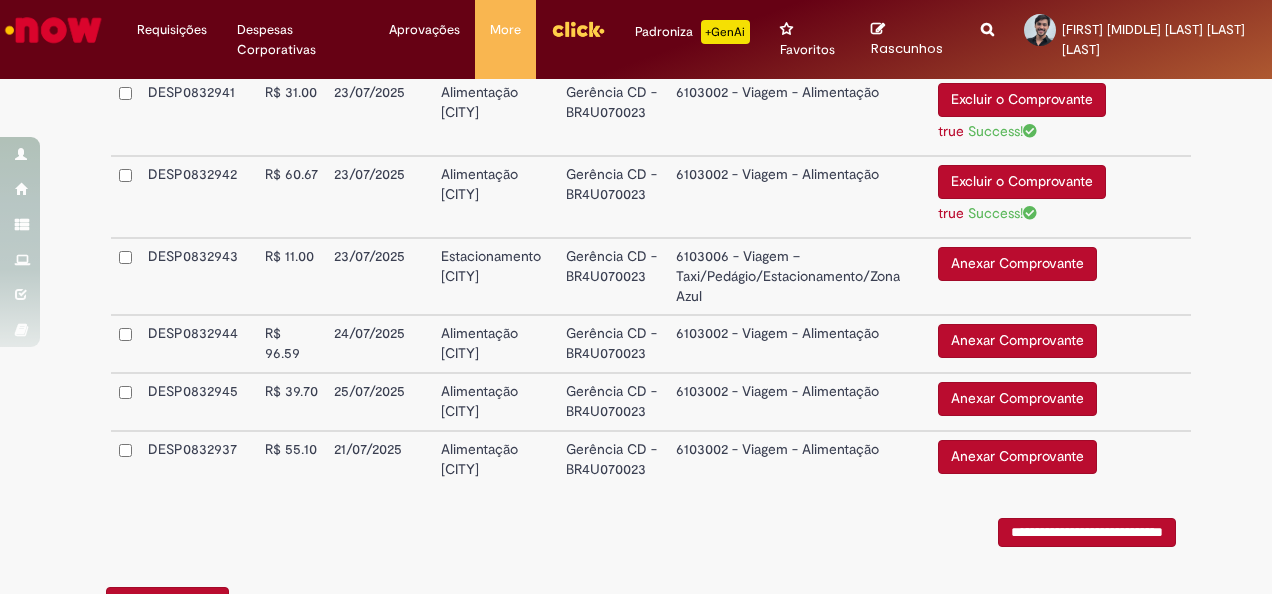scroll, scrollTop: 906, scrollLeft: 0, axis: vertical 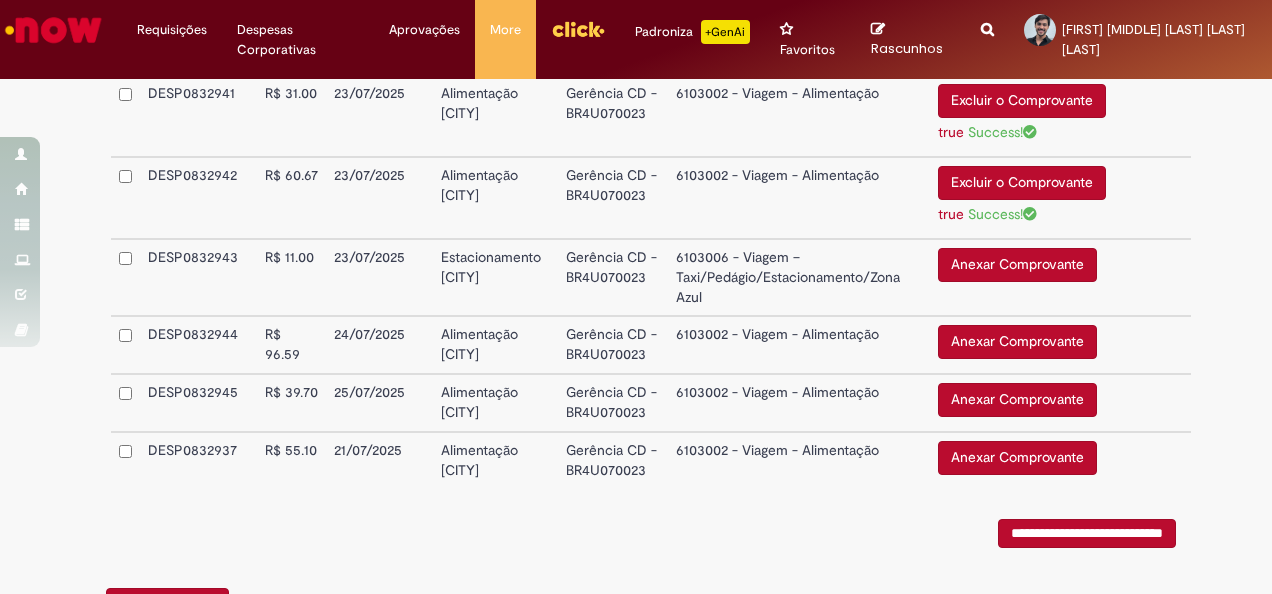 click on "Anexar Comprovante" at bounding box center (1017, 265) 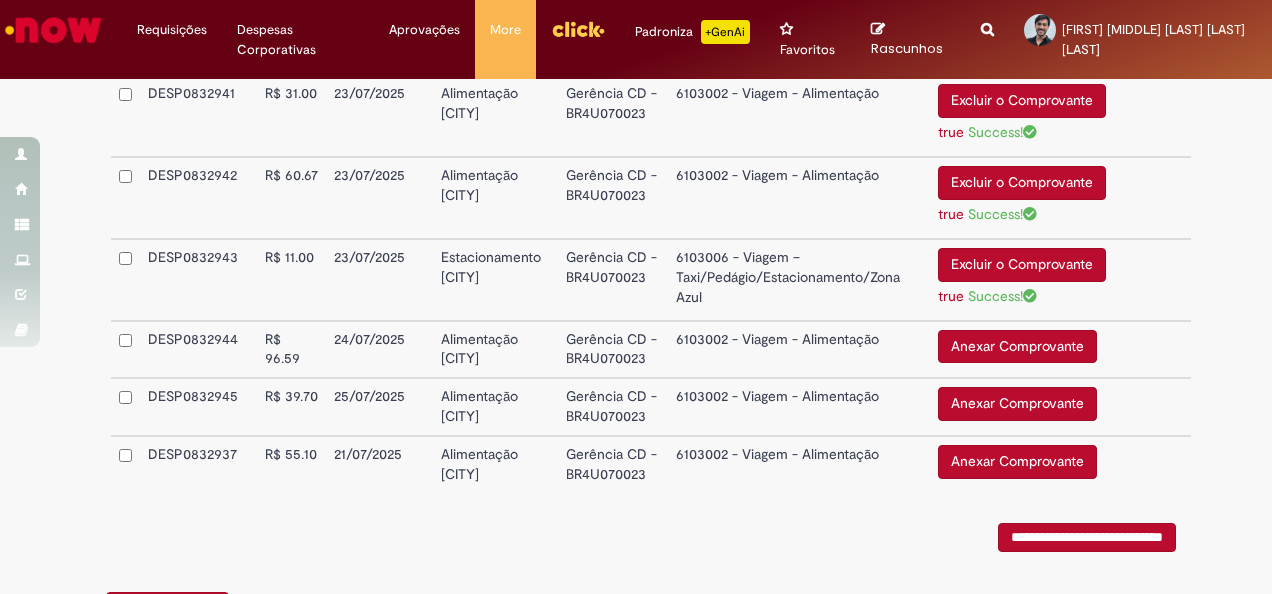 click on "Anexar Comprovante" at bounding box center [1017, 347] 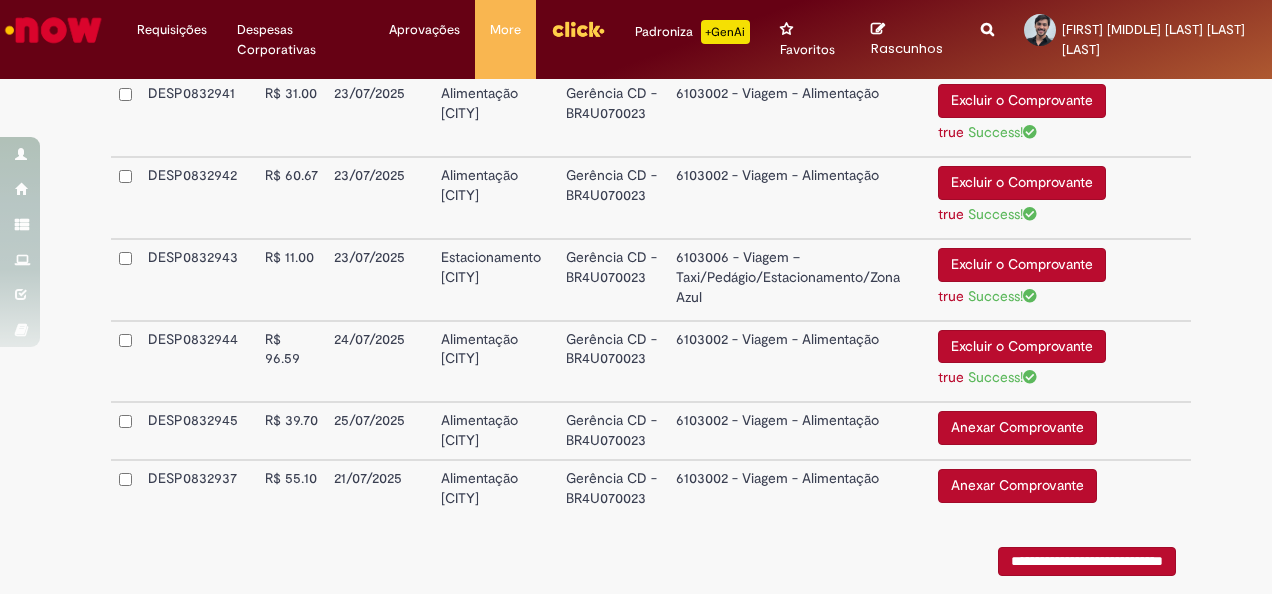 click on "Anexar Comprovante" at bounding box center [1017, 428] 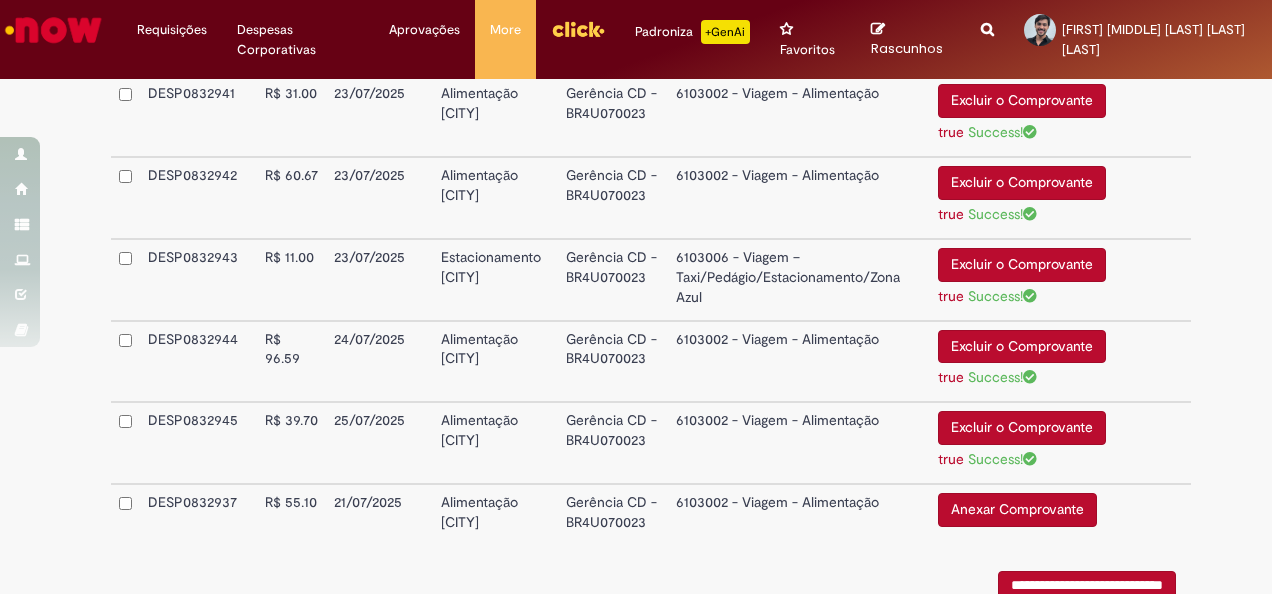 click on "Anexar Comprovante" at bounding box center [1017, 510] 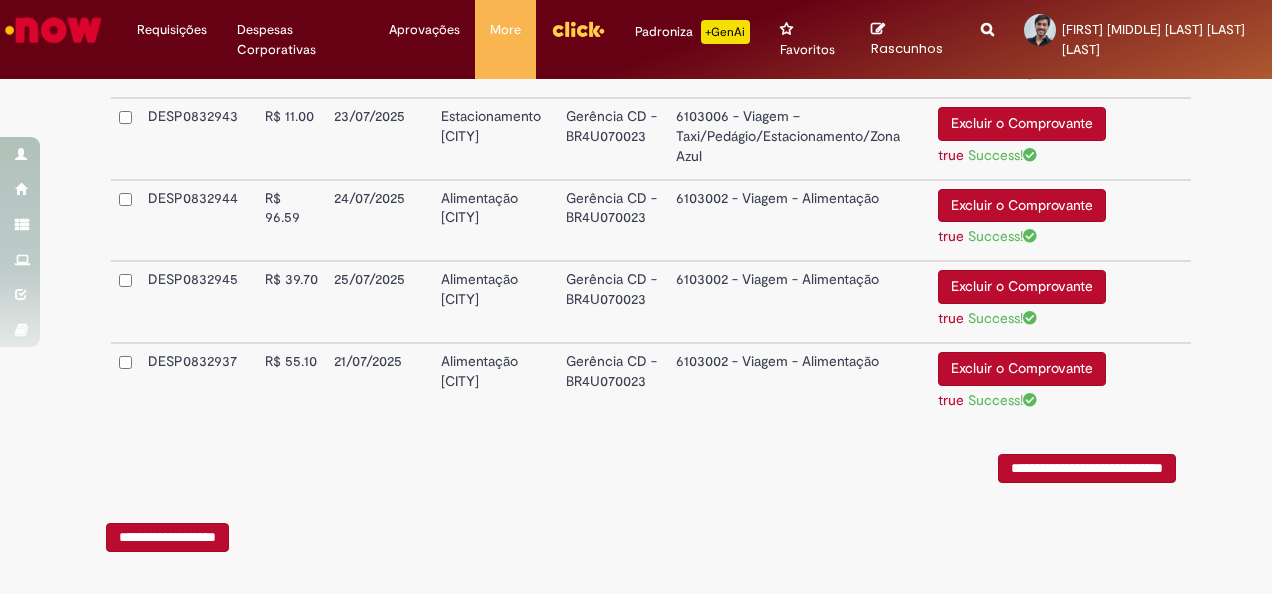 scroll, scrollTop: 1048, scrollLeft: 0, axis: vertical 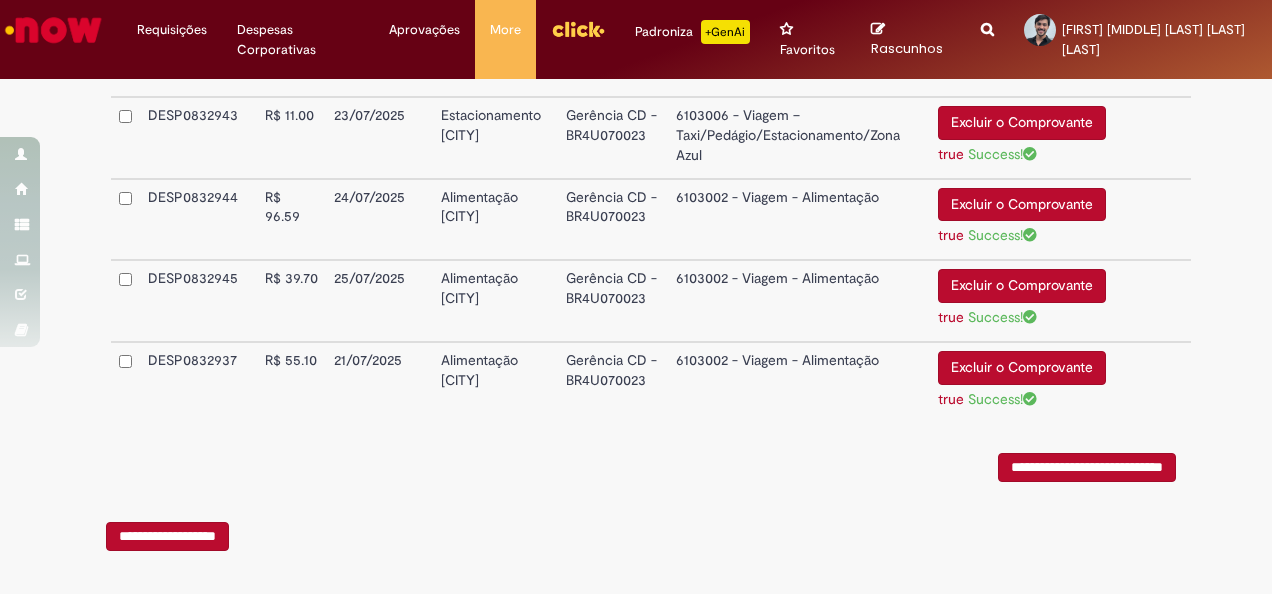 click on "**********" at bounding box center [1087, 467] 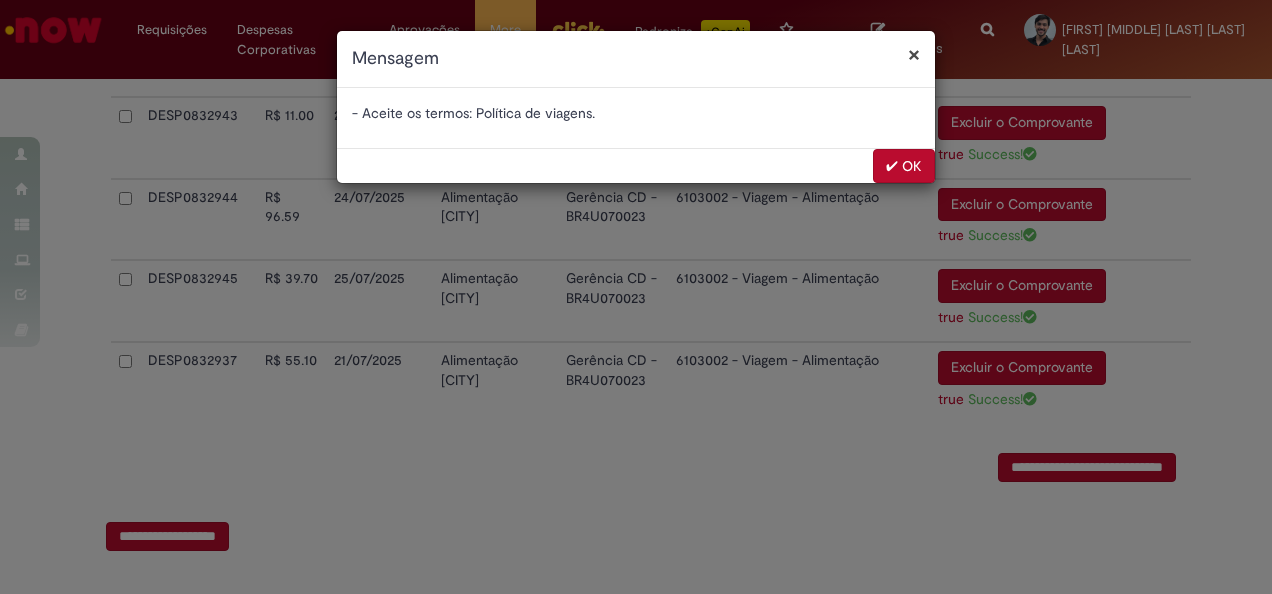 click on "✔ OK" at bounding box center [904, 166] 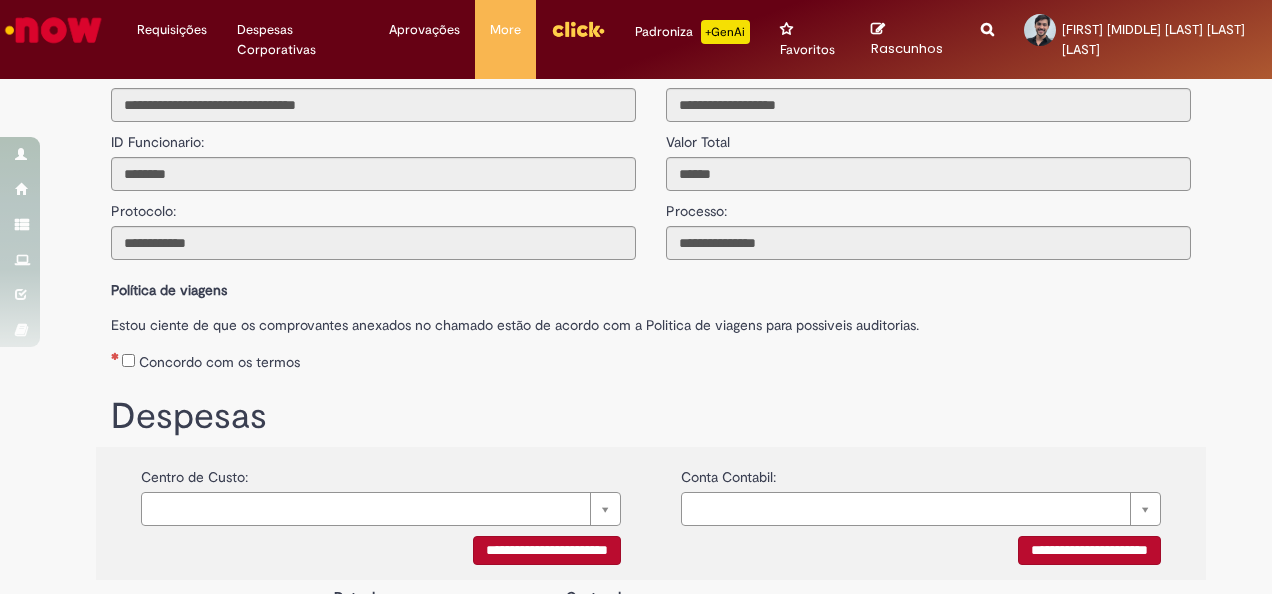 scroll, scrollTop: 0, scrollLeft: 0, axis: both 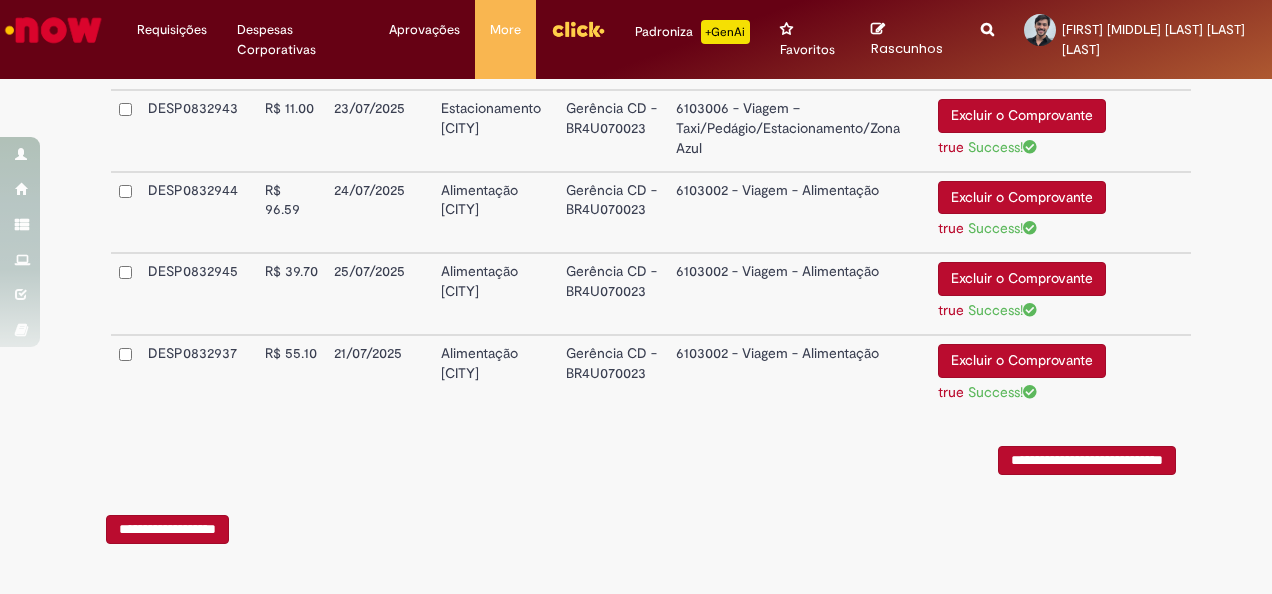 click on "**********" at bounding box center [1087, 460] 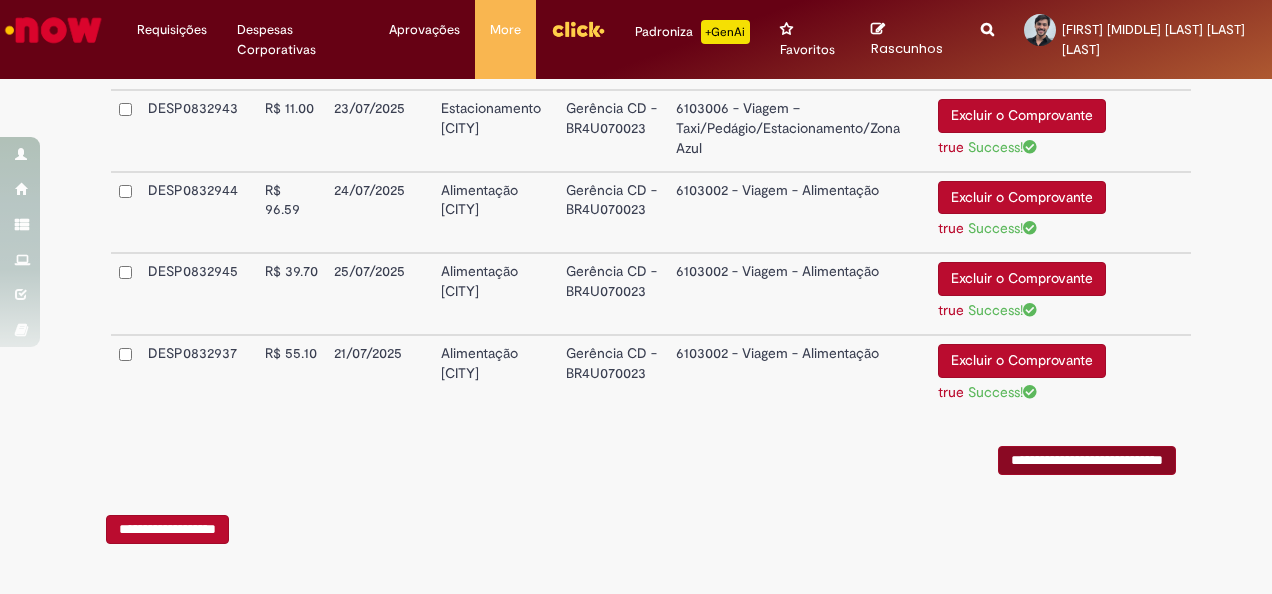 scroll, scrollTop: 0, scrollLeft: 0, axis: both 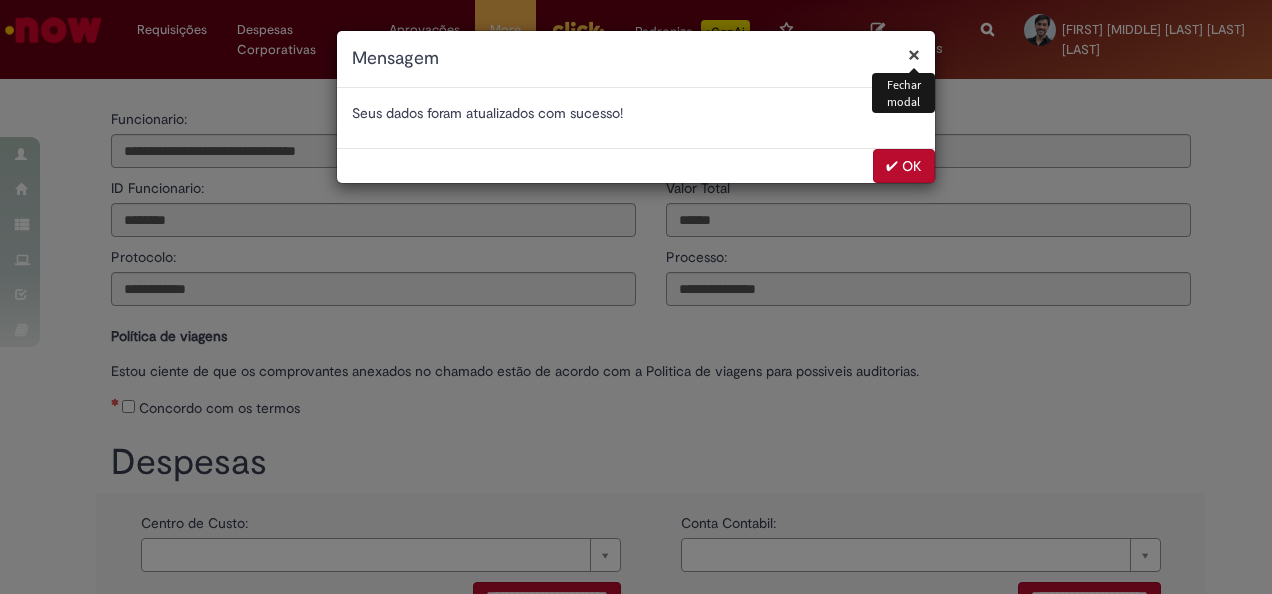 click on "✔ OK" at bounding box center (904, 166) 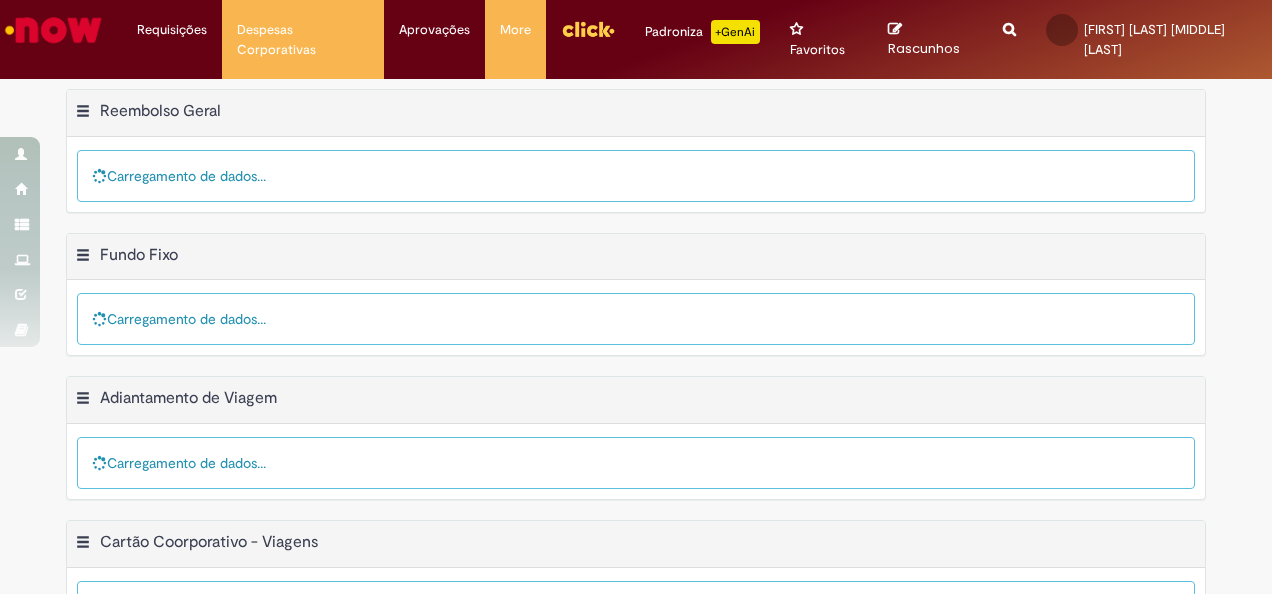 scroll, scrollTop: 0, scrollLeft: 0, axis: both 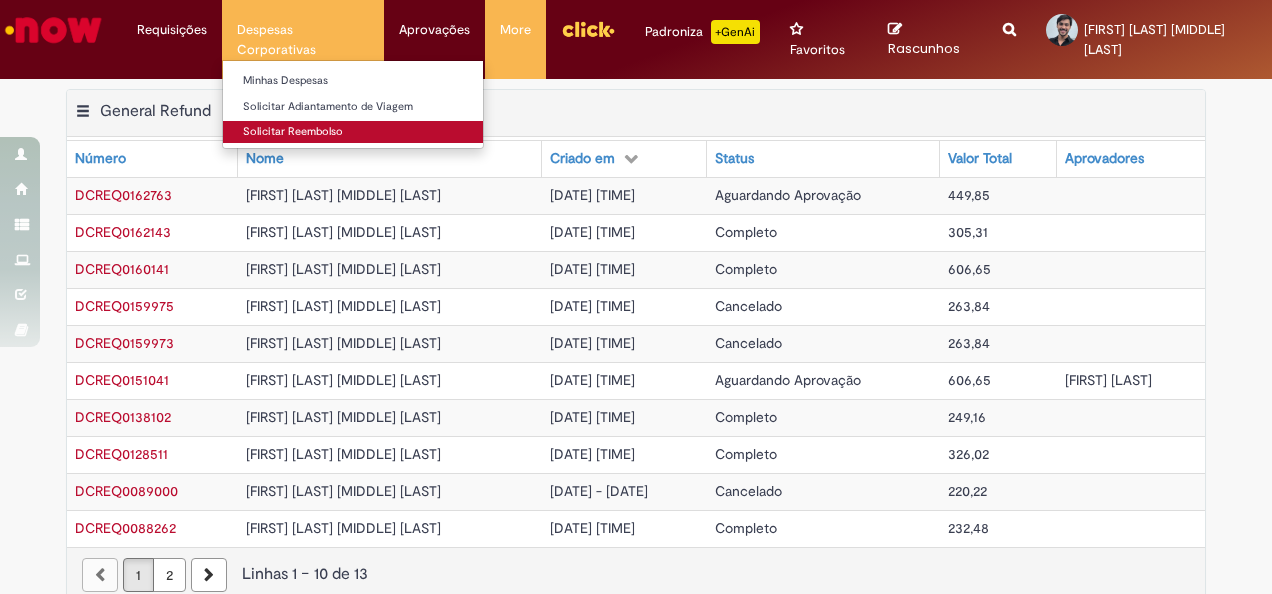 click on "Solicitar Reembolso" at bounding box center [353, 132] 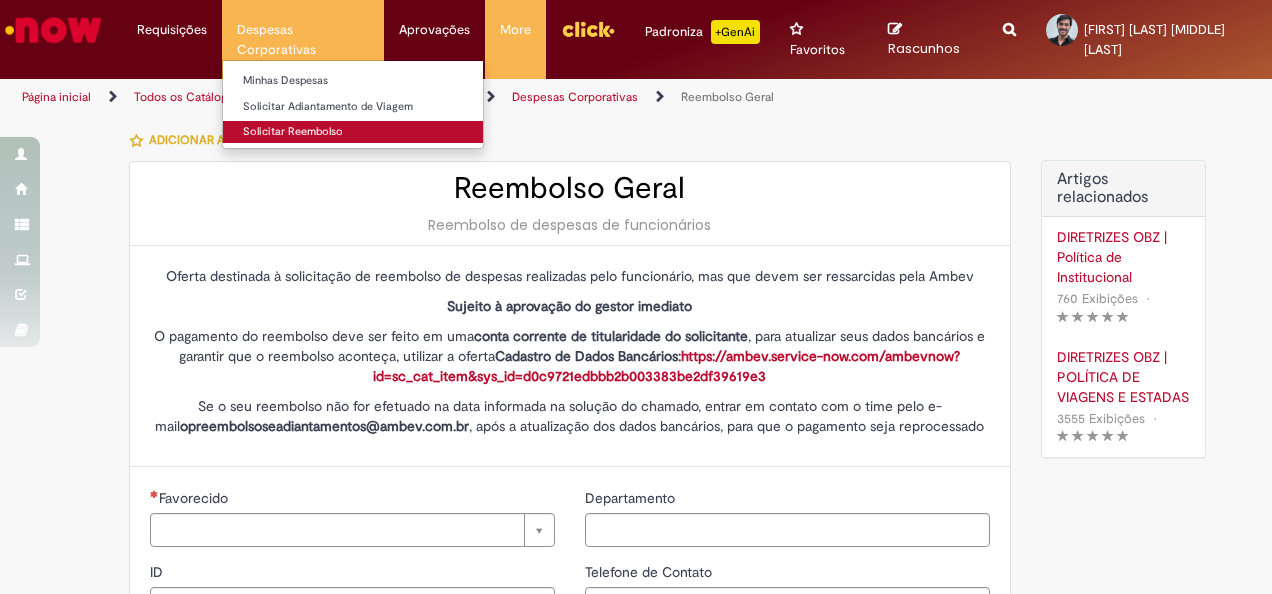 type on "********" 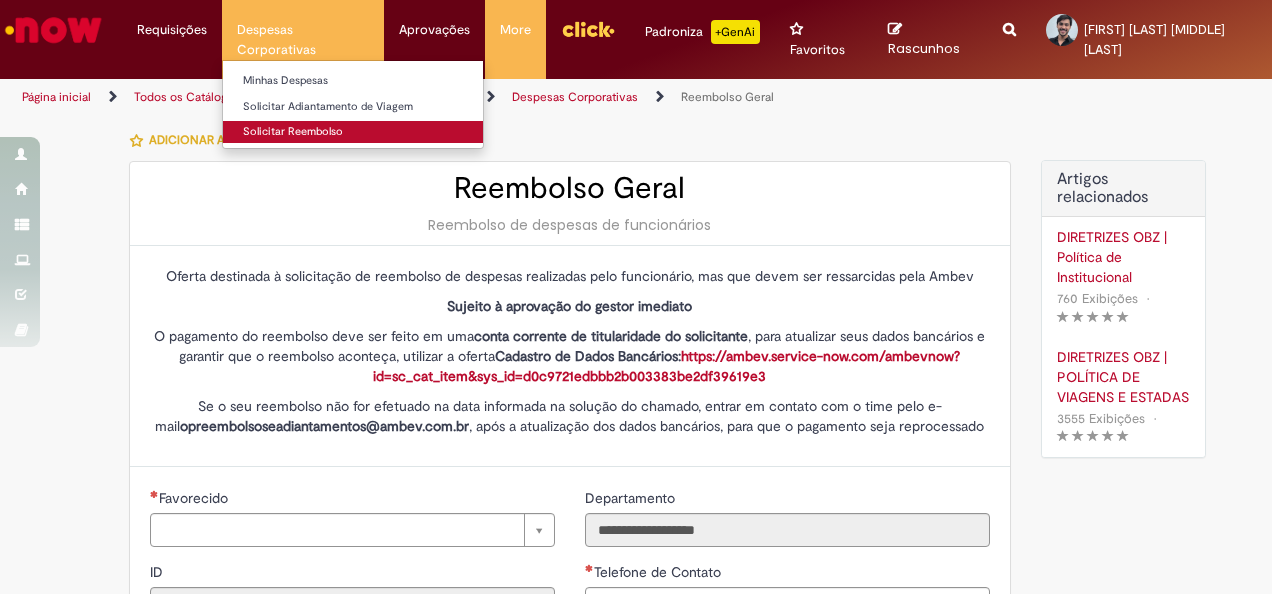 type on "**********" 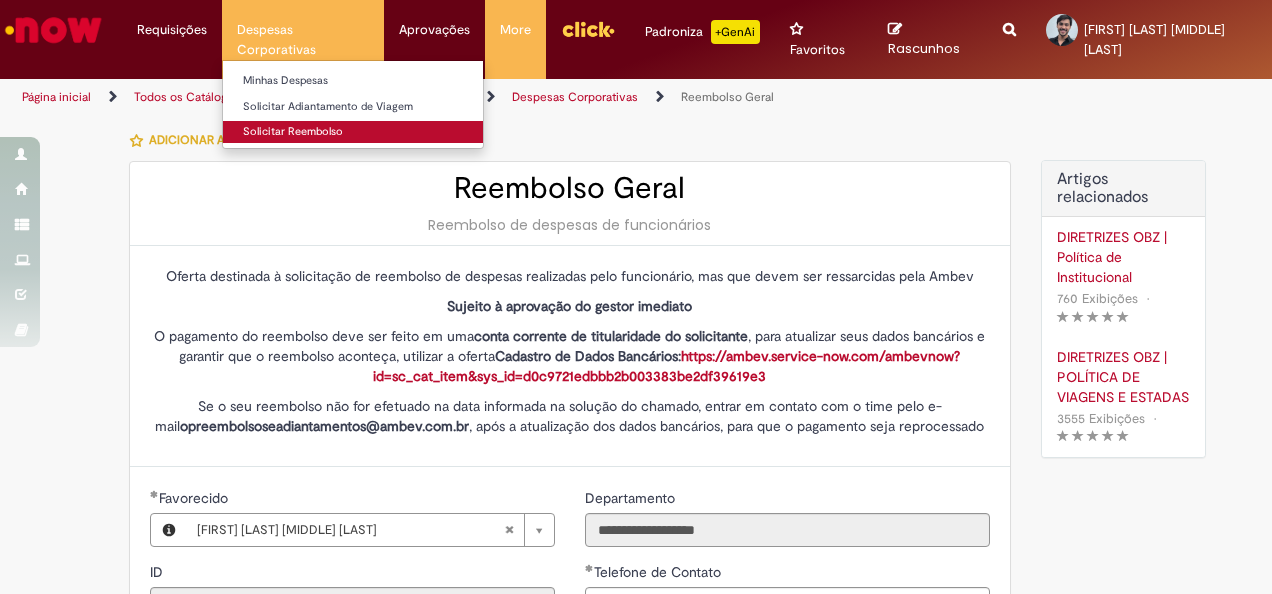 type on "**********" 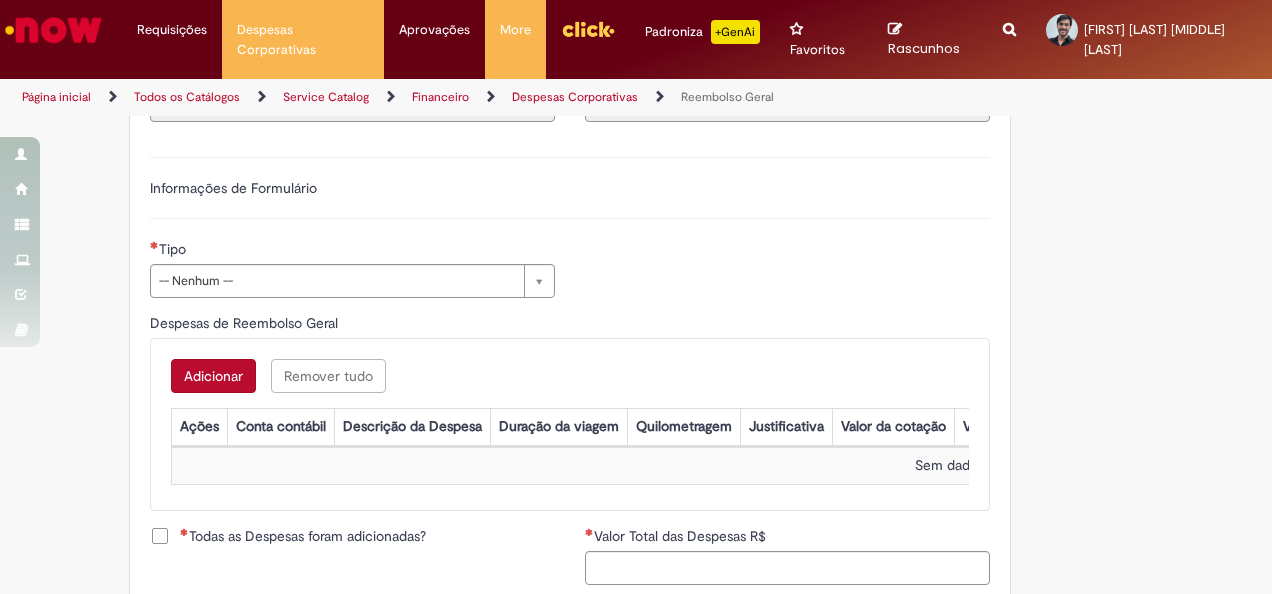 scroll, scrollTop: 648, scrollLeft: 0, axis: vertical 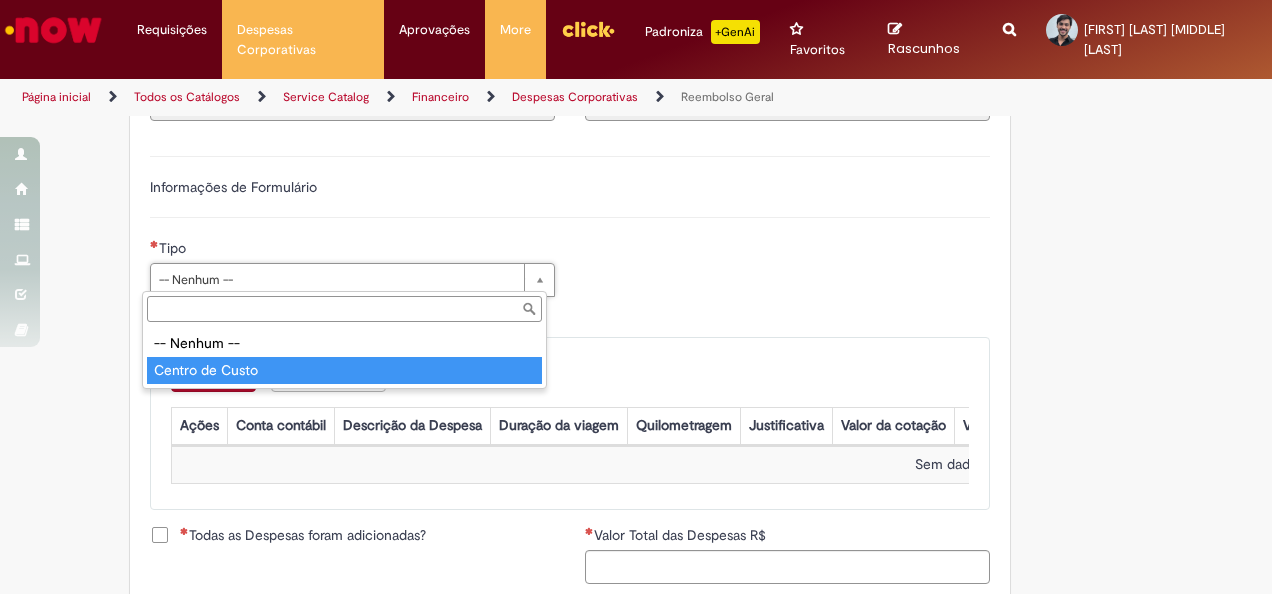 type on "**********" 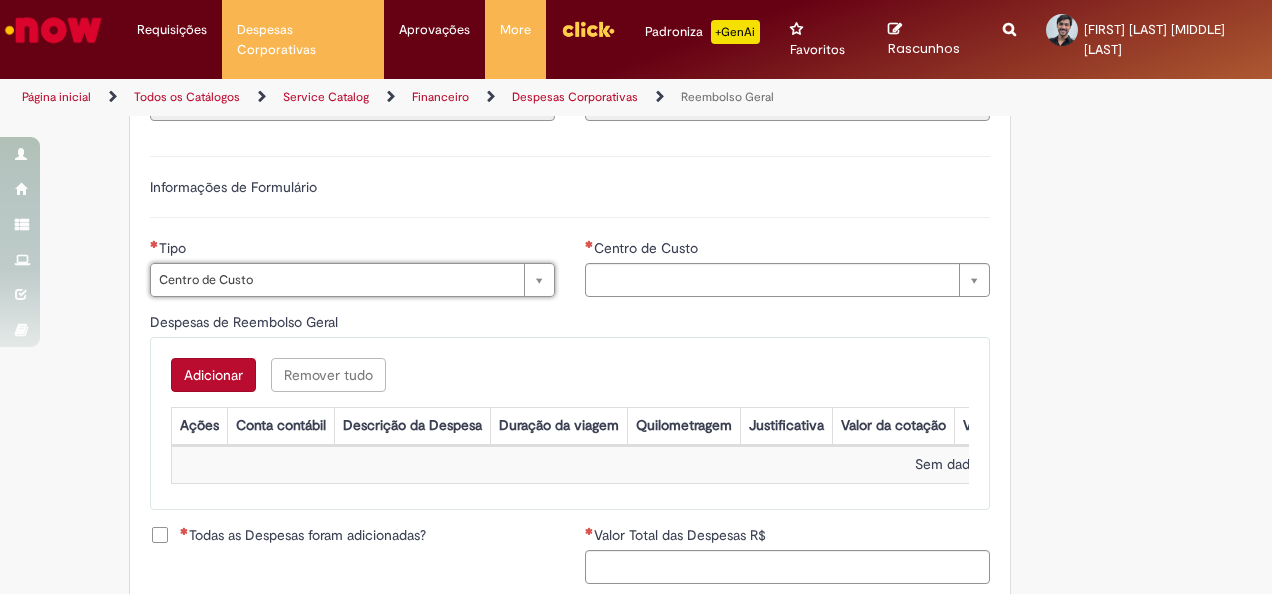type on "**********" 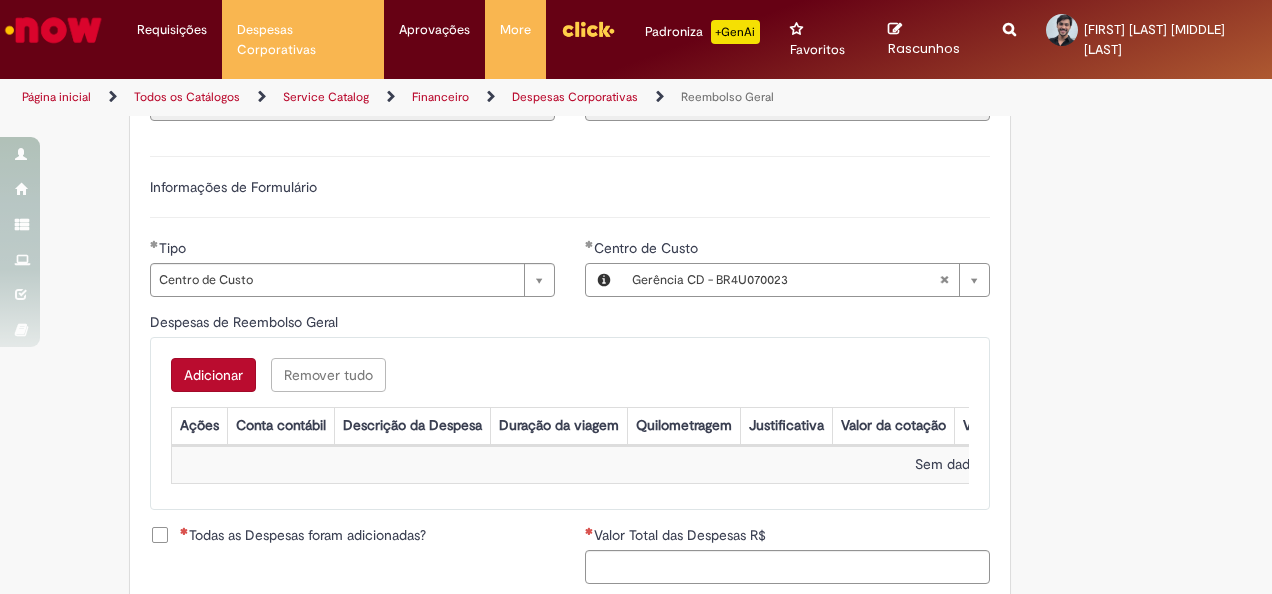 click on "Adicionar" at bounding box center [213, 375] 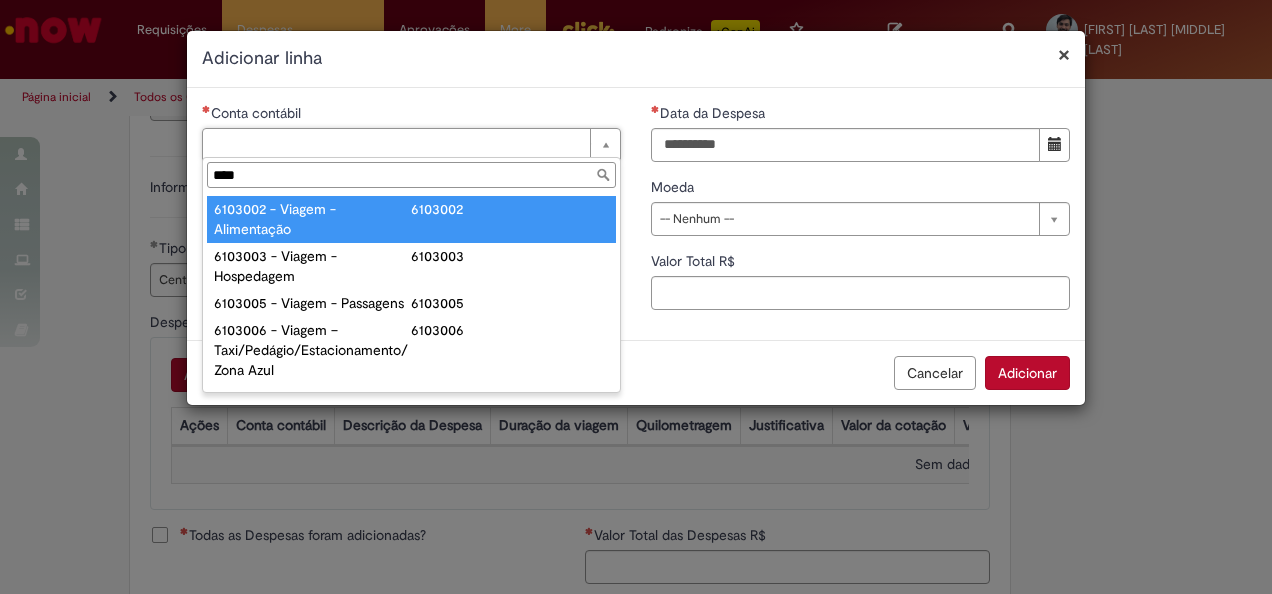 type on "****" 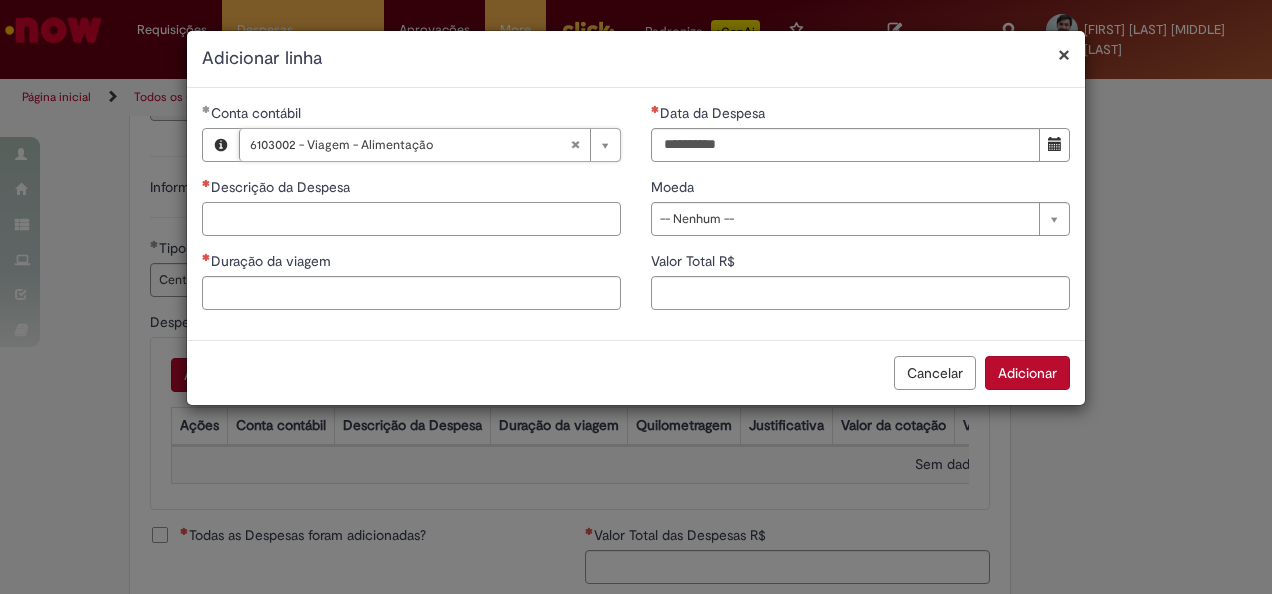 click on "Descrição da Despesa" at bounding box center [411, 219] 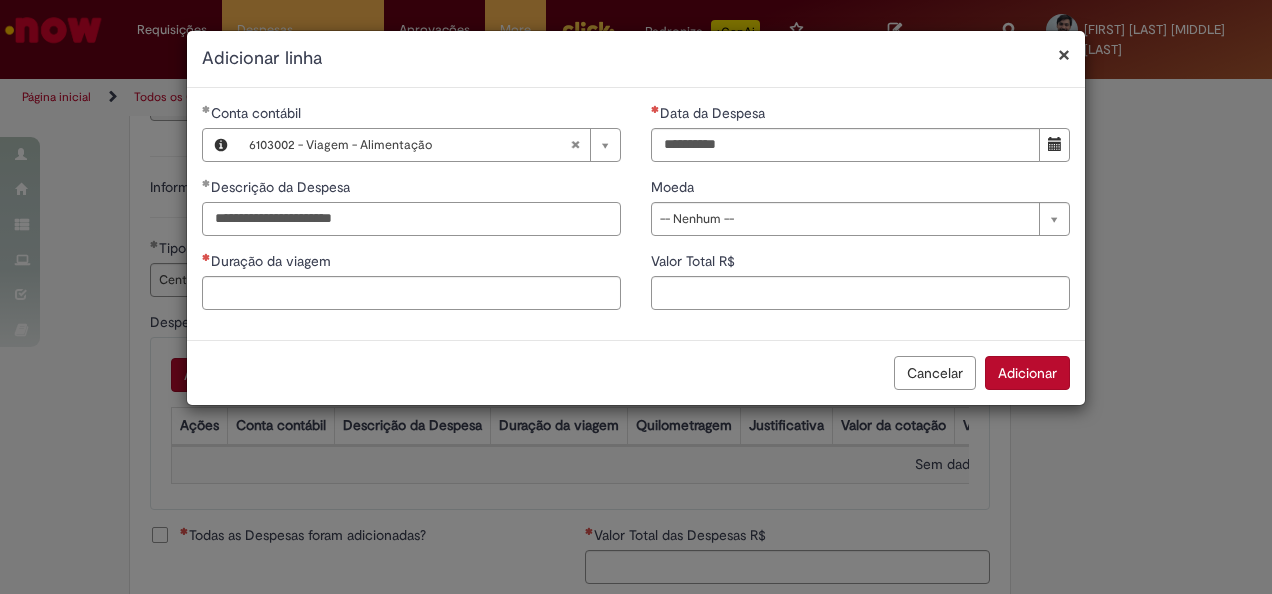 type on "**********" 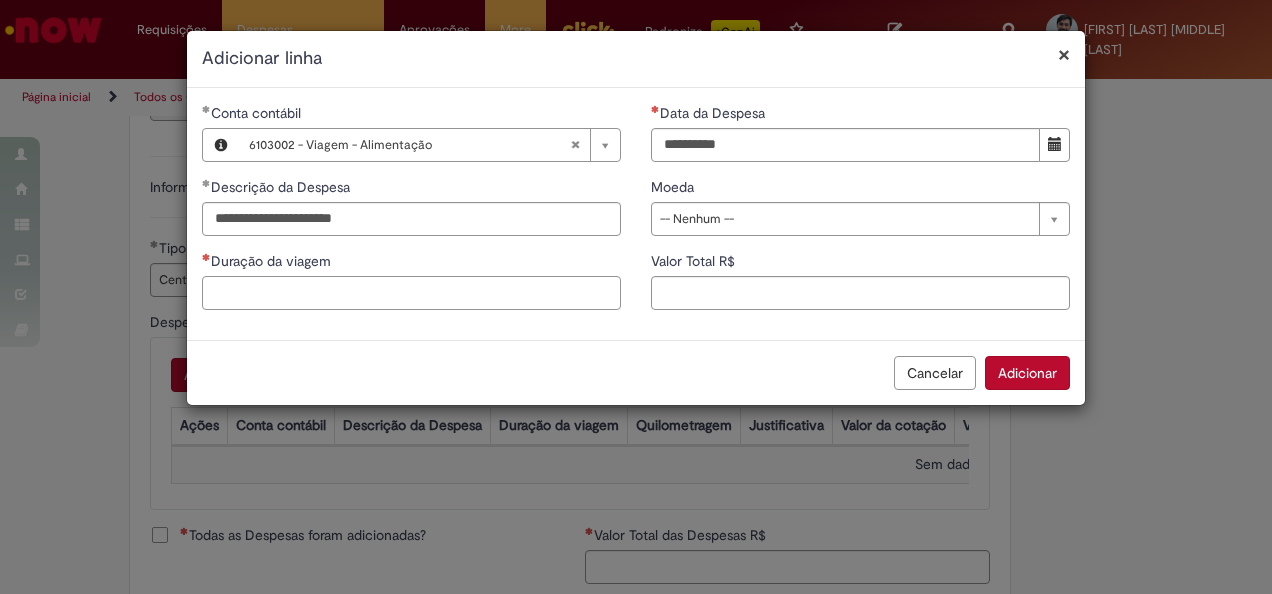click on "Duração da viagem" at bounding box center (411, 293) 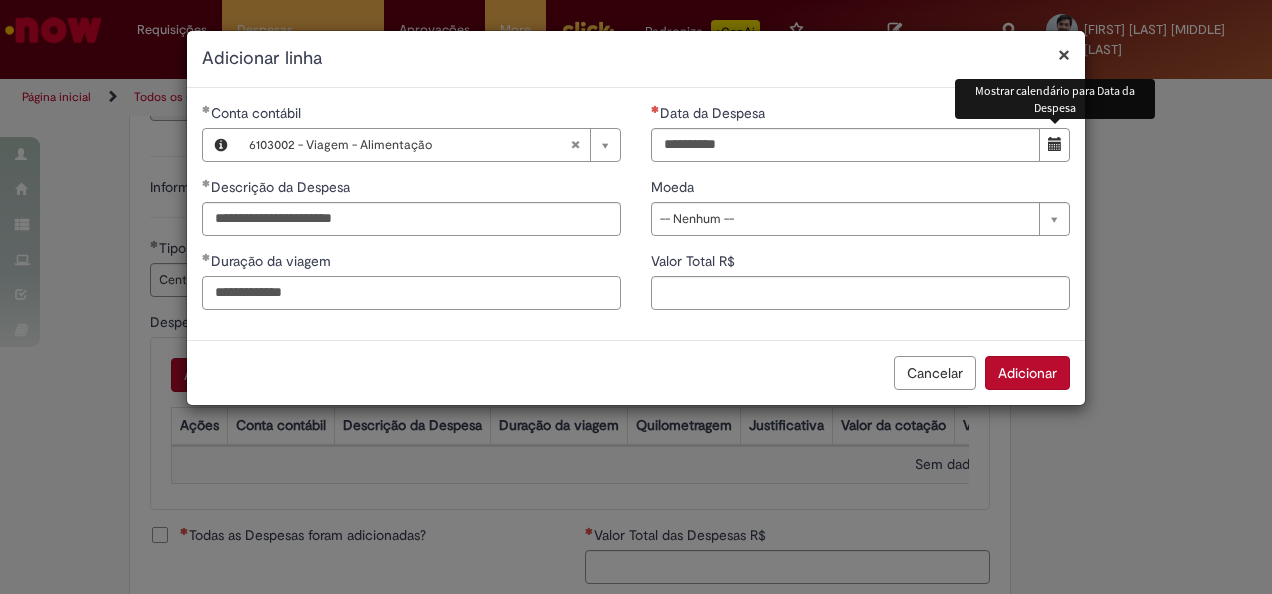 type on "**********" 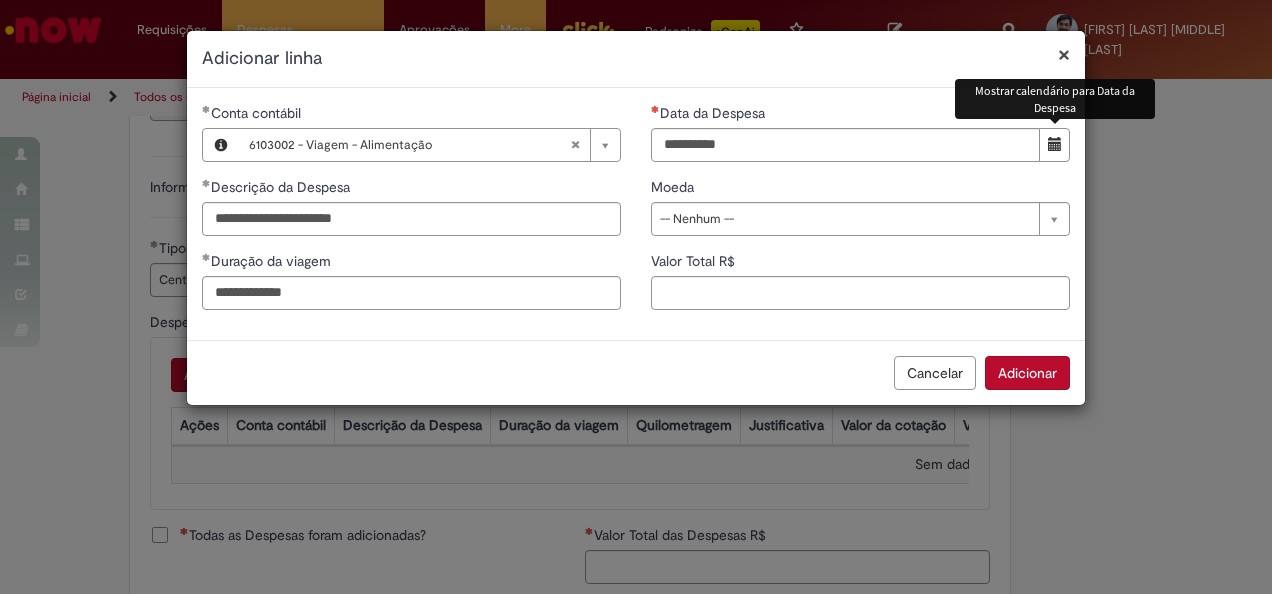 click at bounding box center [1055, 144] 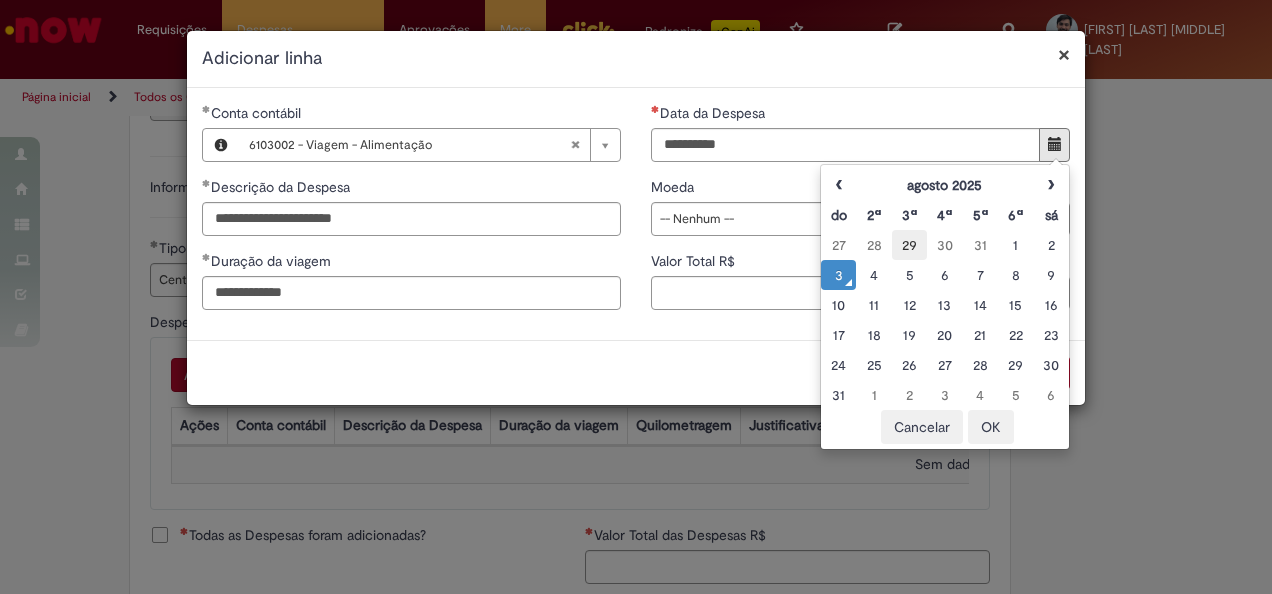 click on "29" at bounding box center [909, 245] 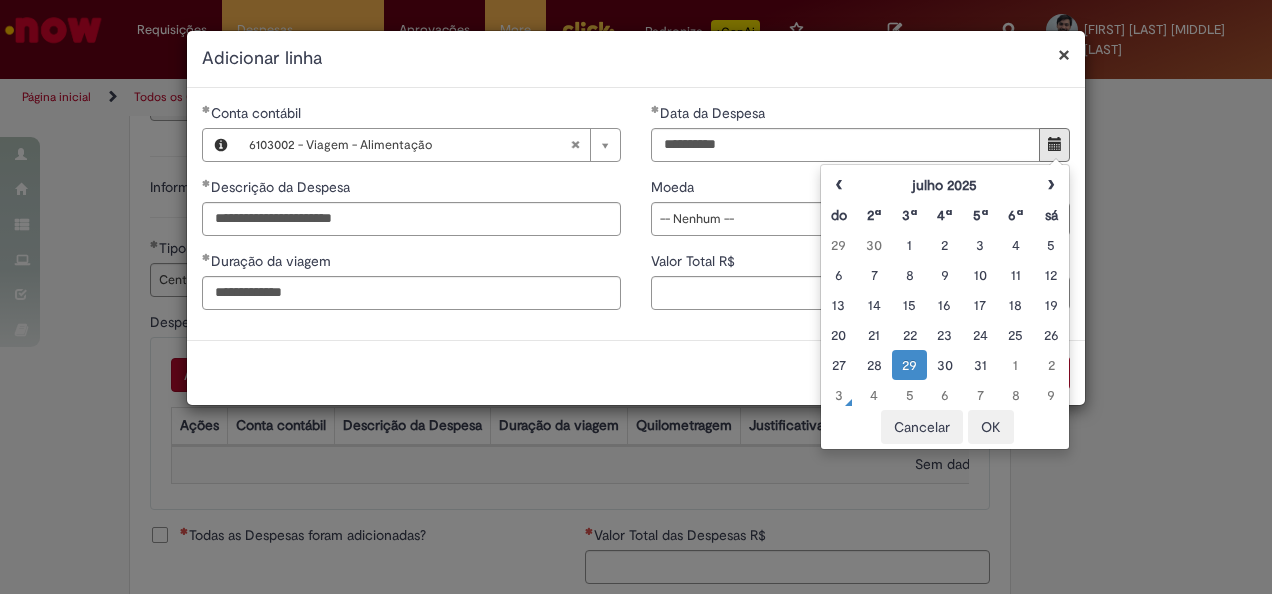 click on "OK" at bounding box center (991, 427) 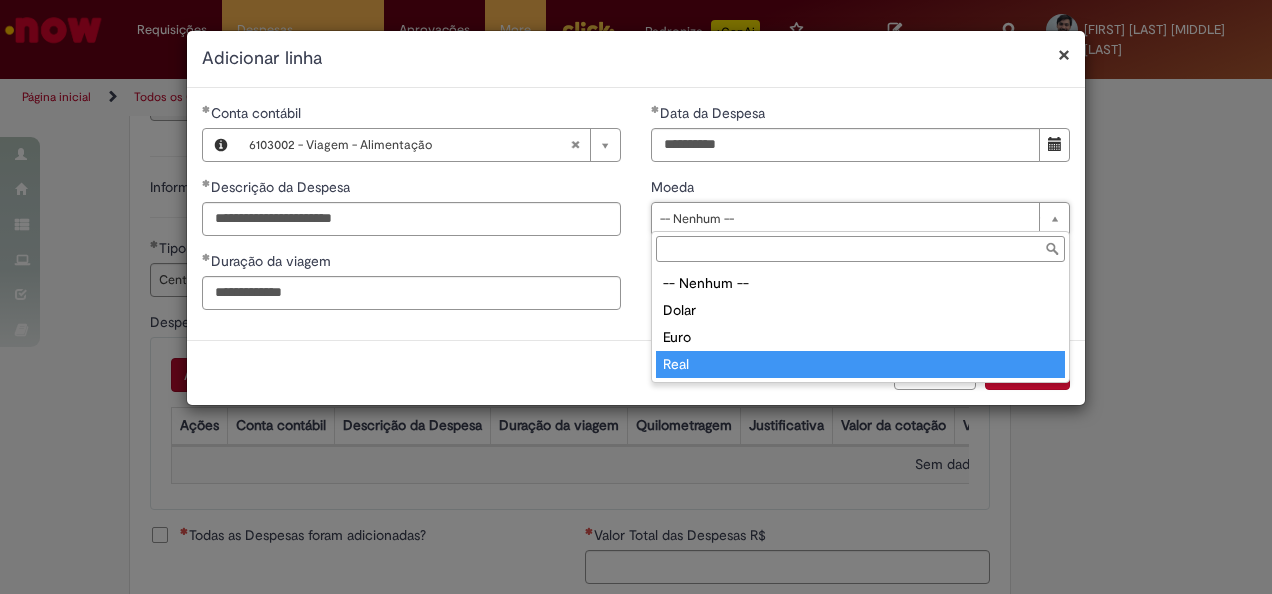 type on "****" 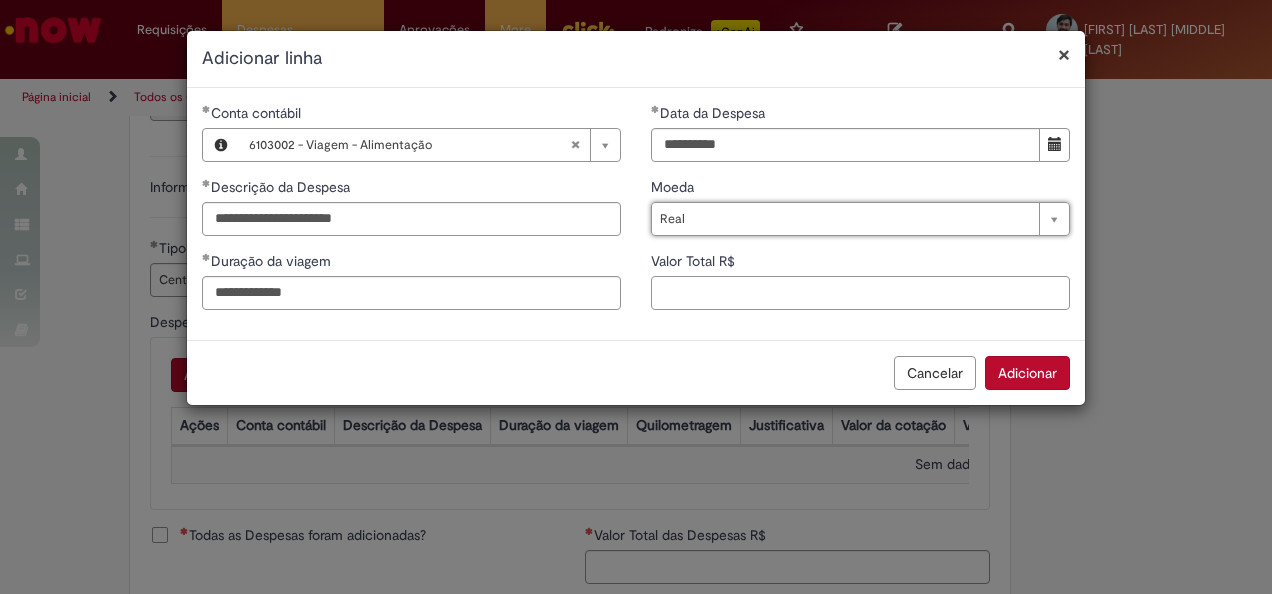click on "Valor Total R$" at bounding box center [860, 293] 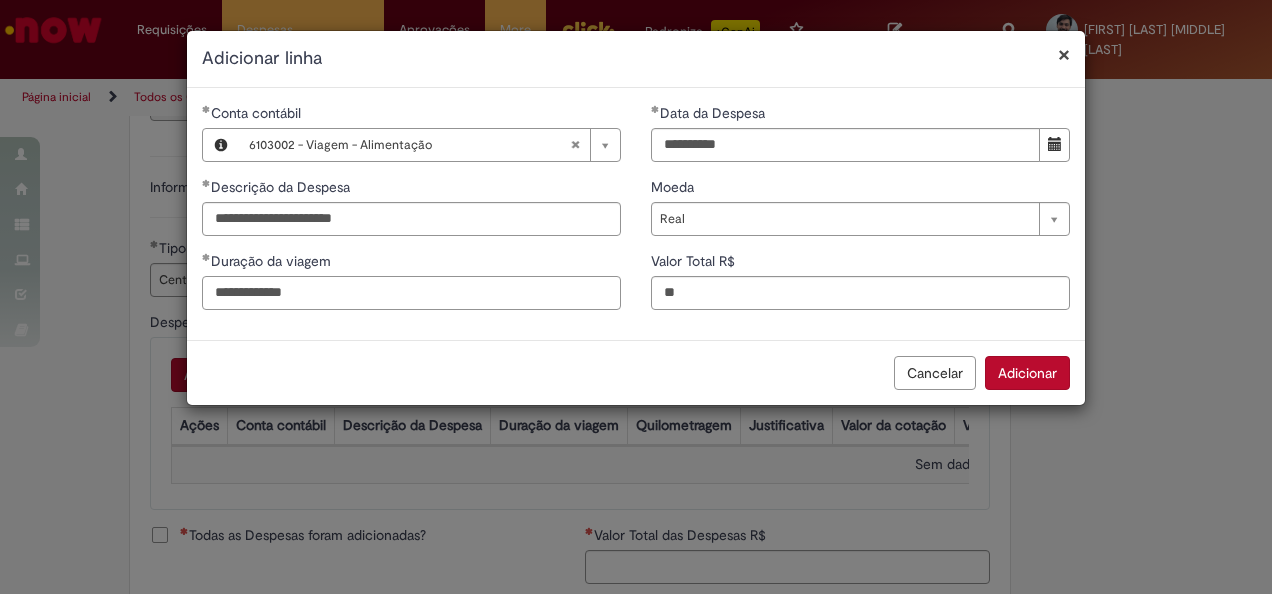 click on "**********" at bounding box center [411, 293] 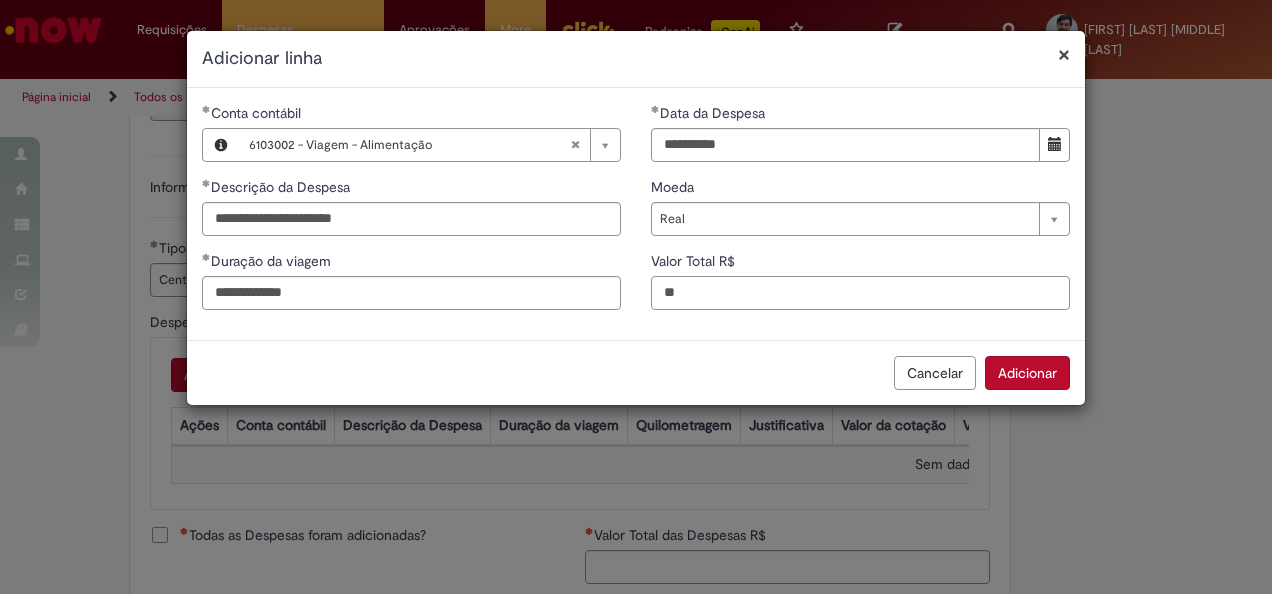 drag, startPoint x: 712, startPoint y: 285, endPoint x: 550, endPoint y: 274, distance: 162.37303 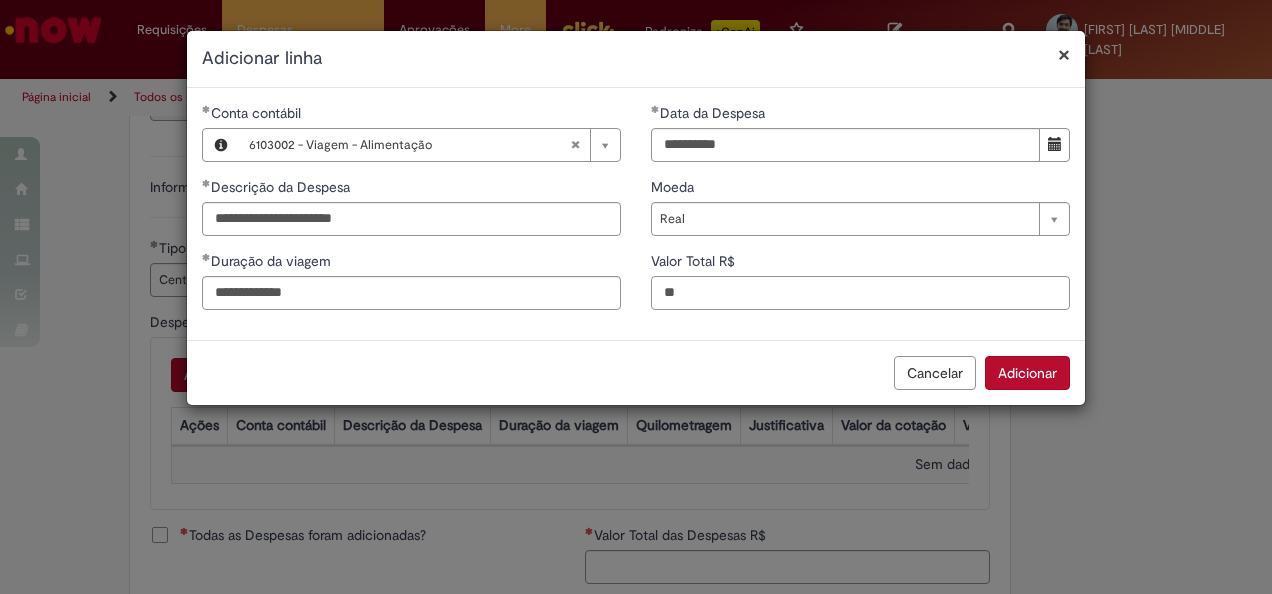 click on "**********" at bounding box center [636, 214] 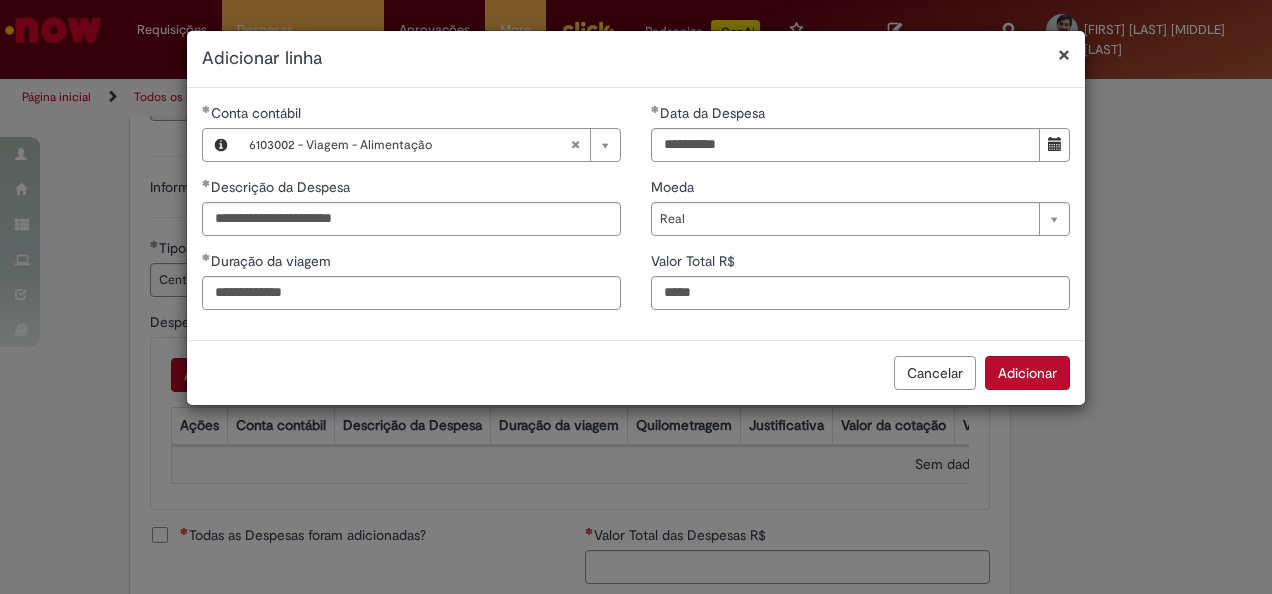 type on "*****" 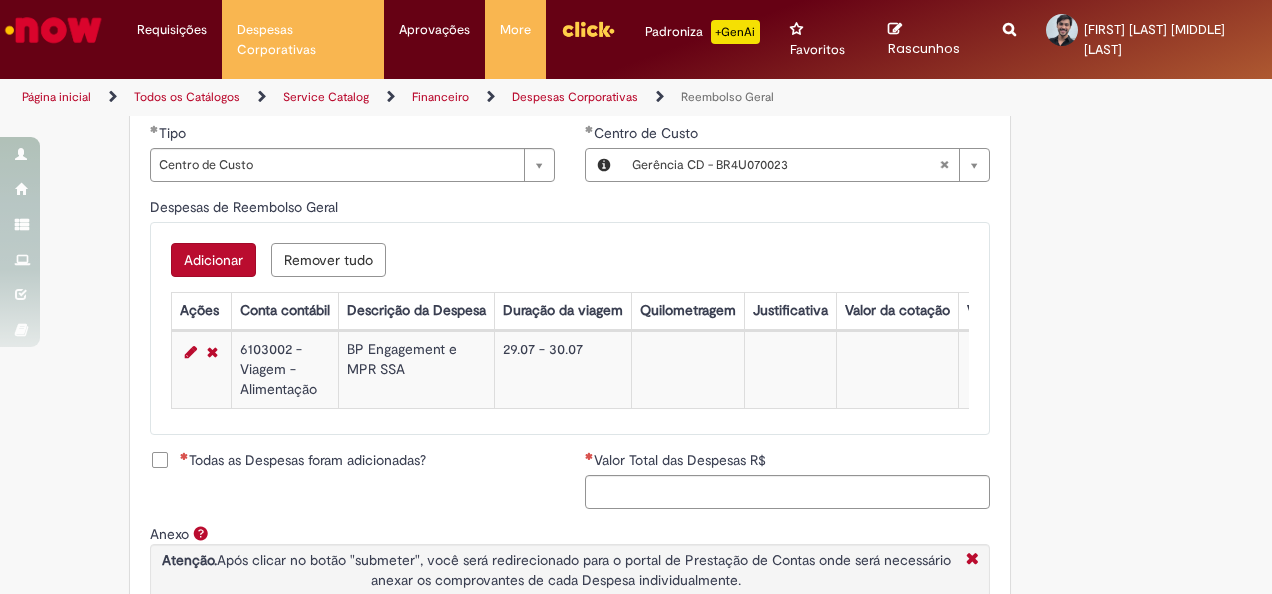 scroll, scrollTop: 853, scrollLeft: 0, axis: vertical 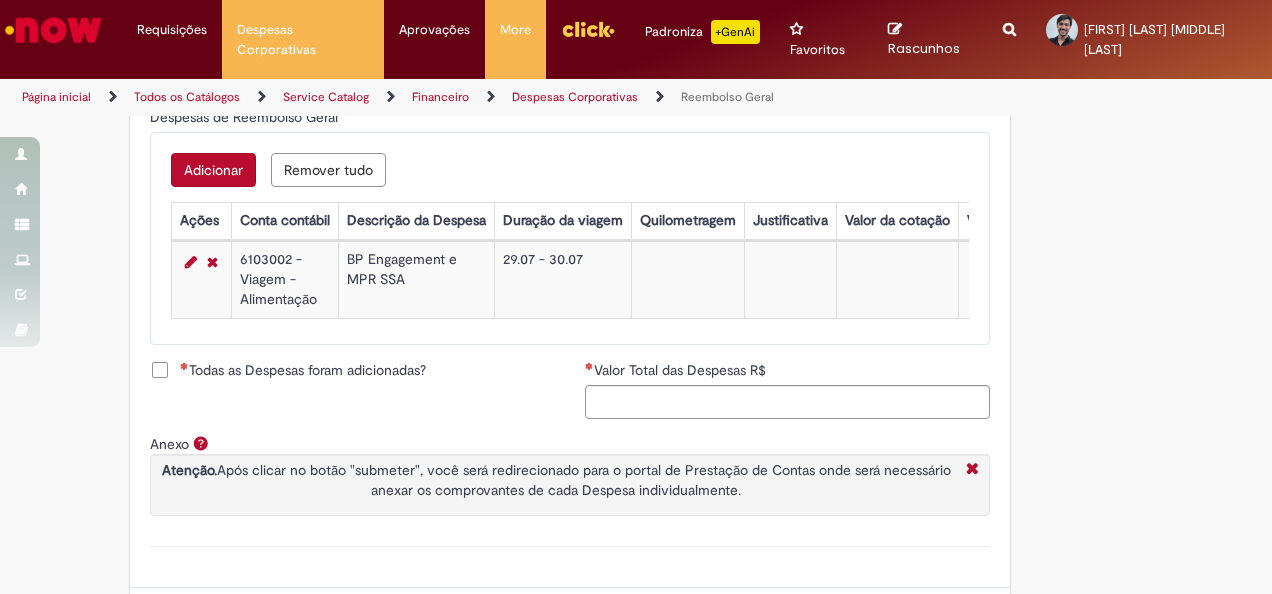 click on "Todas as Despesas foram adicionadas?" at bounding box center (303, 370) 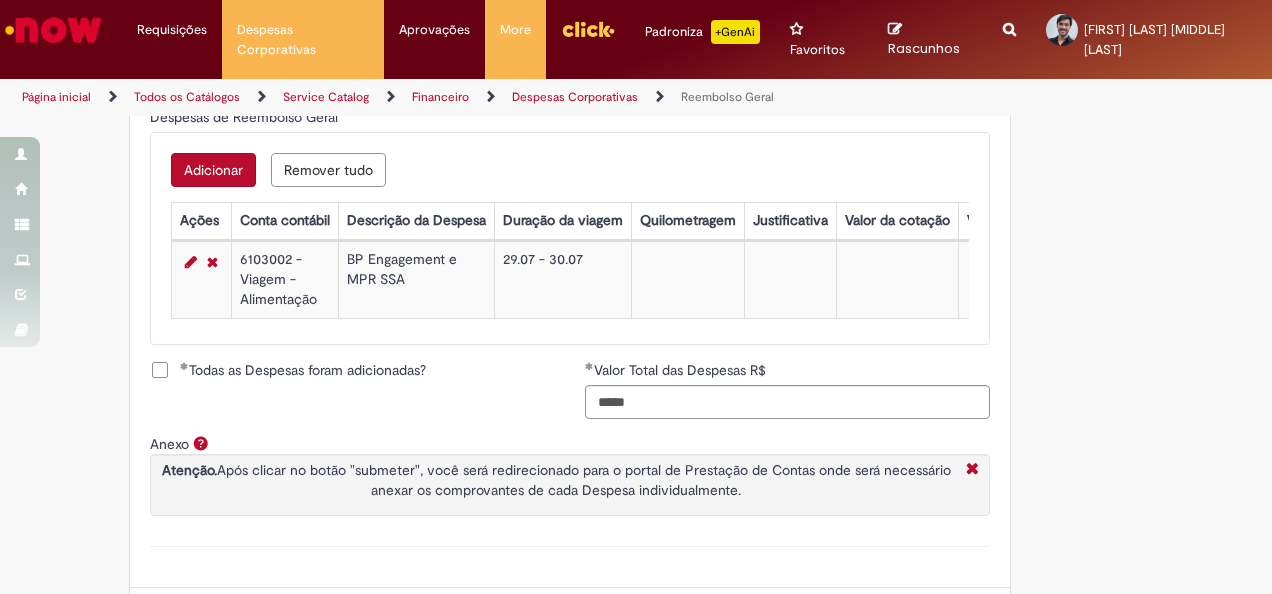 scroll, scrollTop: 952, scrollLeft: 0, axis: vertical 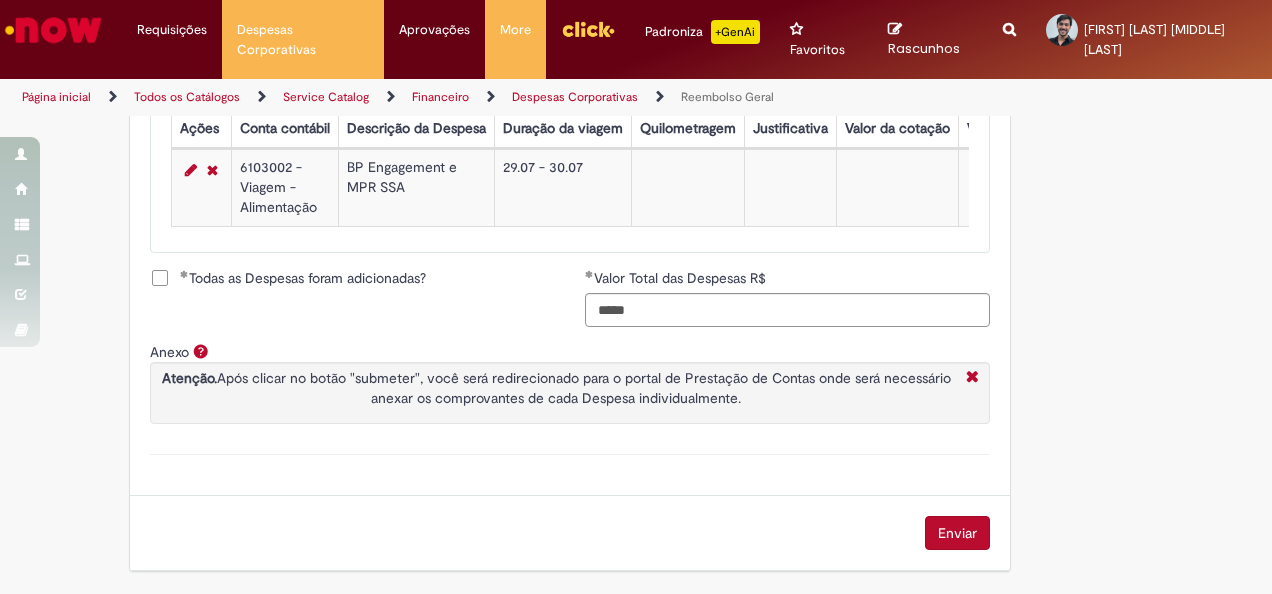 click on "Enviar" at bounding box center [957, 533] 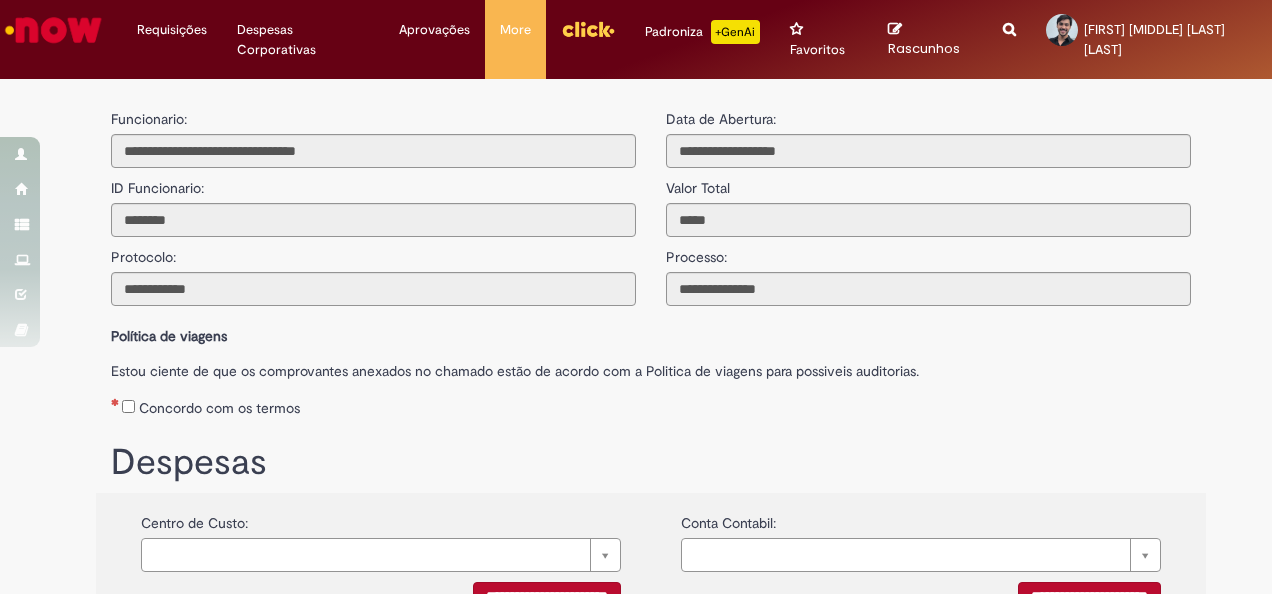 scroll, scrollTop: 0, scrollLeft: 0, axis: both 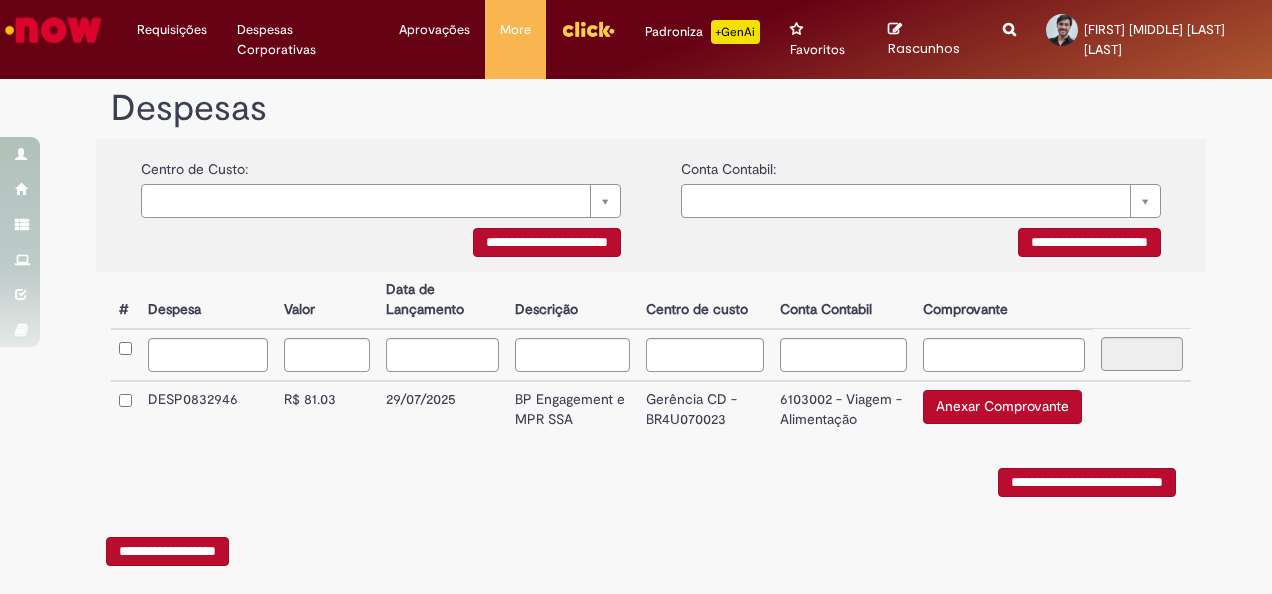 click on "Anexar Comprovante" at bounding box center [1002, 407] 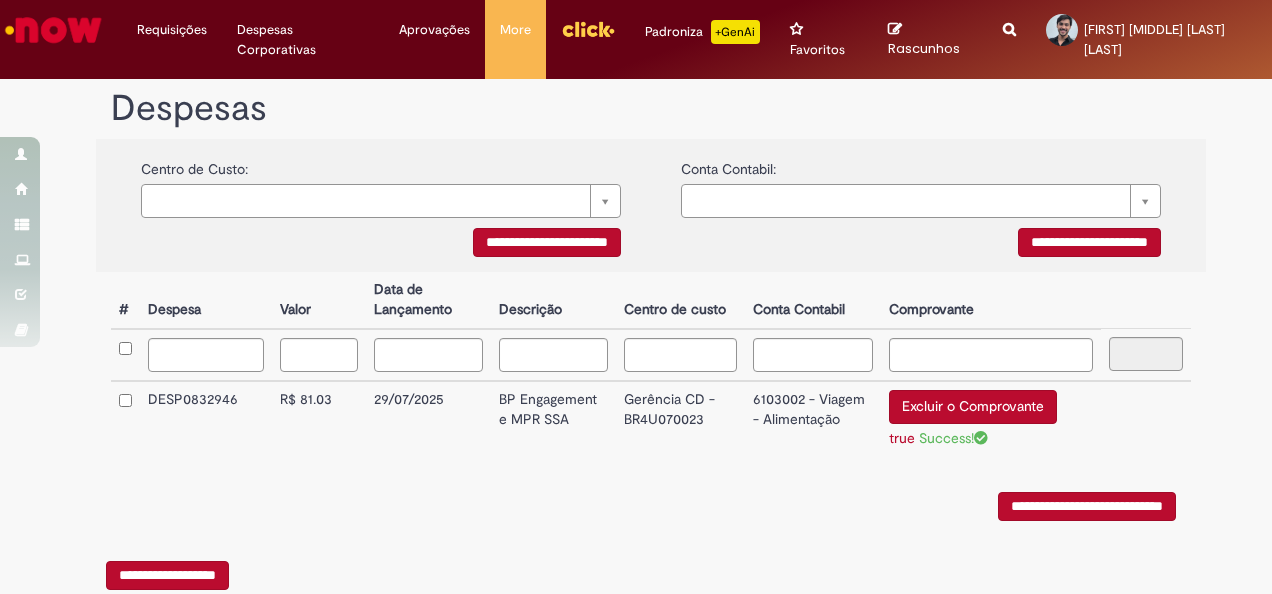 scroll, scrollTop: 407, scrollLeft: 0, axis: vertical 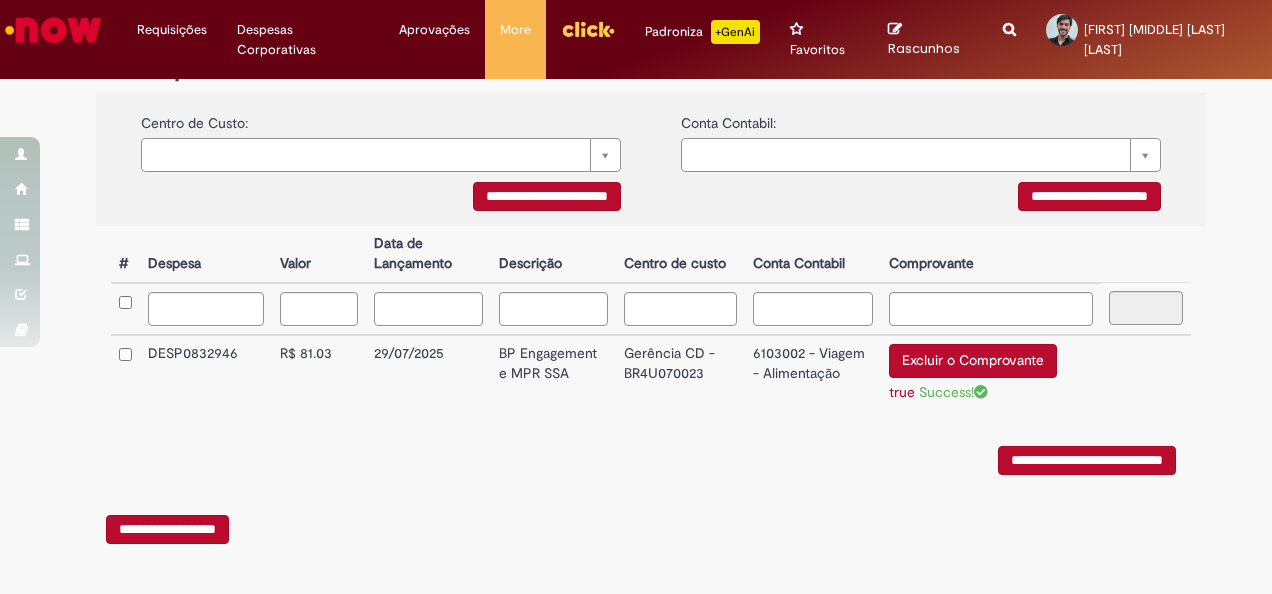click on "**********" at bounding box center (1087, 460) 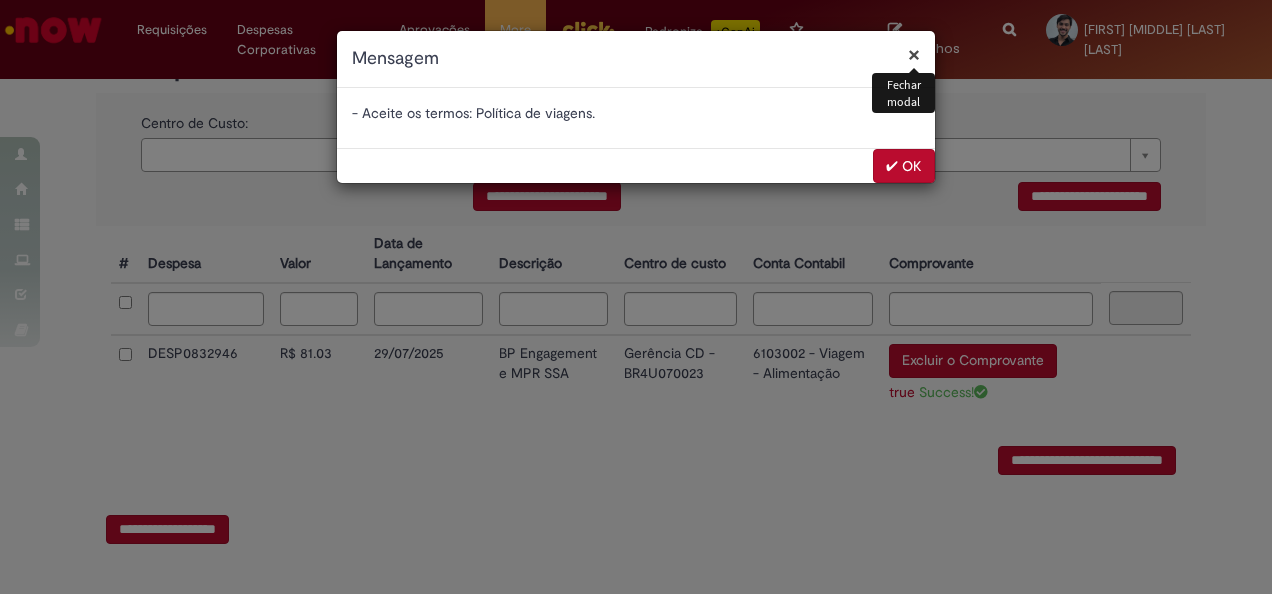 click on "✔ OK" at bounding box center [904, 166] 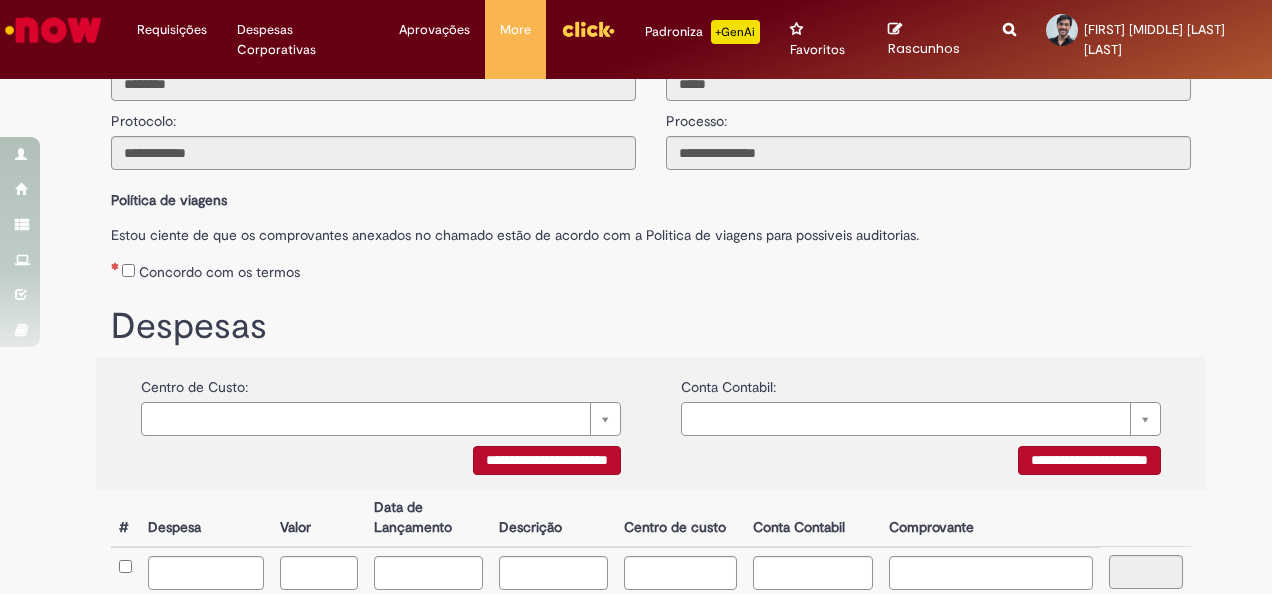scroll, scrollTop: 125, scrollLeft: 0, axis: vertical 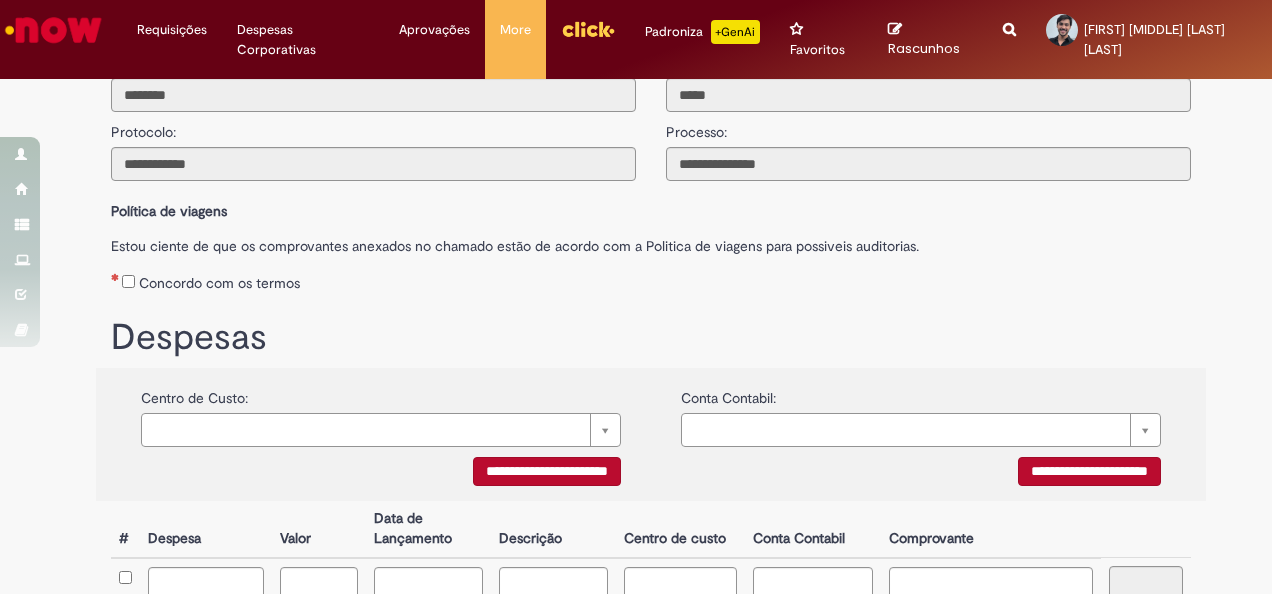 click on "Concordo com os termos" at bounding box center [651, 279] 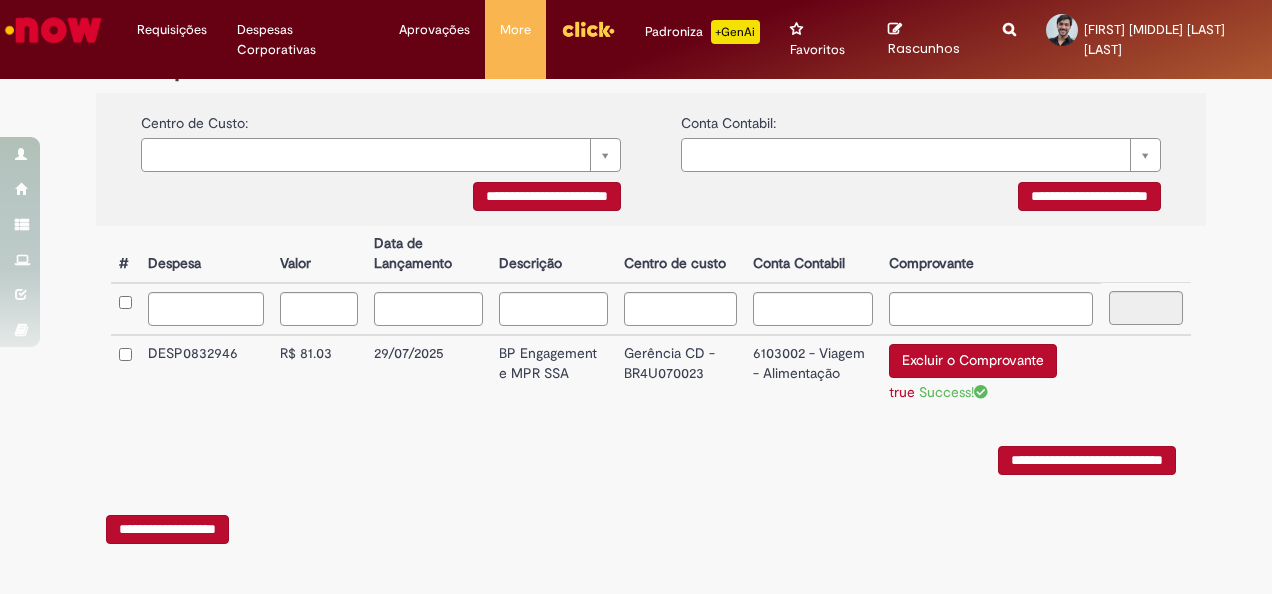 click on "**********" at bounding box center [1087, 460] 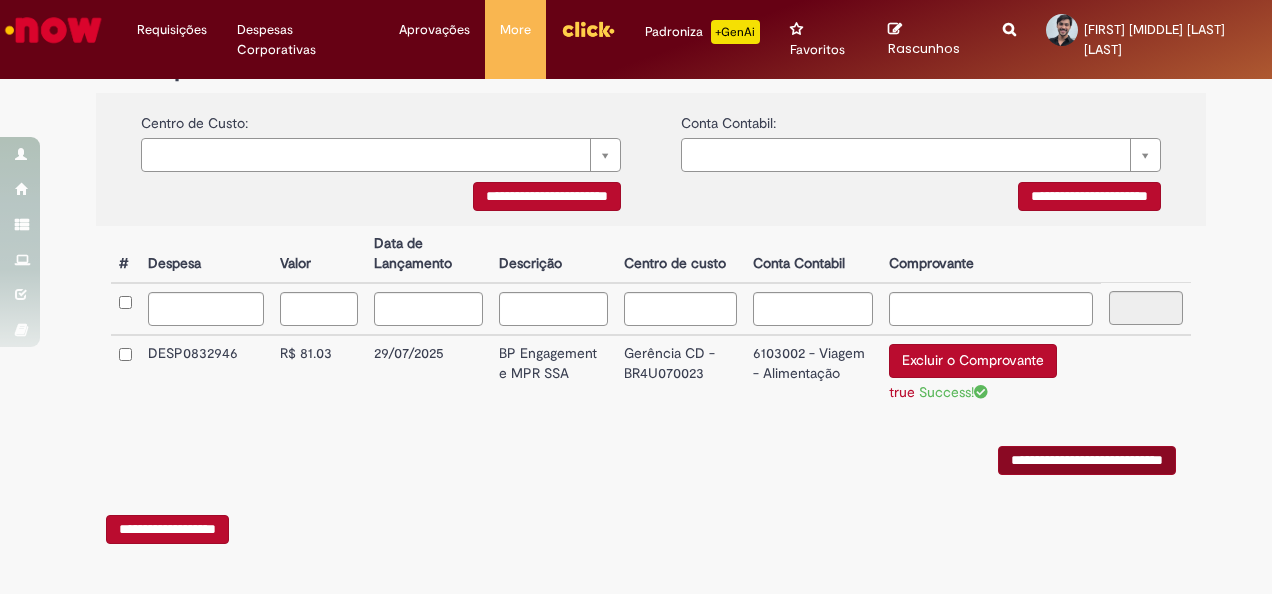 scroll, scrollTop: 0, scrollLeft: 0, axis: both 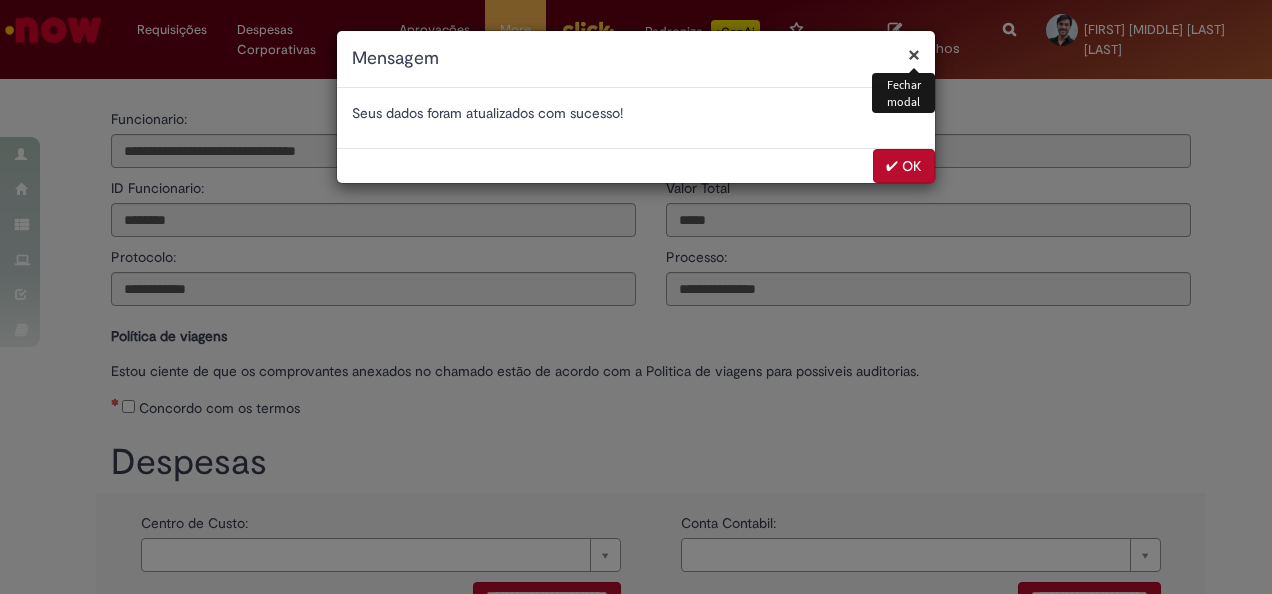 click on "✔ OK" at bounding box center [904, 166] 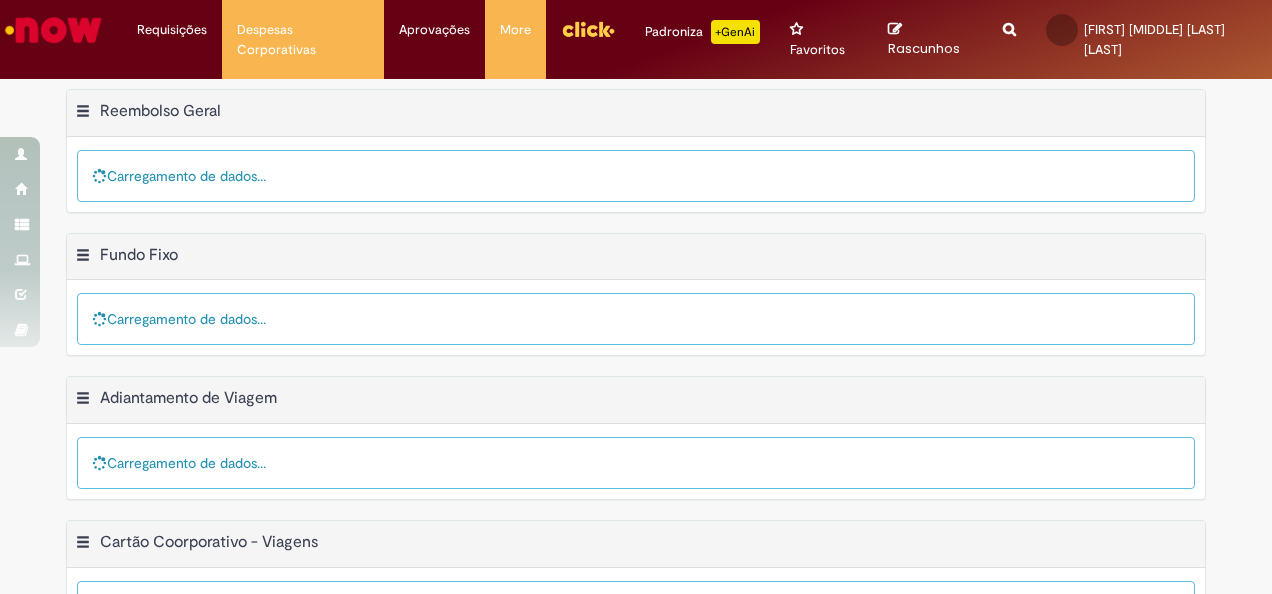 scroll, scrollTop: 0, scrollLeft: 0, axis: both 